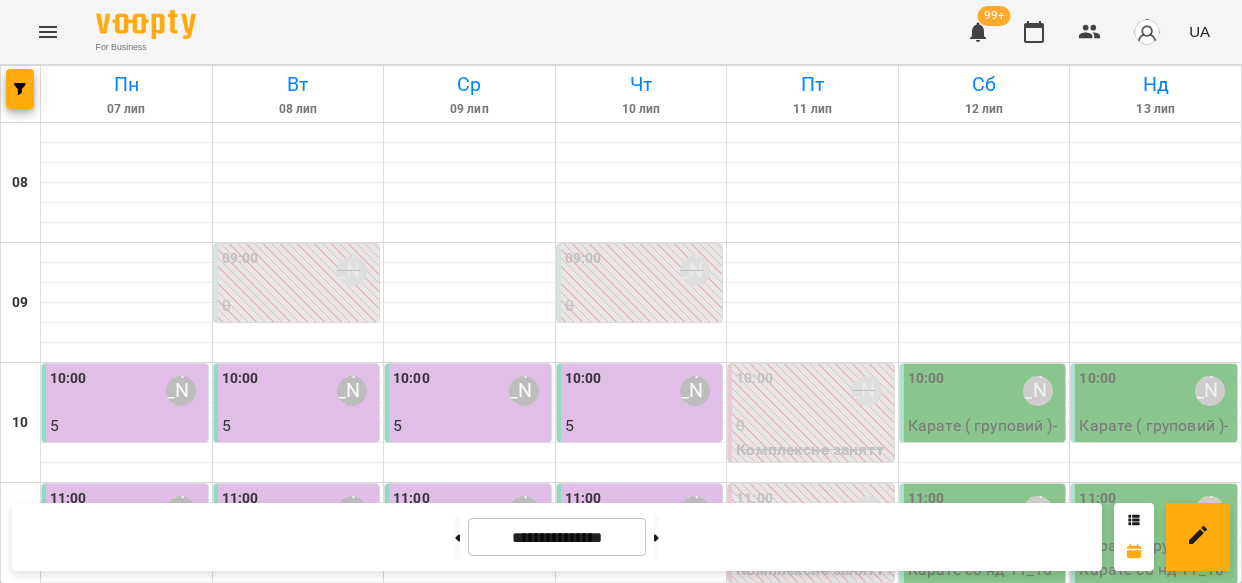 scroll, scrollTop: 0, scrollLeft: 0, axis: both 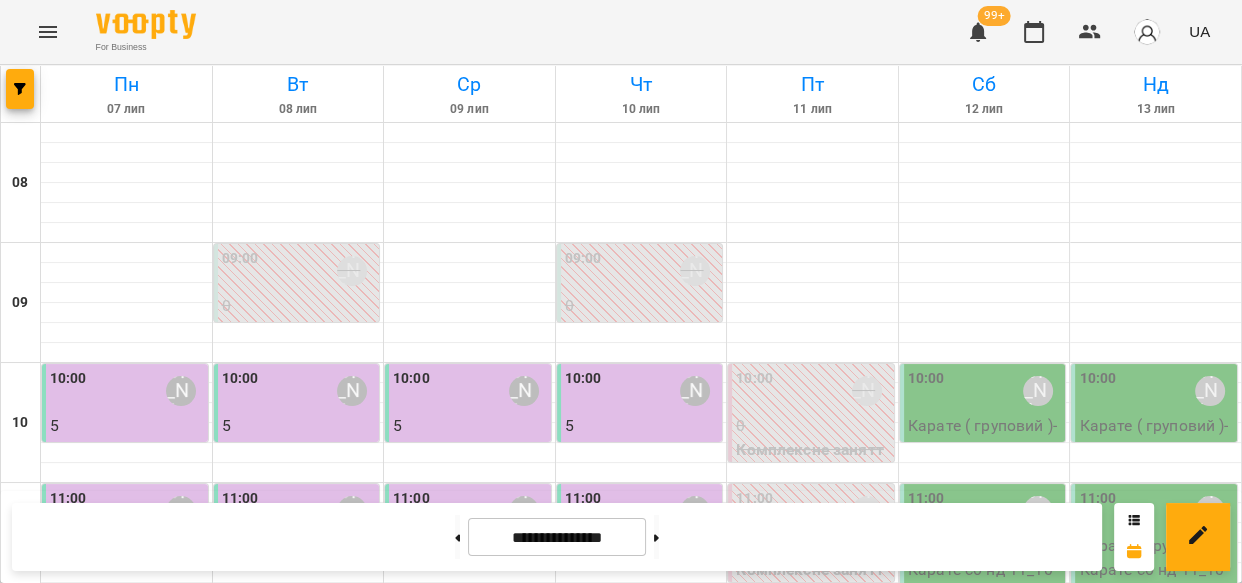 click on "[PERSON_NAME]" at bounding box center (671, 1318) 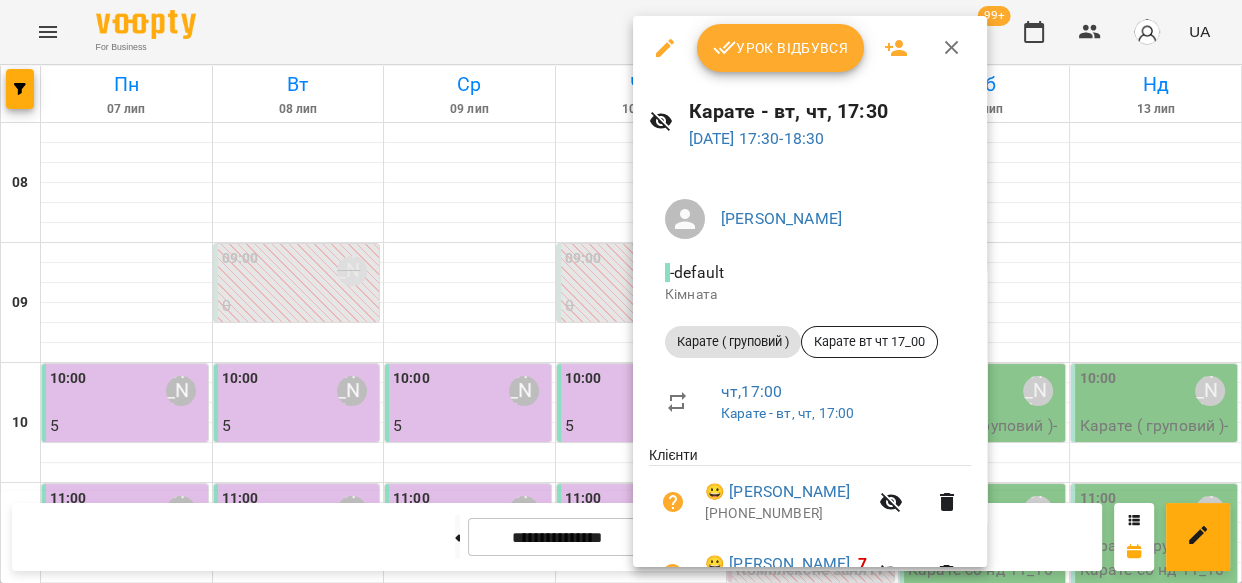 click on "Урок відбувся" at bounding box center (781, 48) 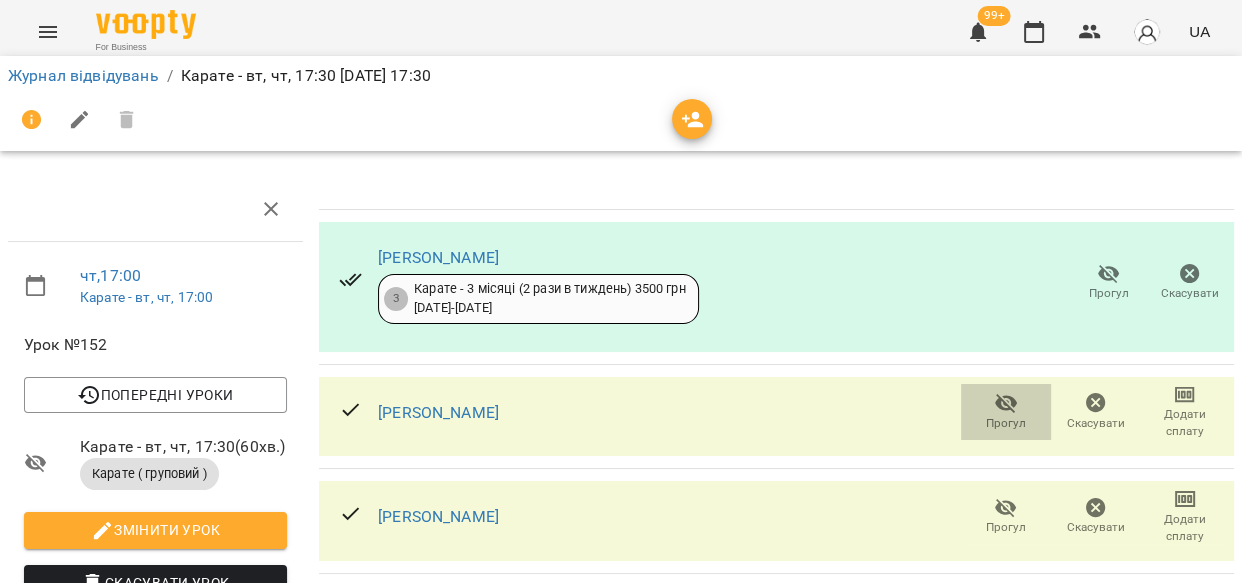 click 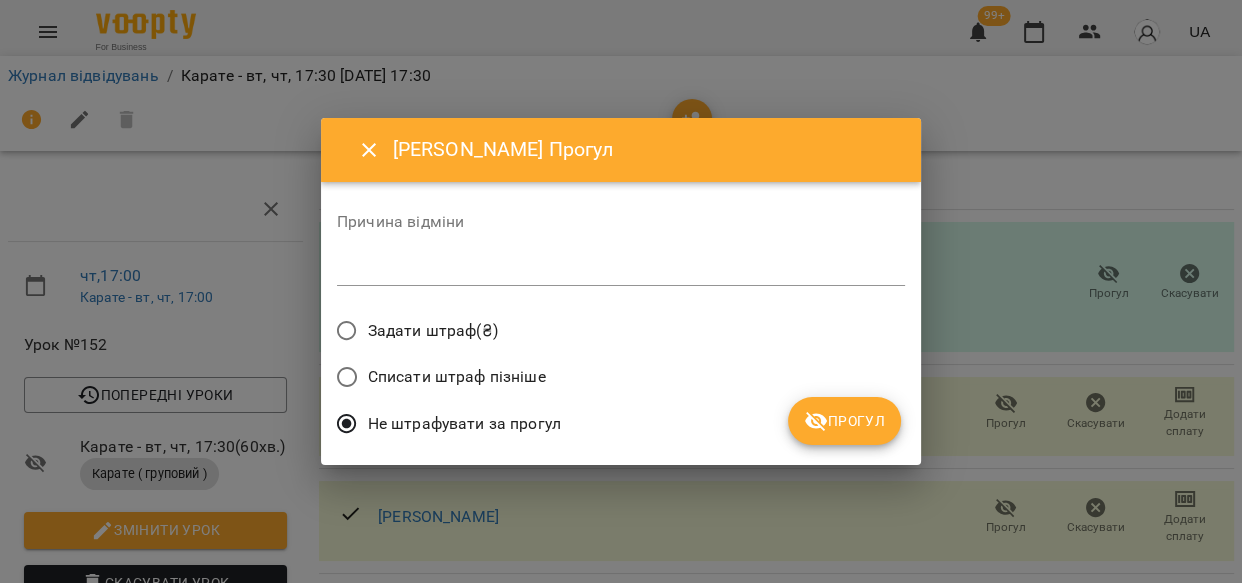 click on "Прогул" at bounding box center (844, 421) 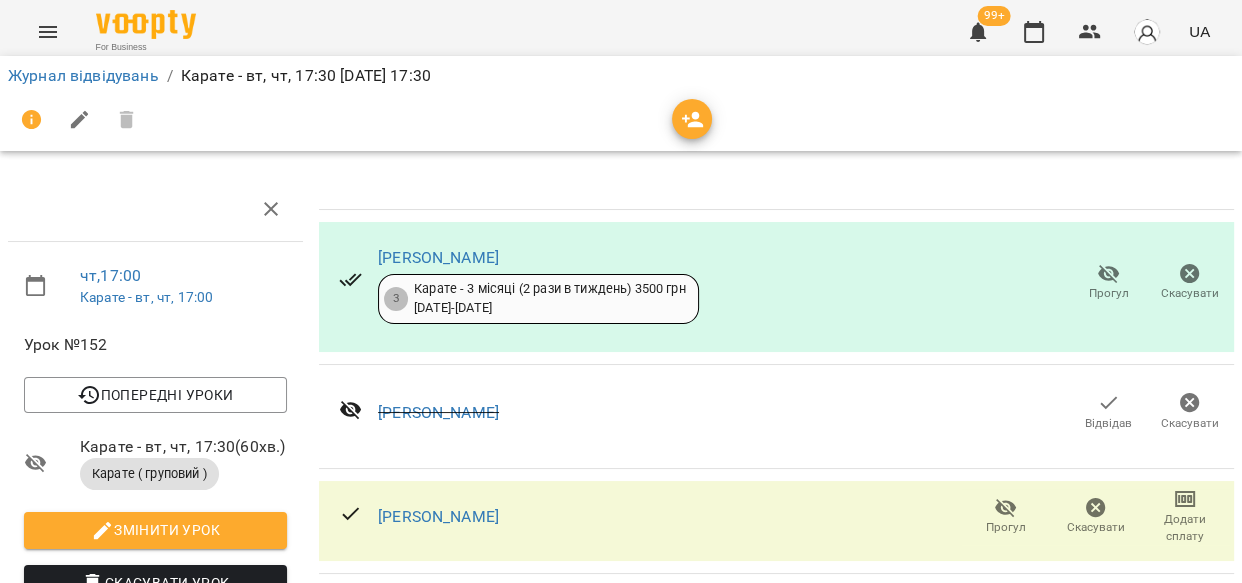 click 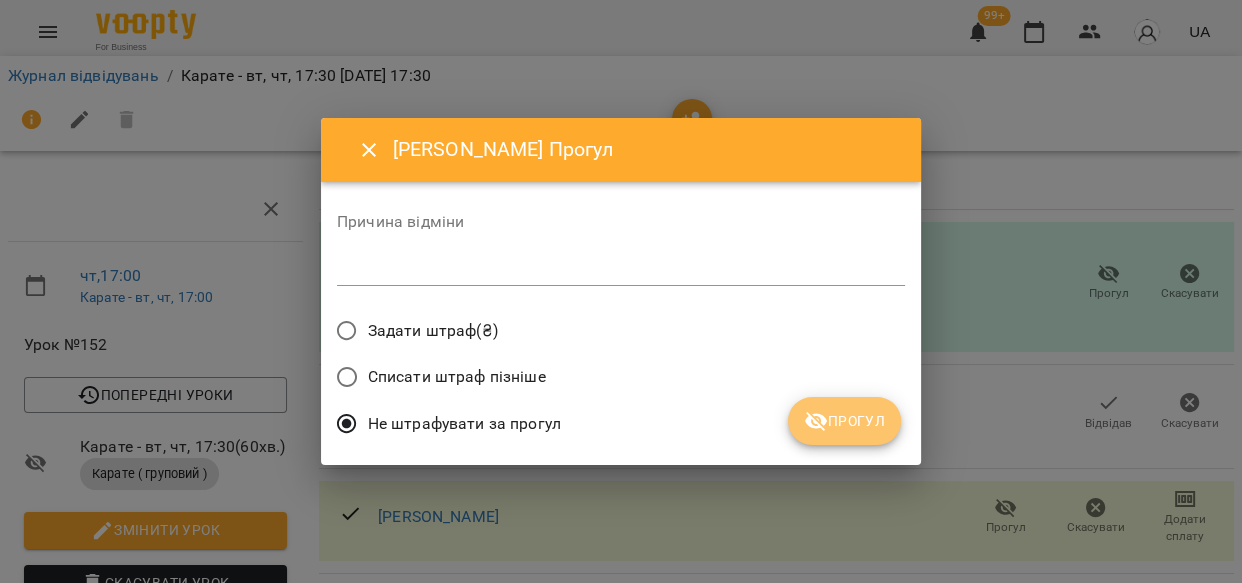 click on "Прогул" at bounding box center (844, 421) 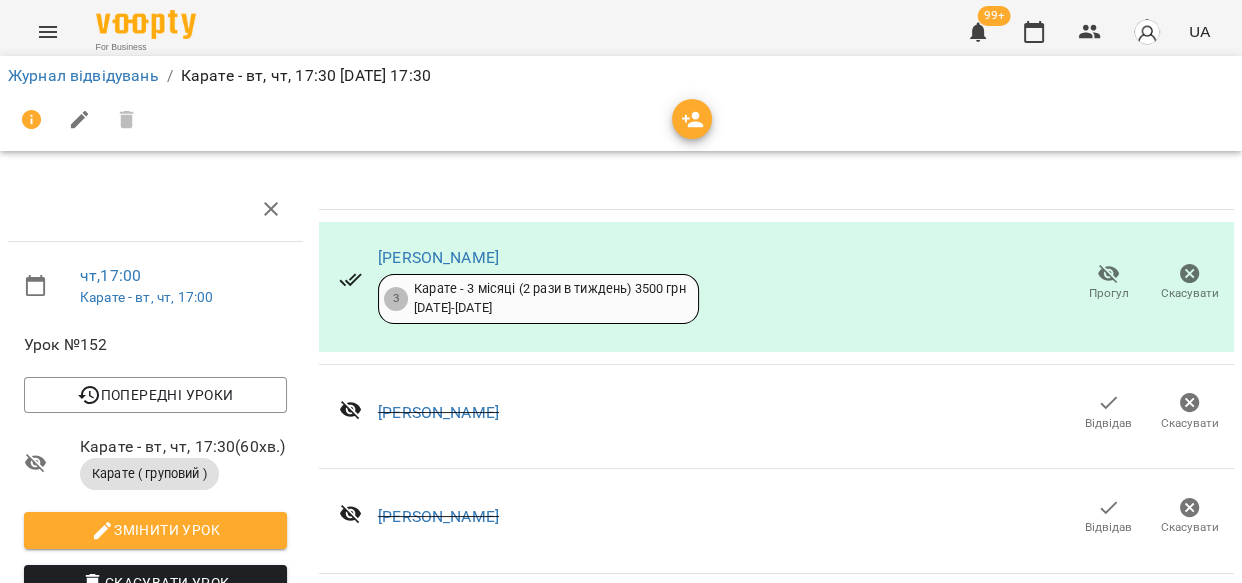 scroll, scrollTop: 440, scrollLeft: 0, axis: vertical 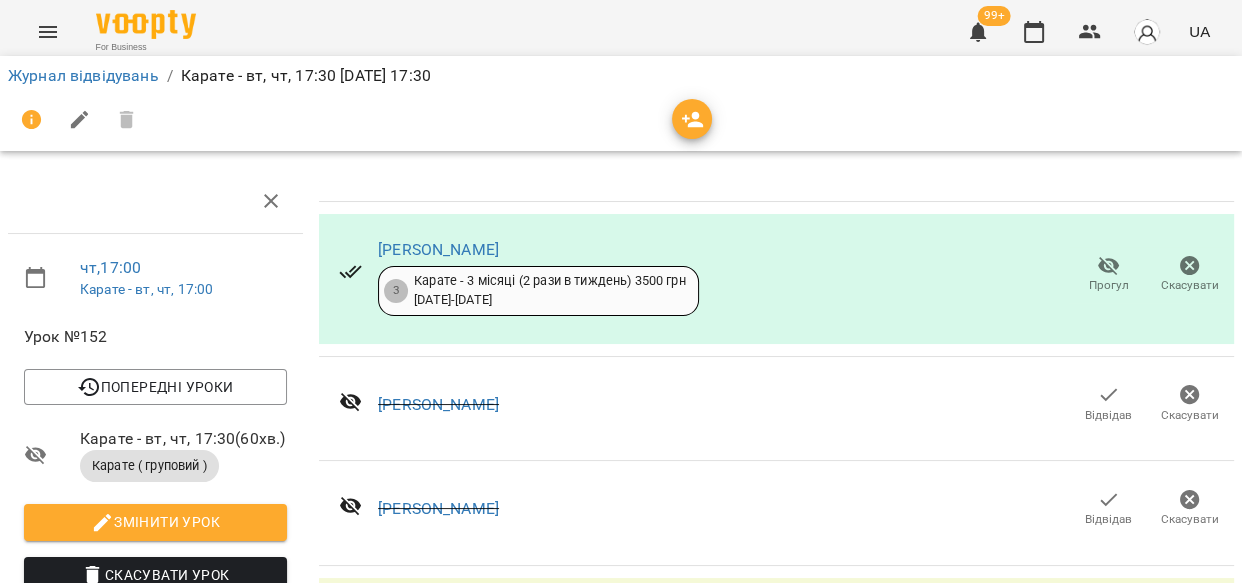 click on "Додати сплату" at bounding box center [1185, 624] 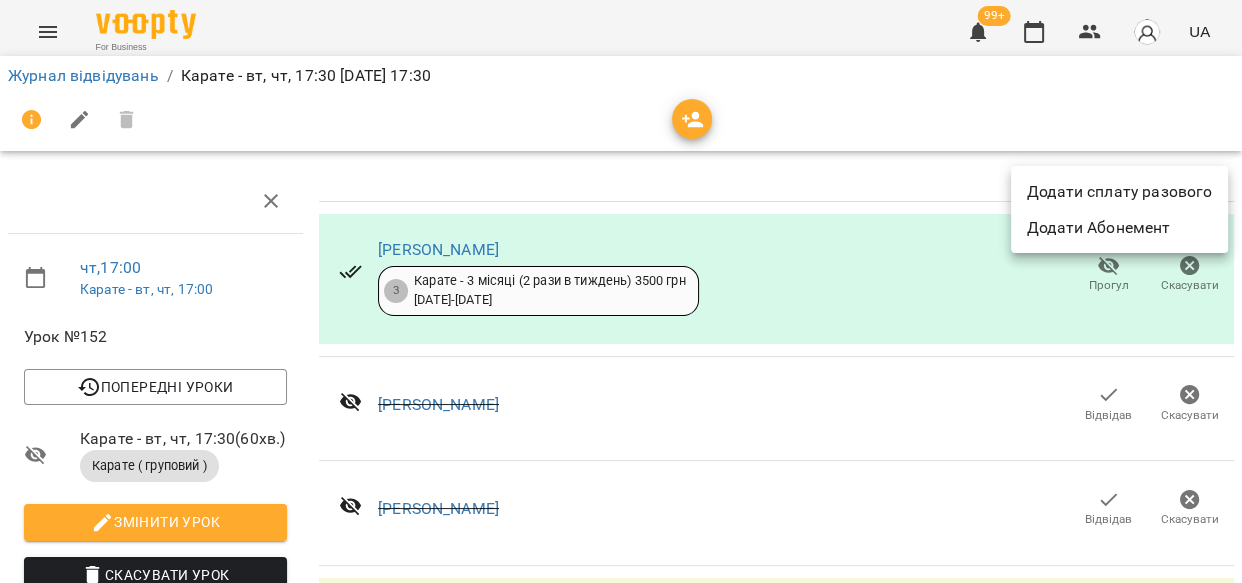 click on "Додати сплату разового" at bounding box center [1119, 192] 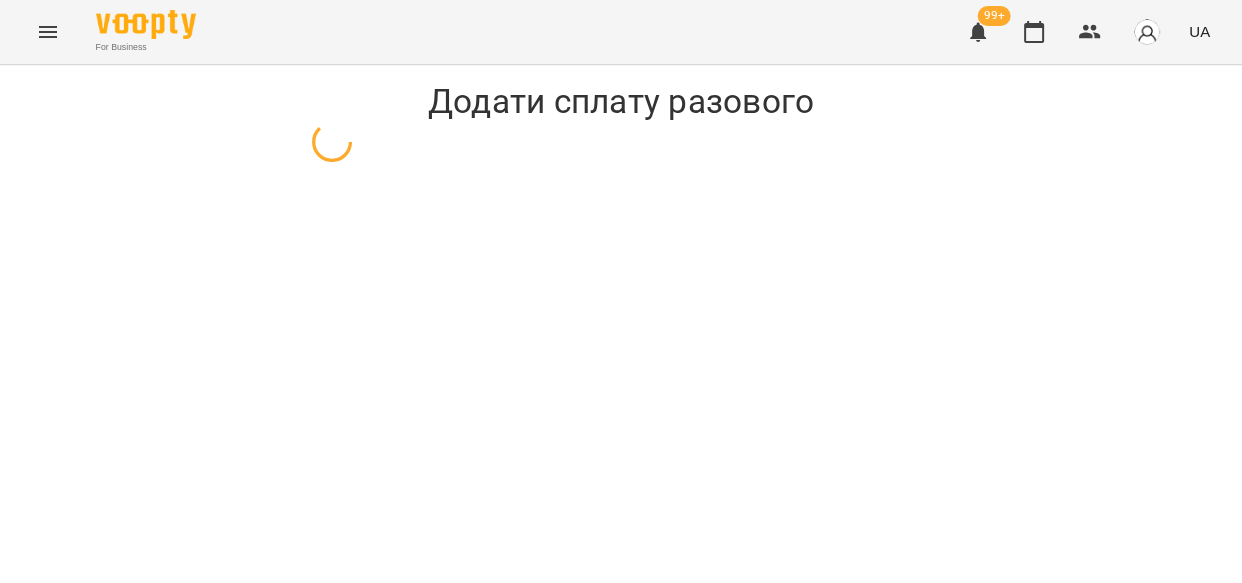 scroll, scrollTop: 0, scrollLeft: 0, axis: both 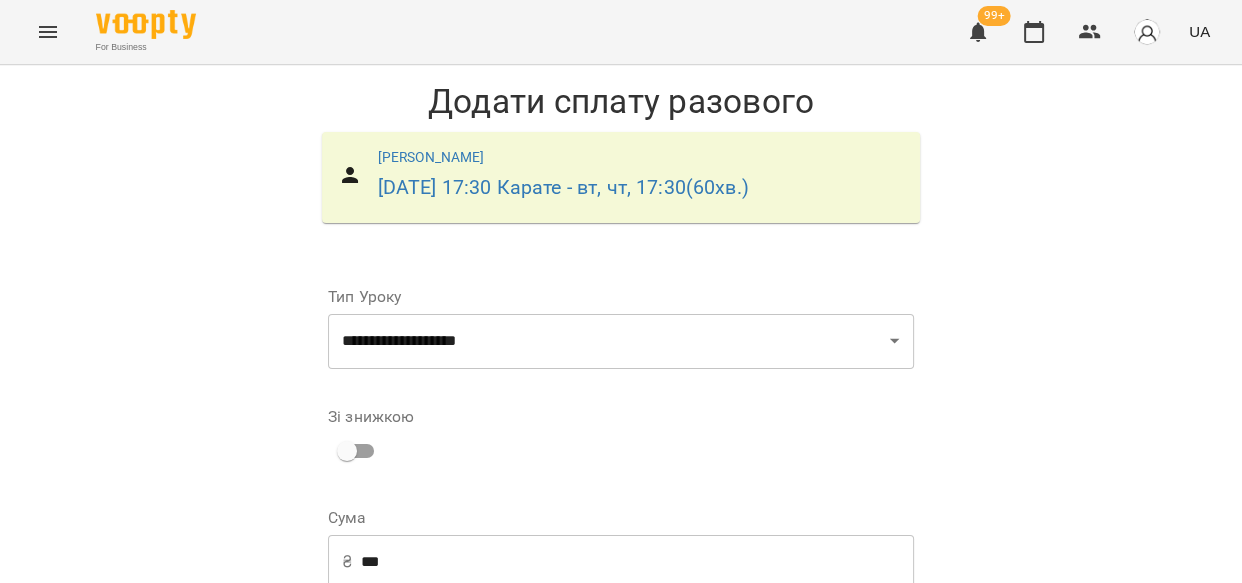 drag, startPoint x: 887, startPoint y: 360, endPoint x: 877, endPoint y: 369, distance: 13.453624 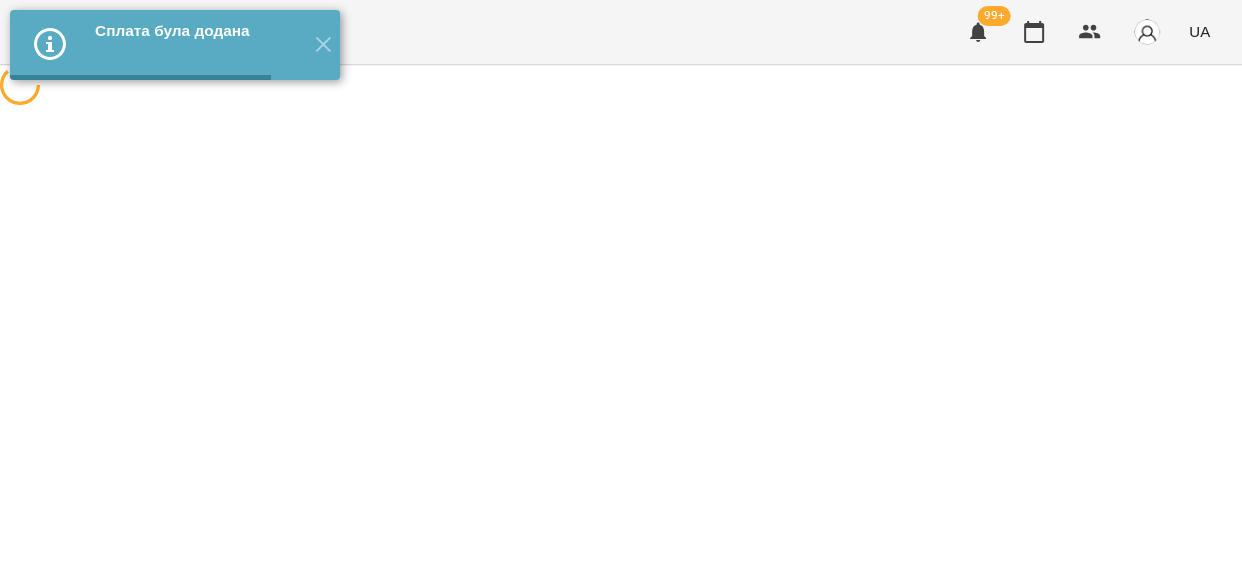scroll, scrollTop: 0, scrollLeft: 0, axis: both 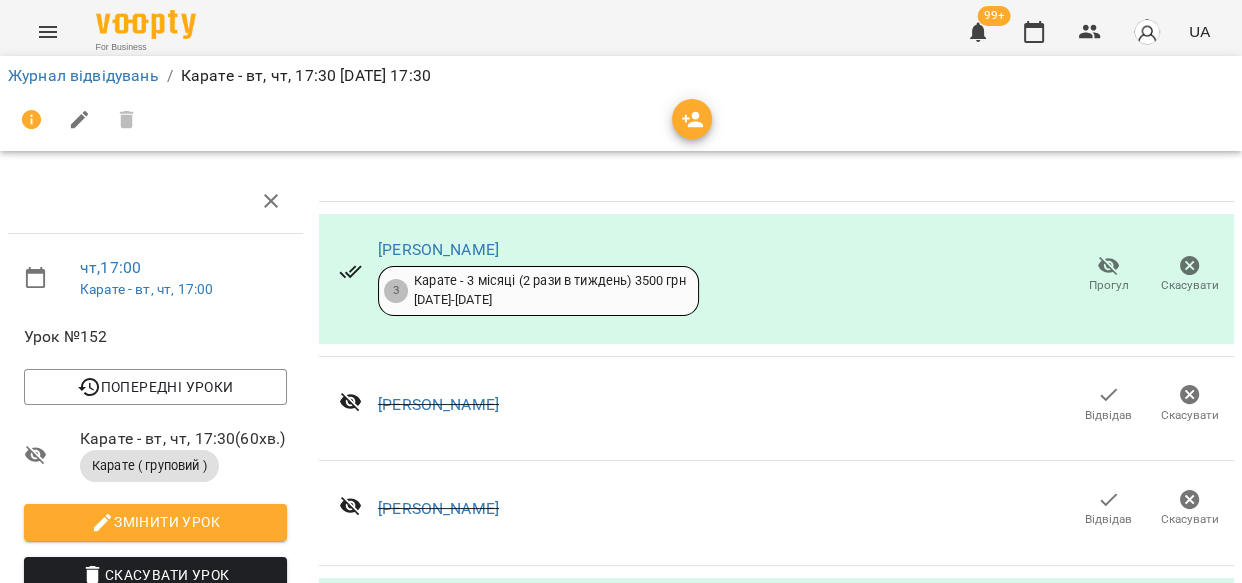 click 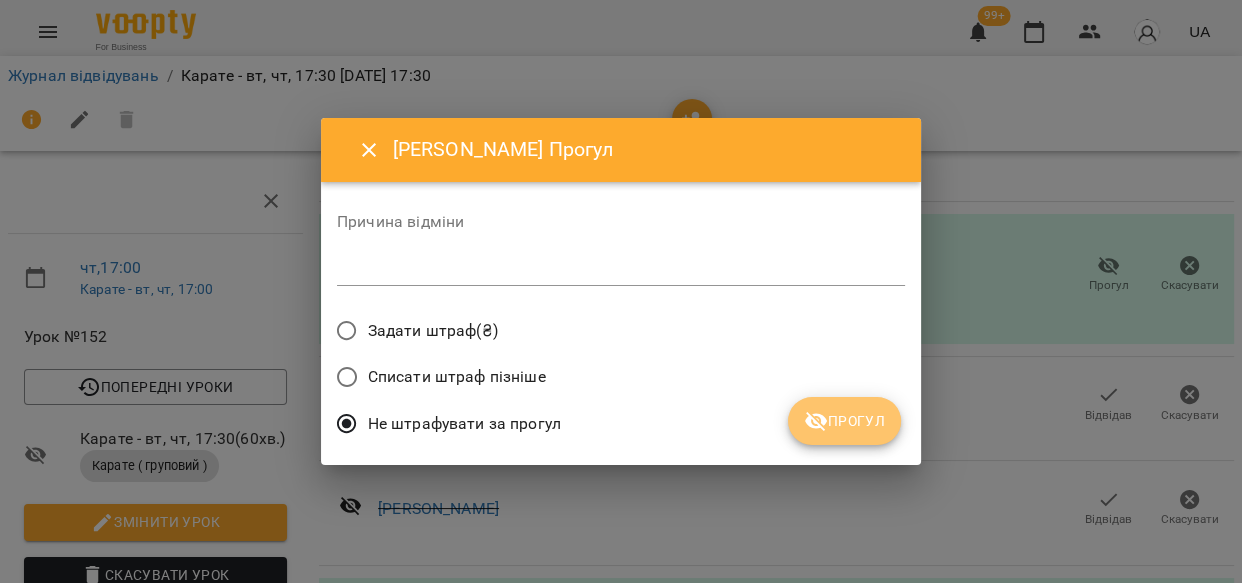 click 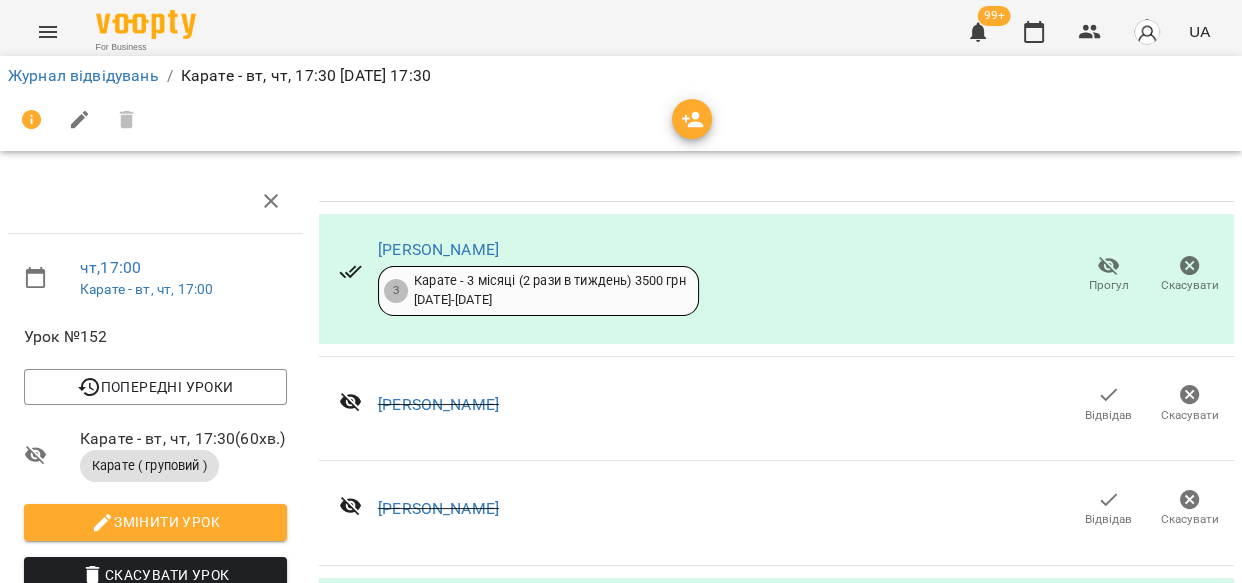 scroll, scrollTop: 670, scrollLeft: 0, axis: vertical 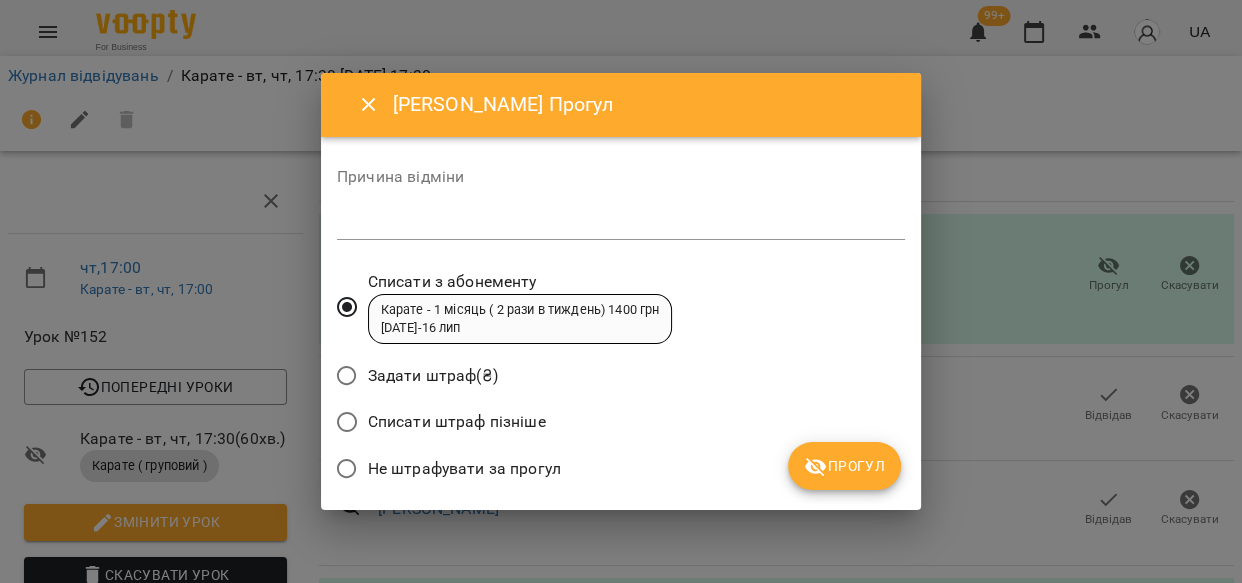click 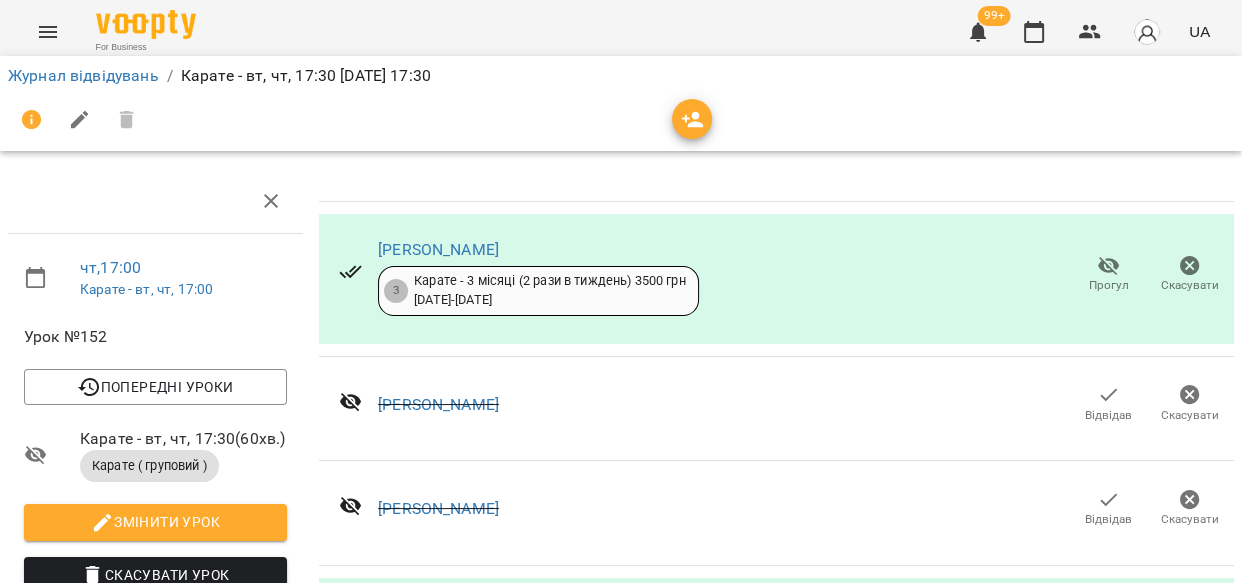 scroll, scrollTop: 907, scrollLeft: 0, axis: vertical 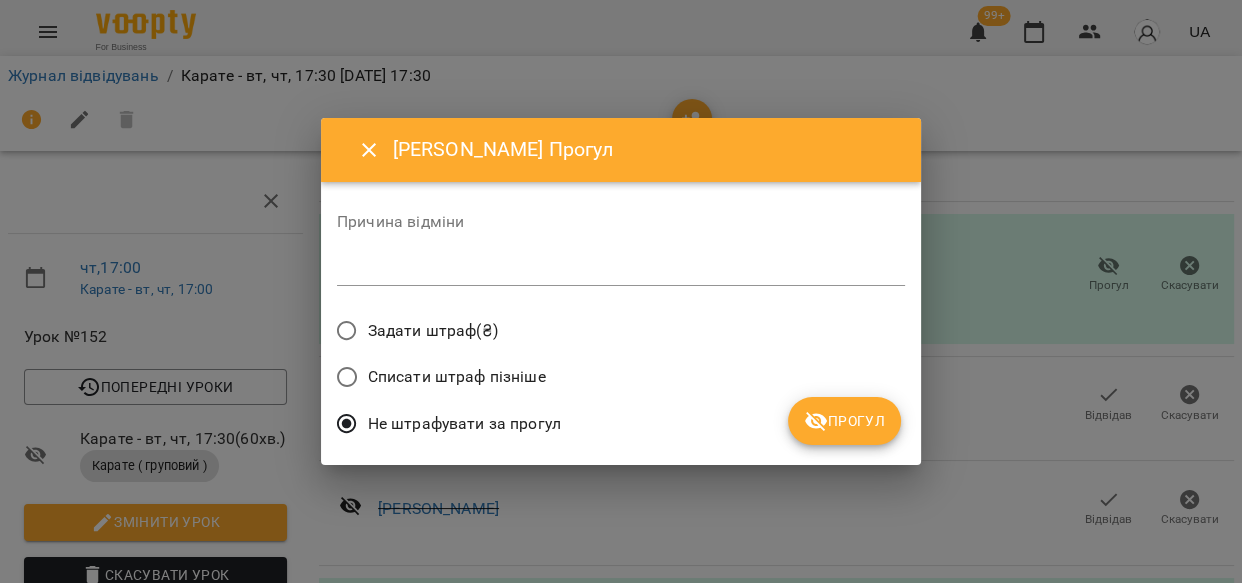 click on "Прогул" at bounding box center (844, 421) 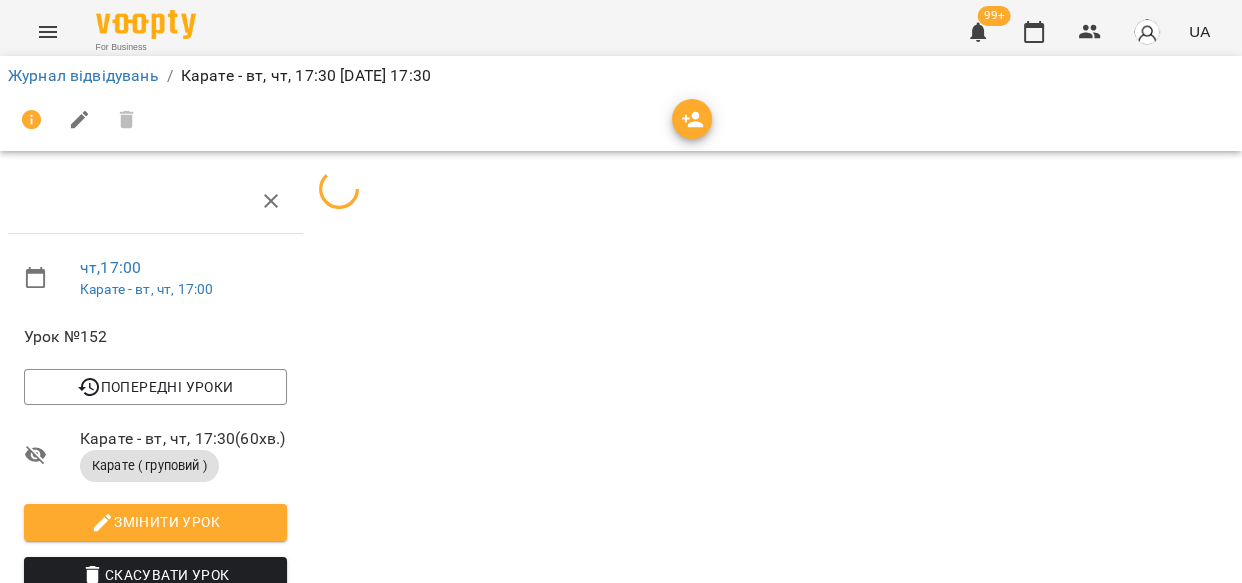 scroll, scrollTop: 907, scrollLeft: 0, axis: vertical 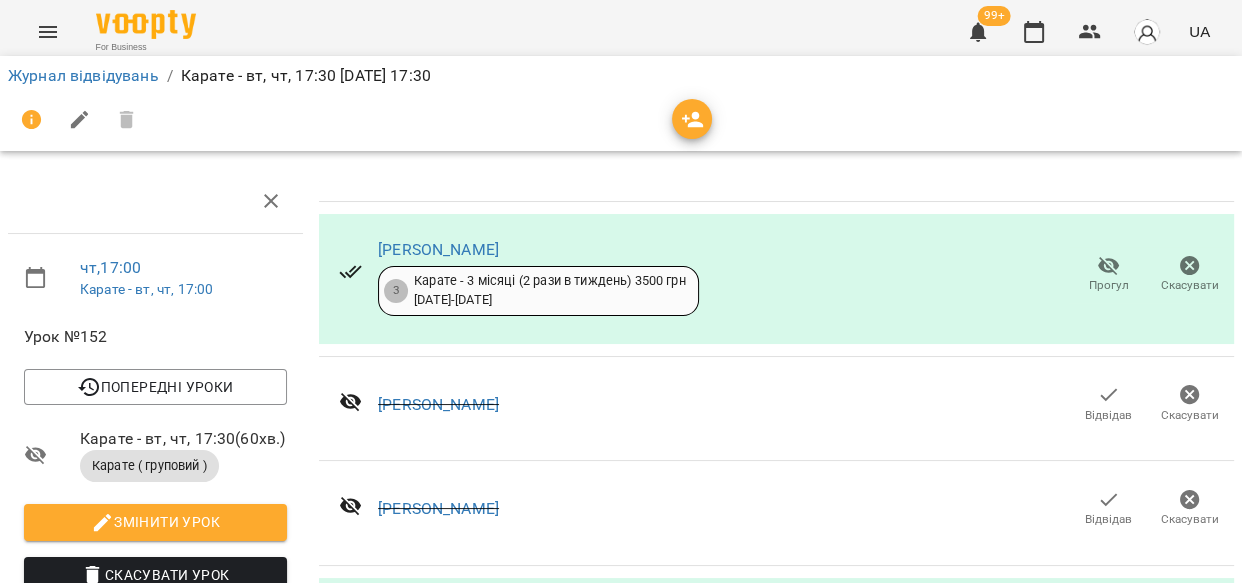 click 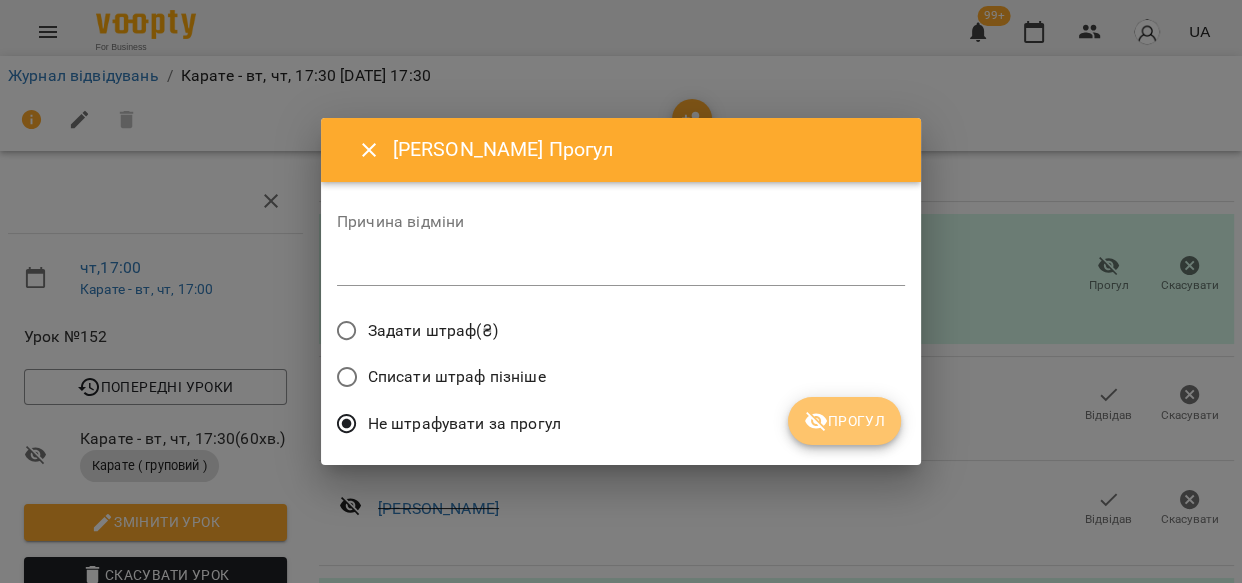 drag, startPoint x: 847, startPoint y: 425, endPoint x: 1038, endPoint y: 376, distance: 197.1852 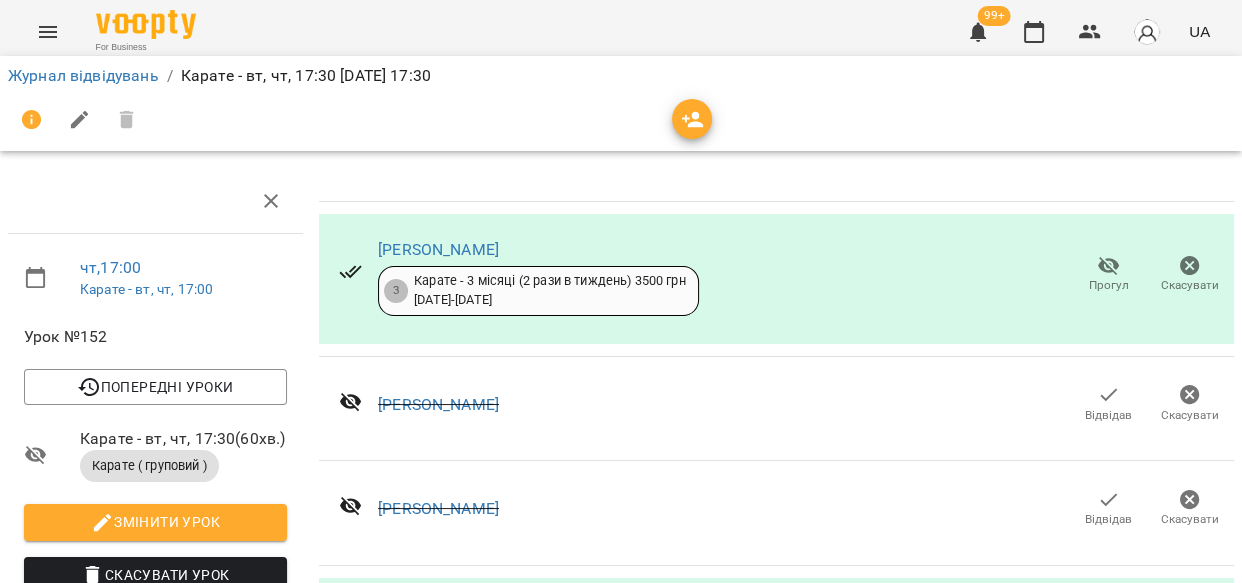 scroll, scrollTop: 1260, scrollLeft: 0, axis: vertical 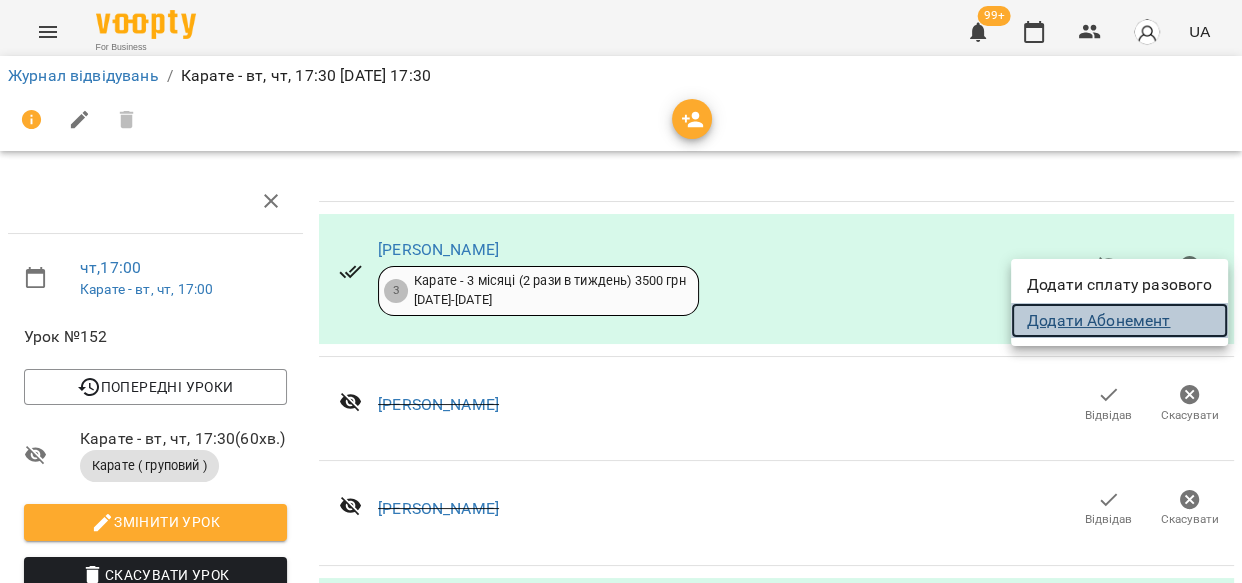 click on "Додати Абонемент" at bounding box center (1119, 321) 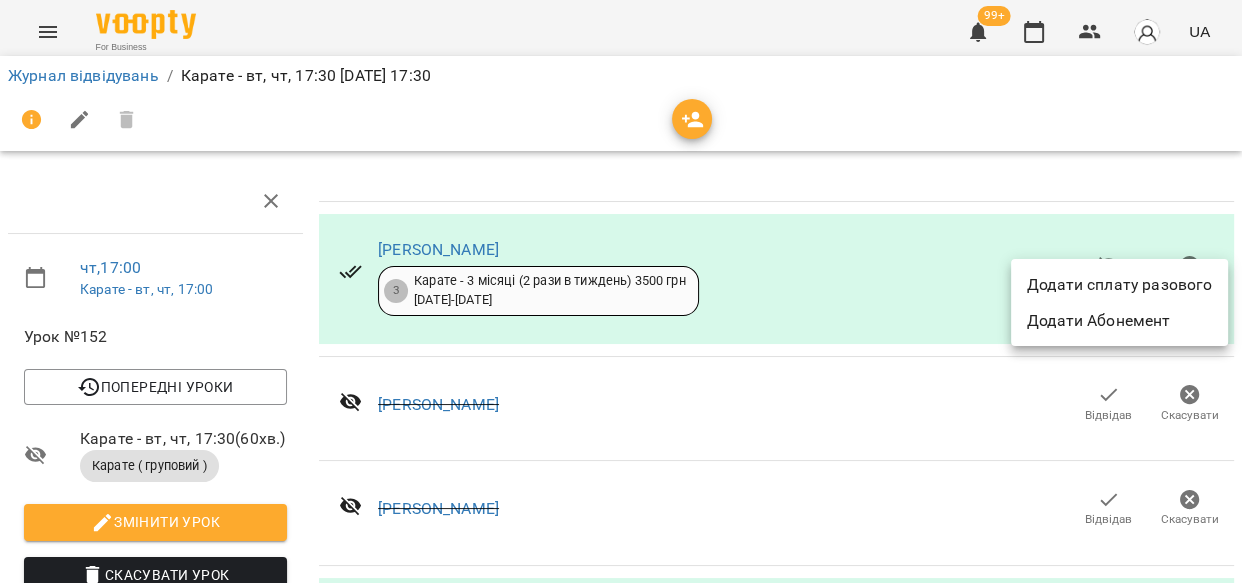 click at bounding box center (621, 291) 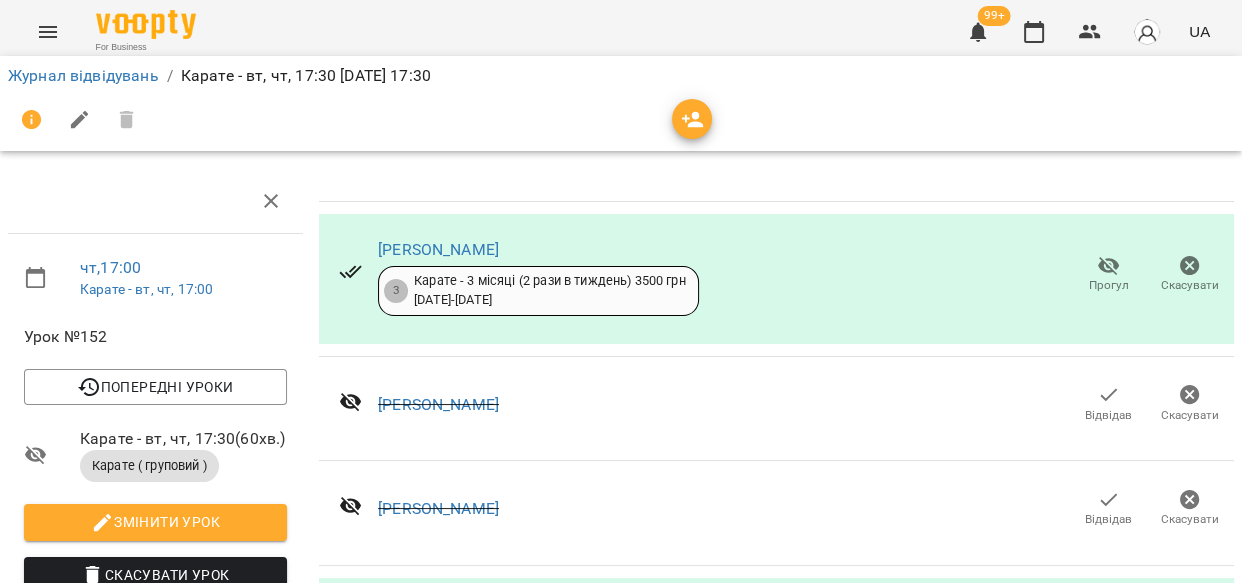 click 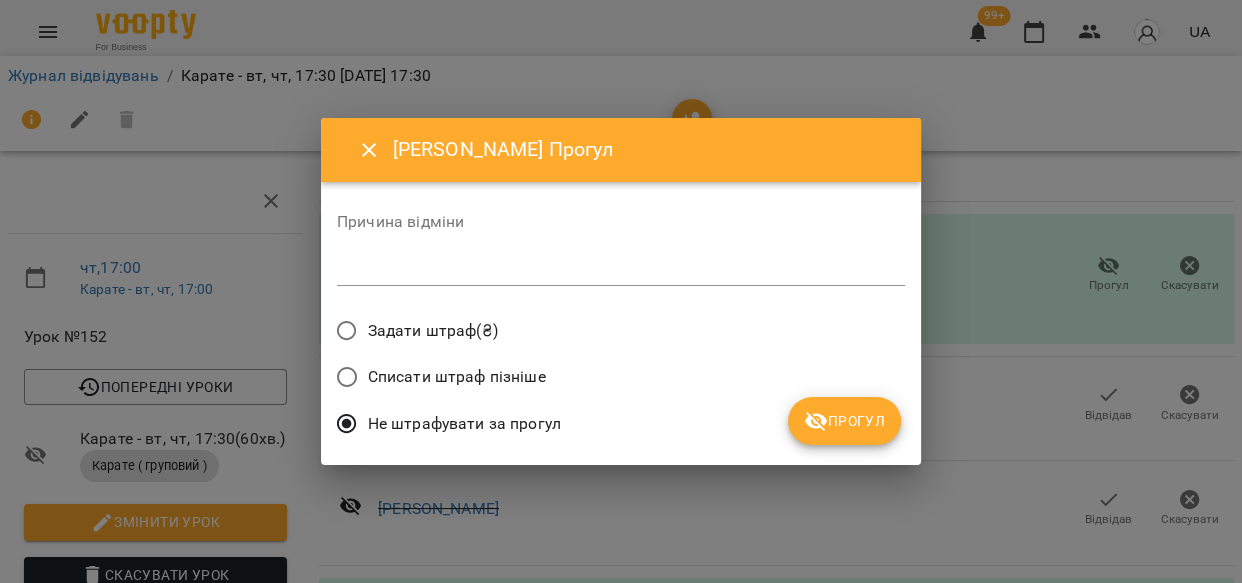 drag, startPoint x: 833, startPoint y: 411, endPoint x: 843, endPoint y: 424, distance: 16.40122 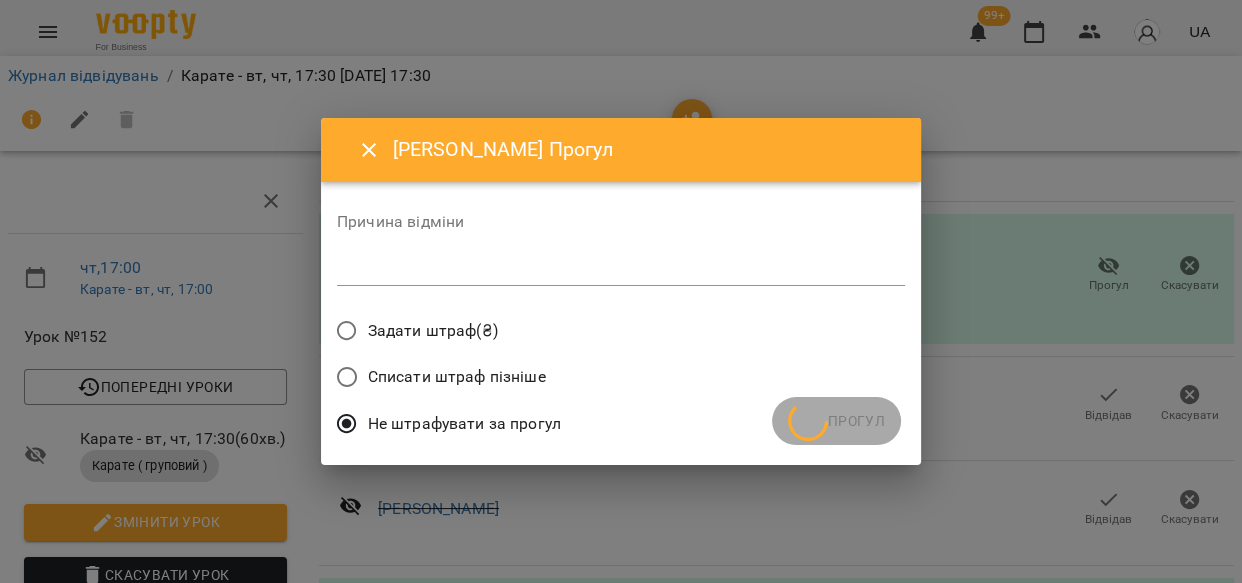 scroll, scrollTop: 1260, scrollLeft: 0, axis: vertical 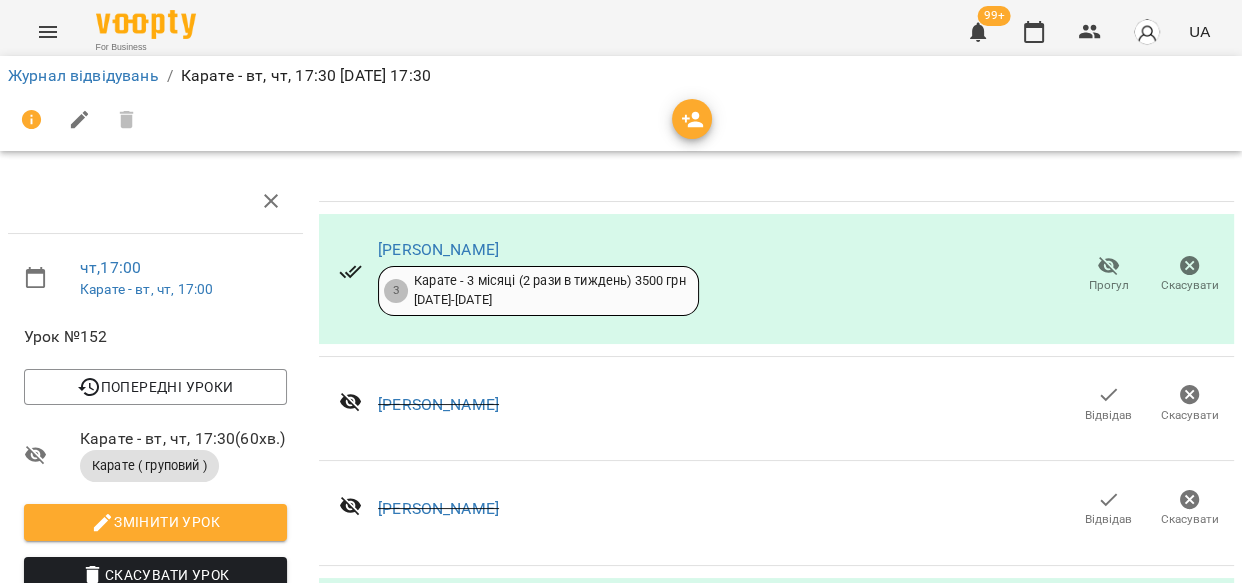 click 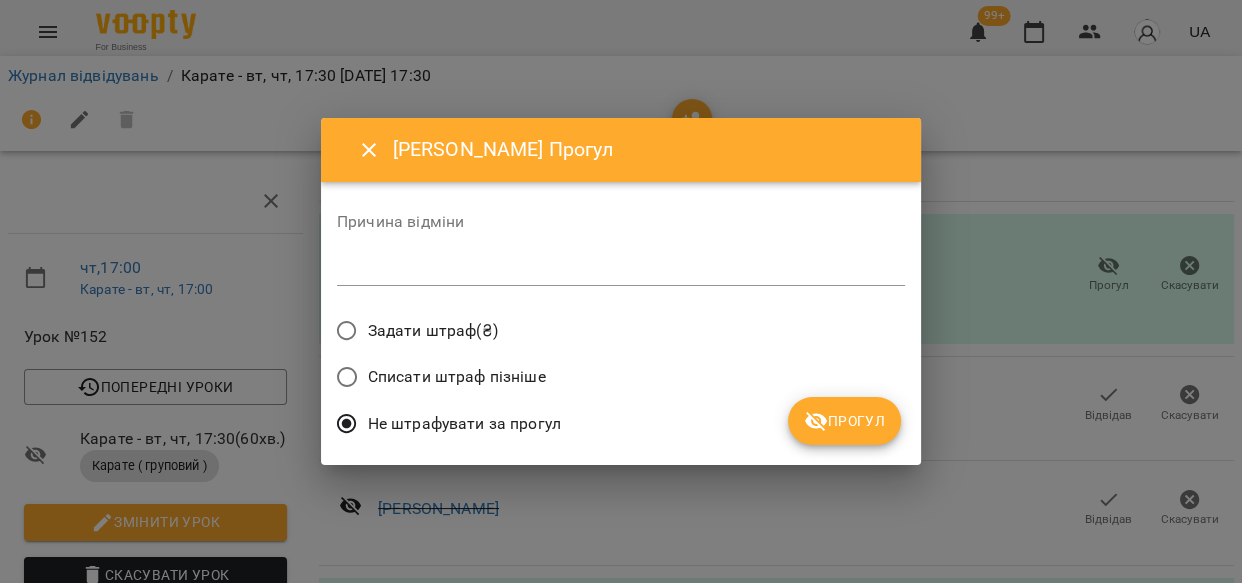 drag, startPoint x: 835, startPoint y: 410, endPoint x: 851, endPoint y: 419, distance: 18.35756 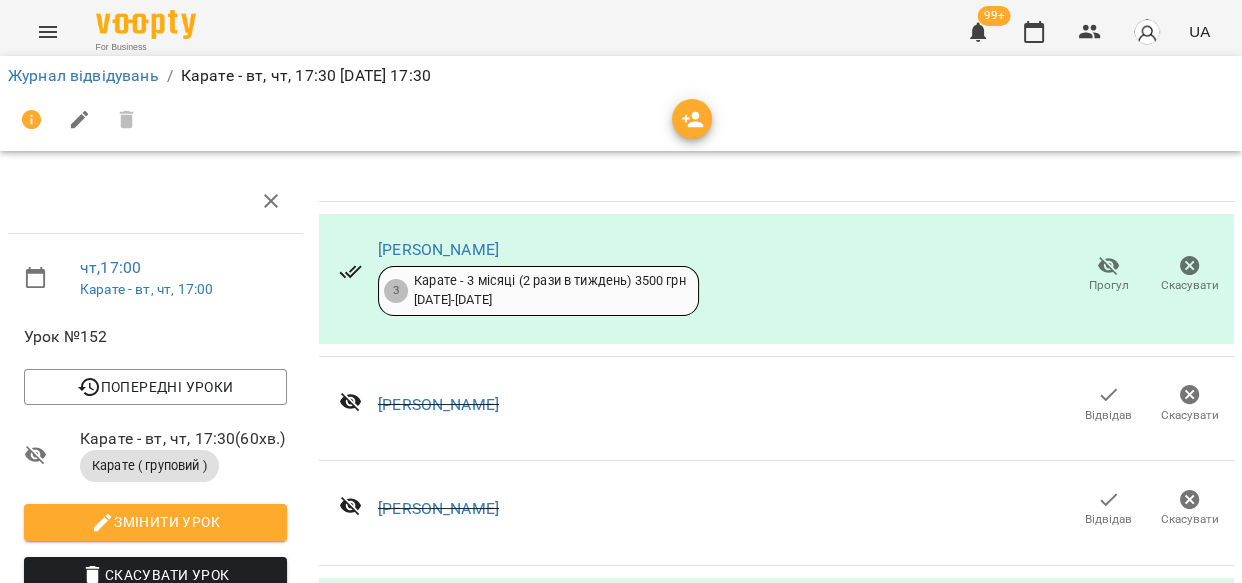 scroll, scrollTop: 1781, scrollLeft: 0, axis: vertical 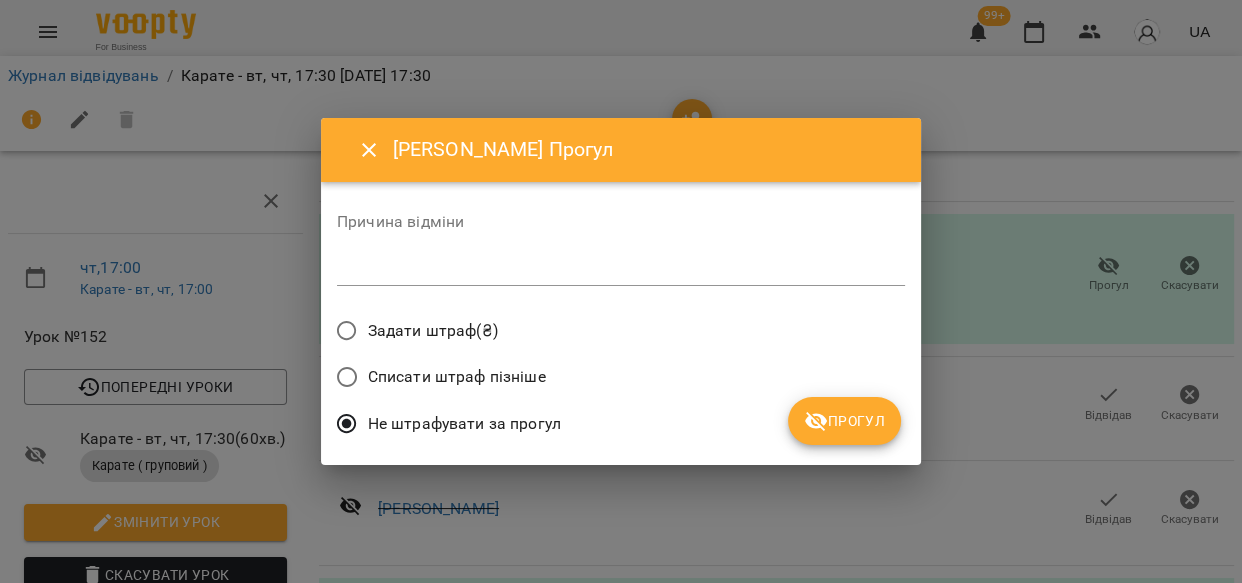 click on "Прогул" at bounding box center [844, 421] 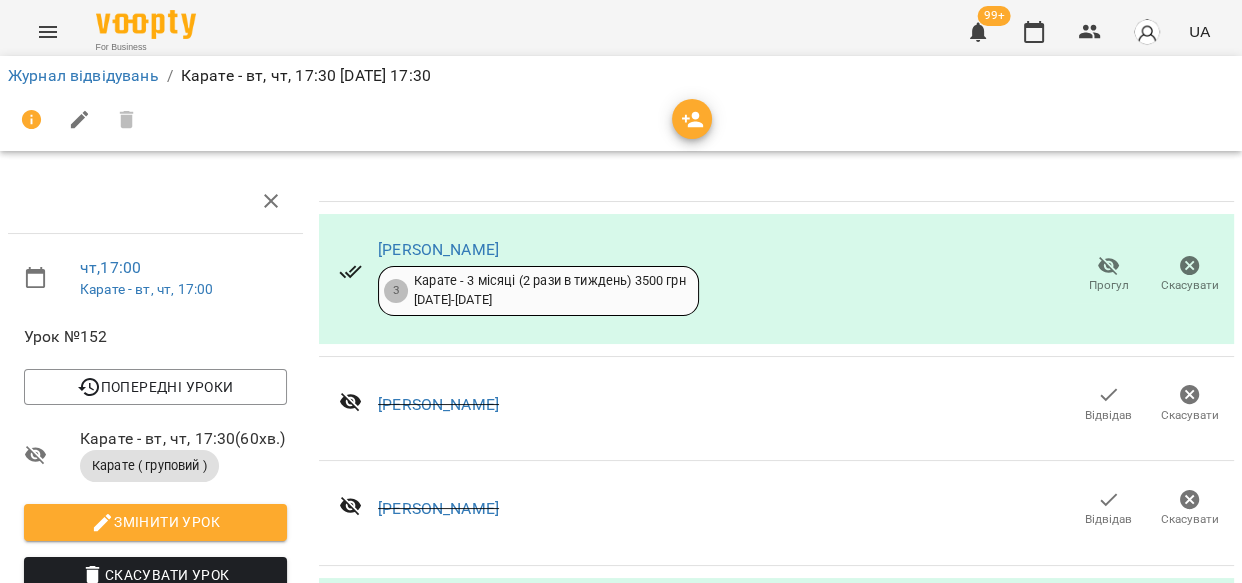 scroll, scrollTop: 1781, scrollLeft: 0, axis: vertical 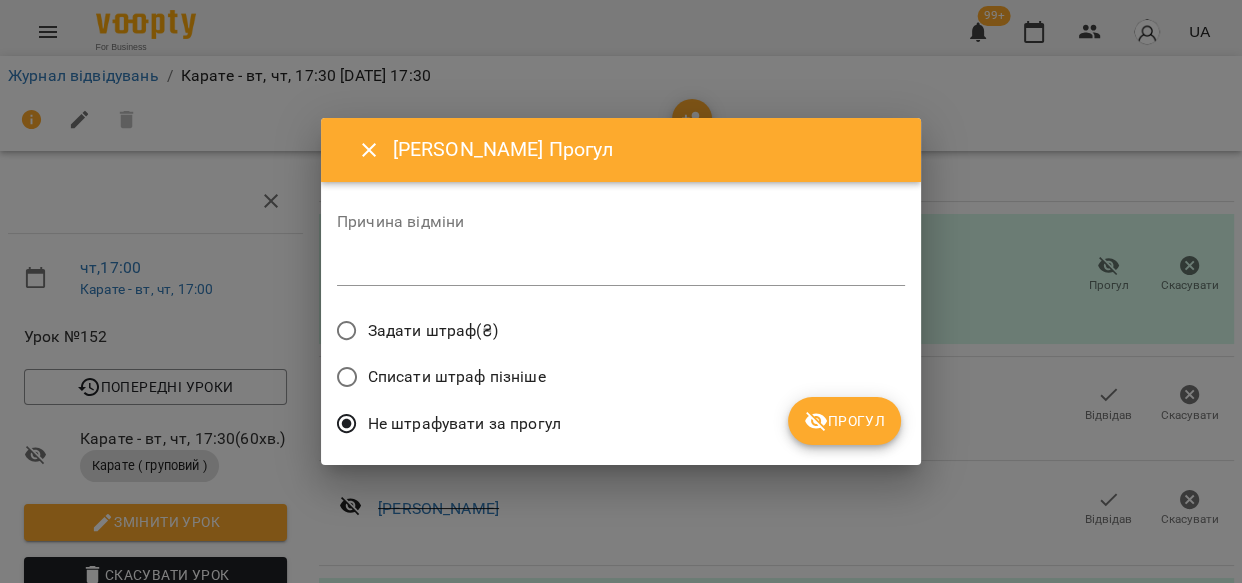 click on "Прогул" at bounding box center [844, 421] 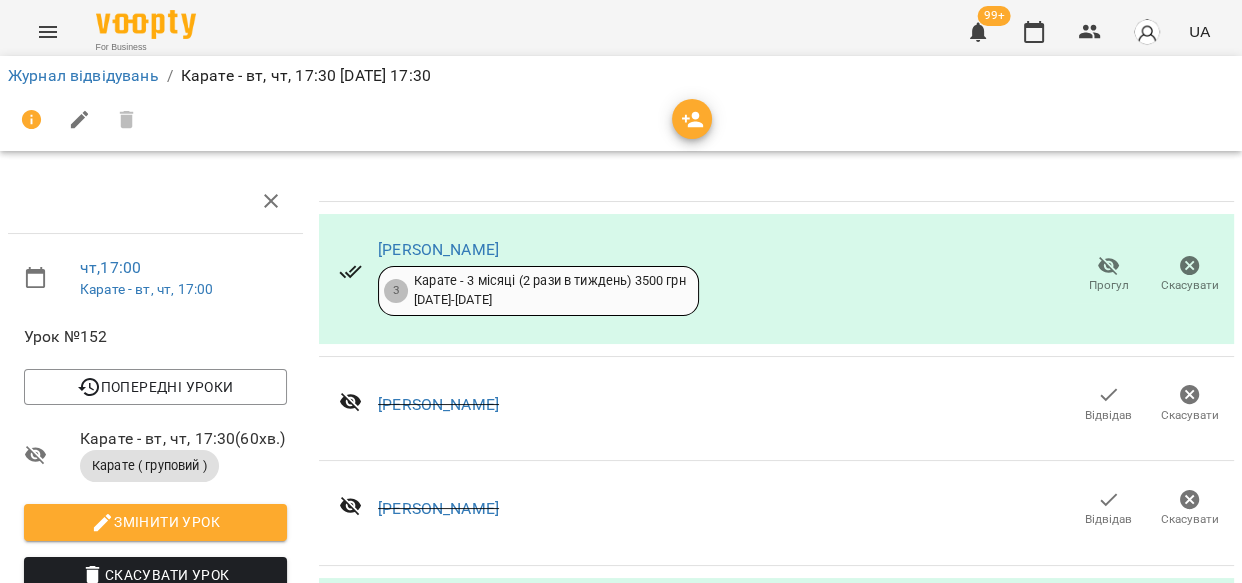 scroll, scrollTop: 2119, scrollLeft: 0, axis: vertical 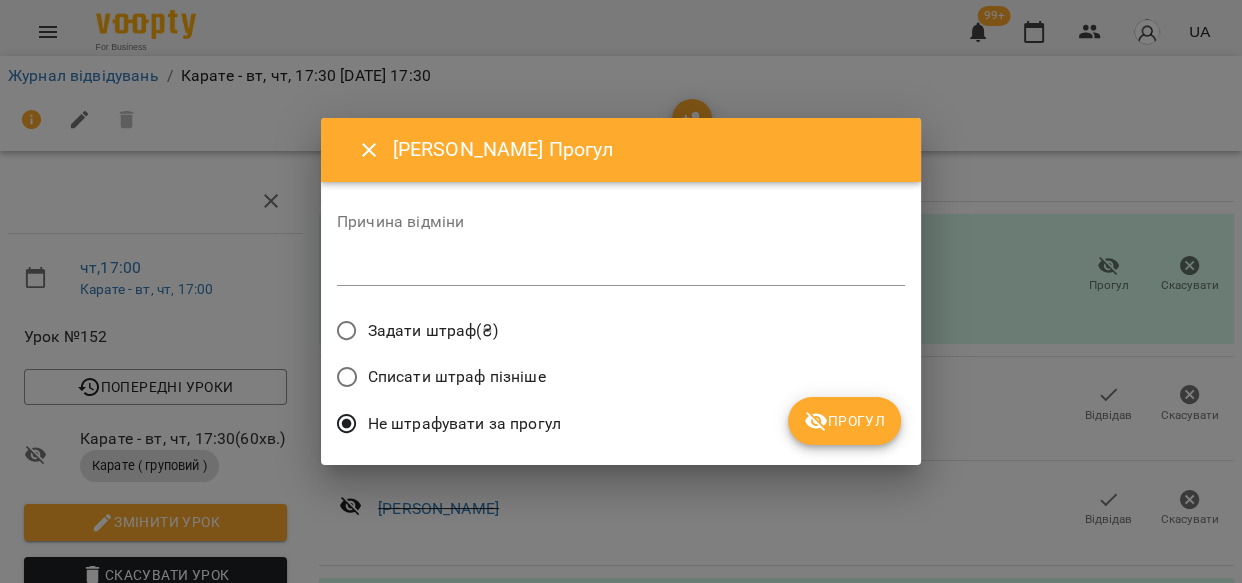 drag, startPoint x: 851, startPoint y: 422, endPoint x: 892, endPoint y: 423, distance: 41.01219 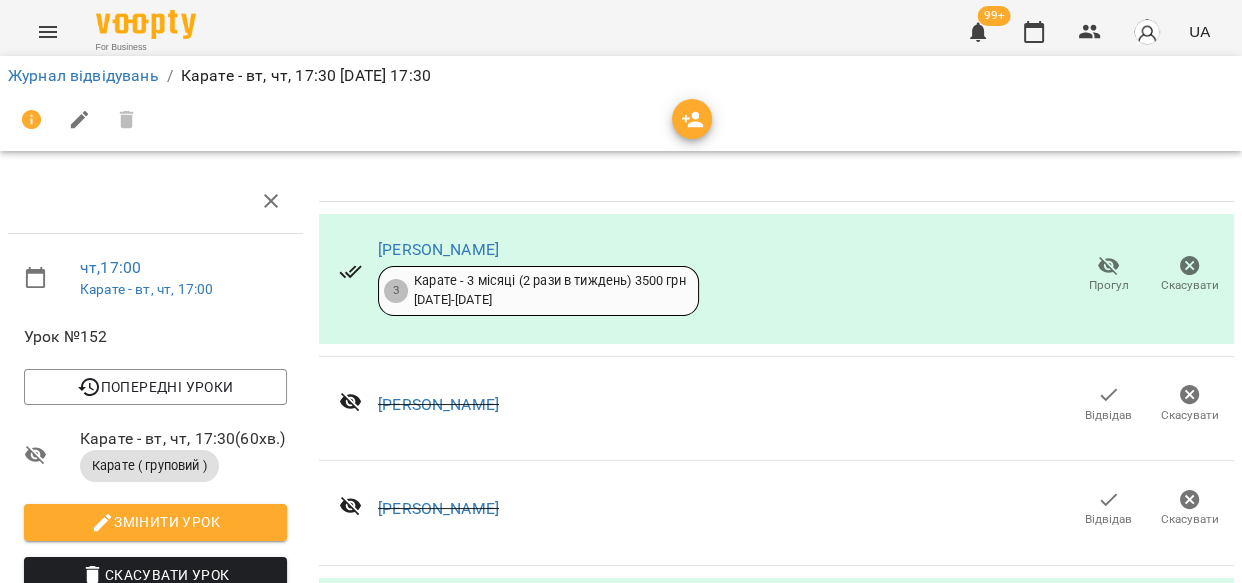 scroll, scrollTop: 2325, scrollLeft: 0, axis: vertical 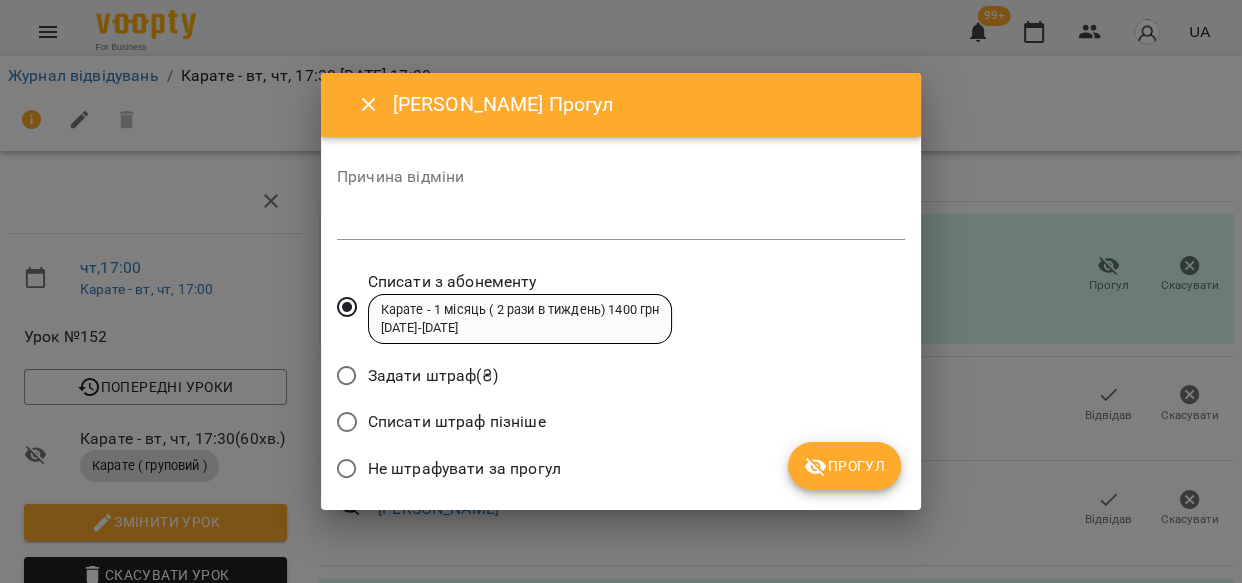 drag, startPoint x: 852, startPoint y: 469, endPoint x: 1004, endPoint y: 473, distance: 152.05263 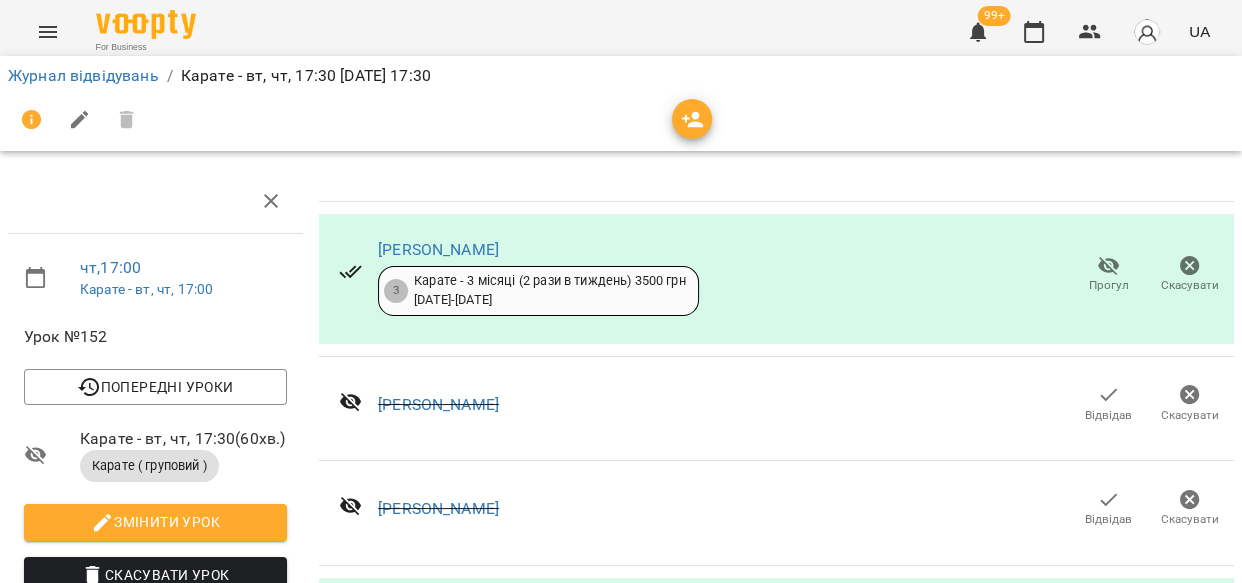 scroll, scrollTop: 2806, scrollLeft: 0, axis: vertical 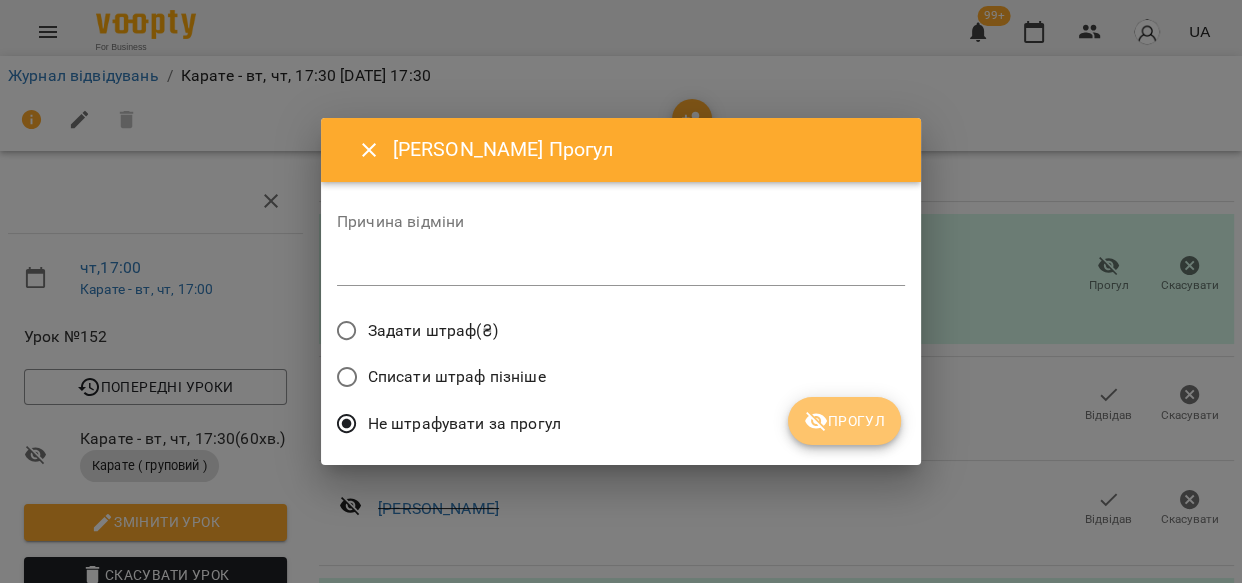 drag, startPoint x: 883, startPoint y: 407, endPoint x: 969, endPoint y: 417, distance: 86.579445 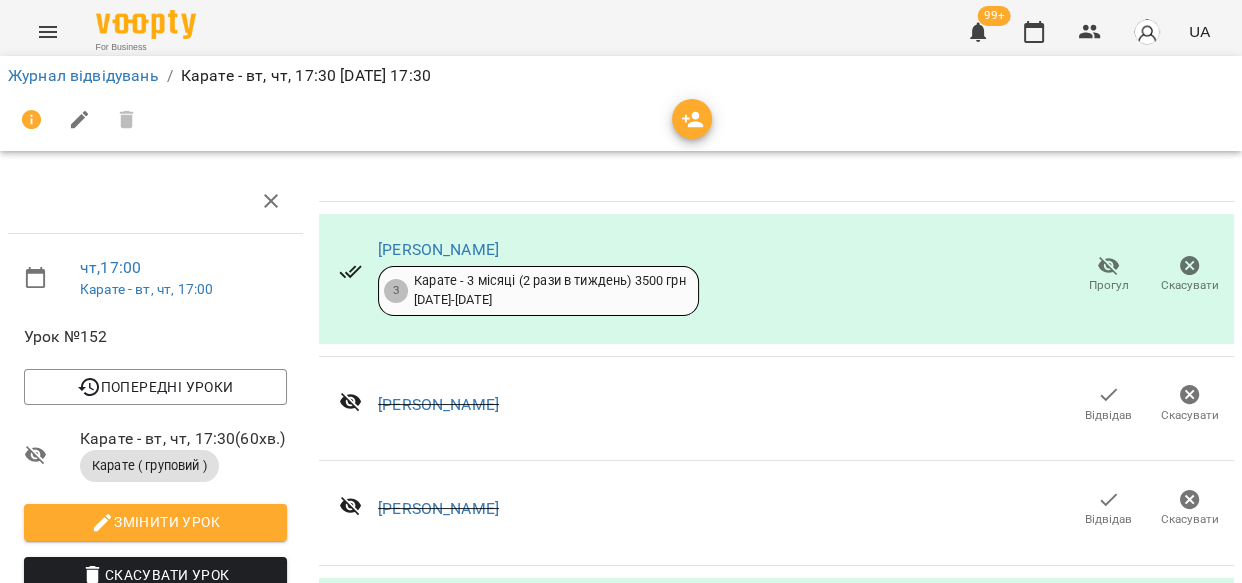 scroll, scrollTop: 2806, scrollLeft: 0, axis: vertical 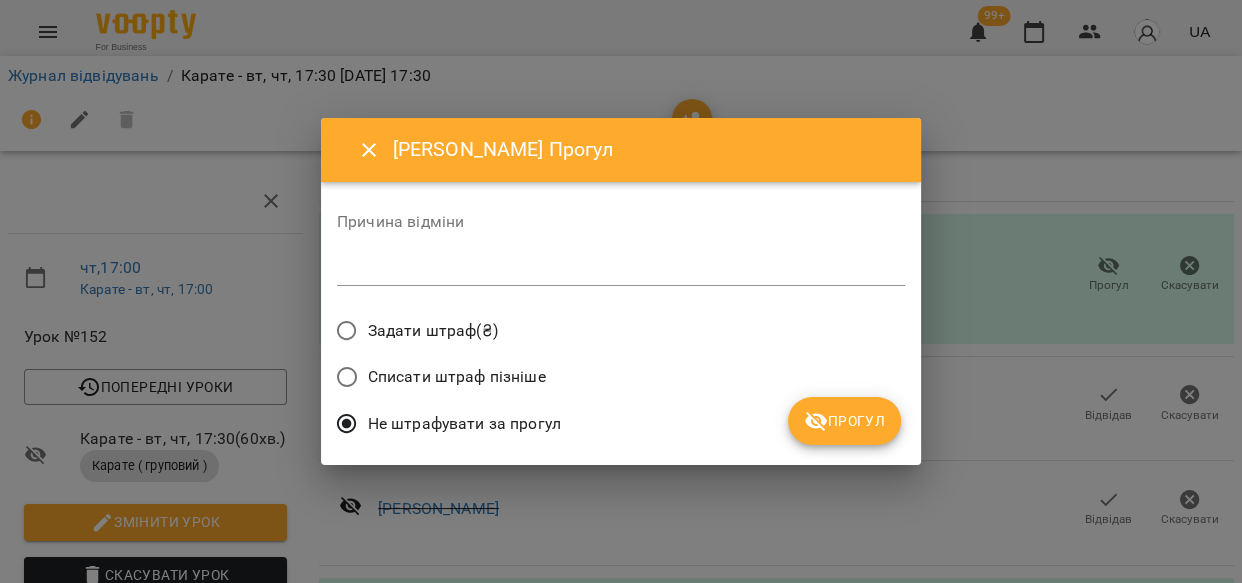 drag, startPoint x: 870, startPoint y: 441, endPoint x: 880, endPoint y: 449, distance: 12.806249 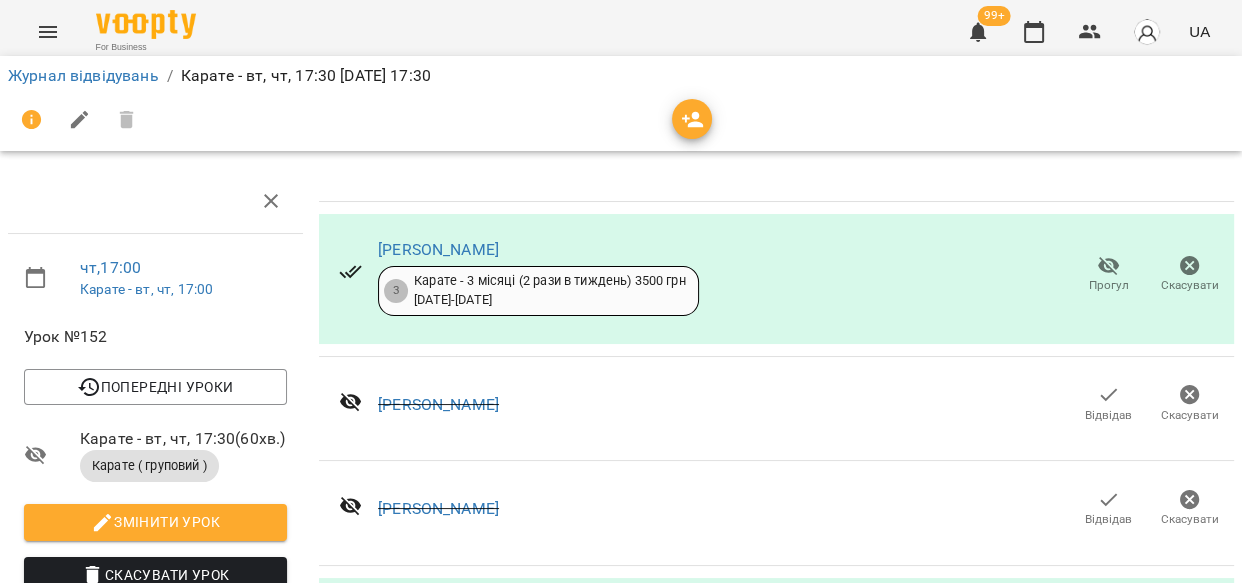 scroll, scrollTop: 2806, scrollLeft: 0, axis: vertical 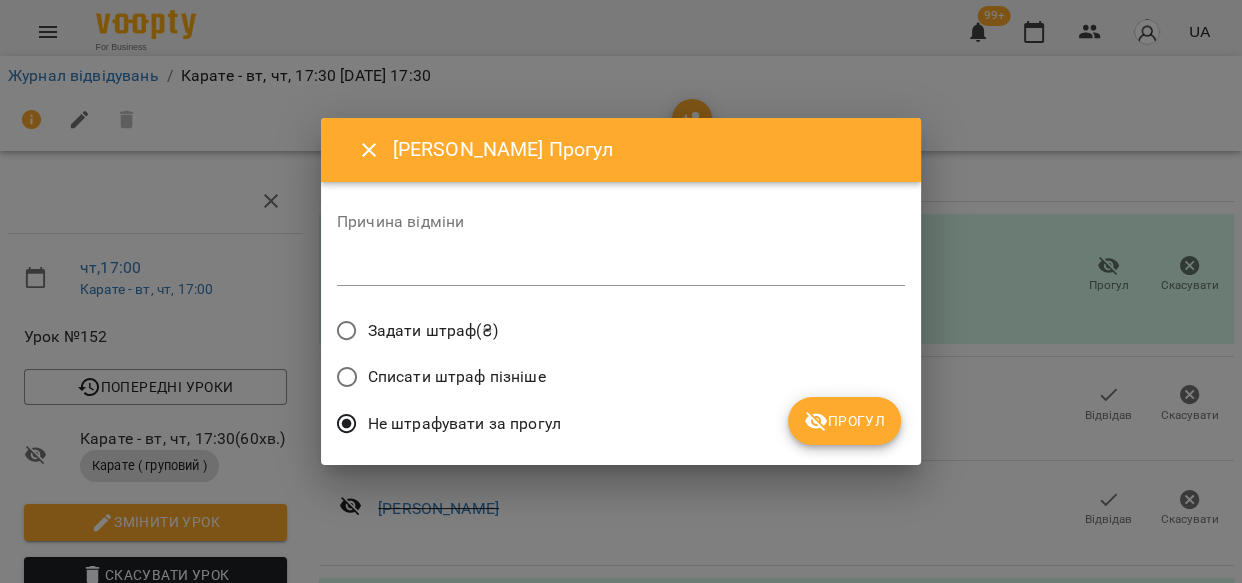 drag, startPoint x: 859, startPoint y: 420, endPoint x: 902, endPoint y: 464, distance: 61.522354 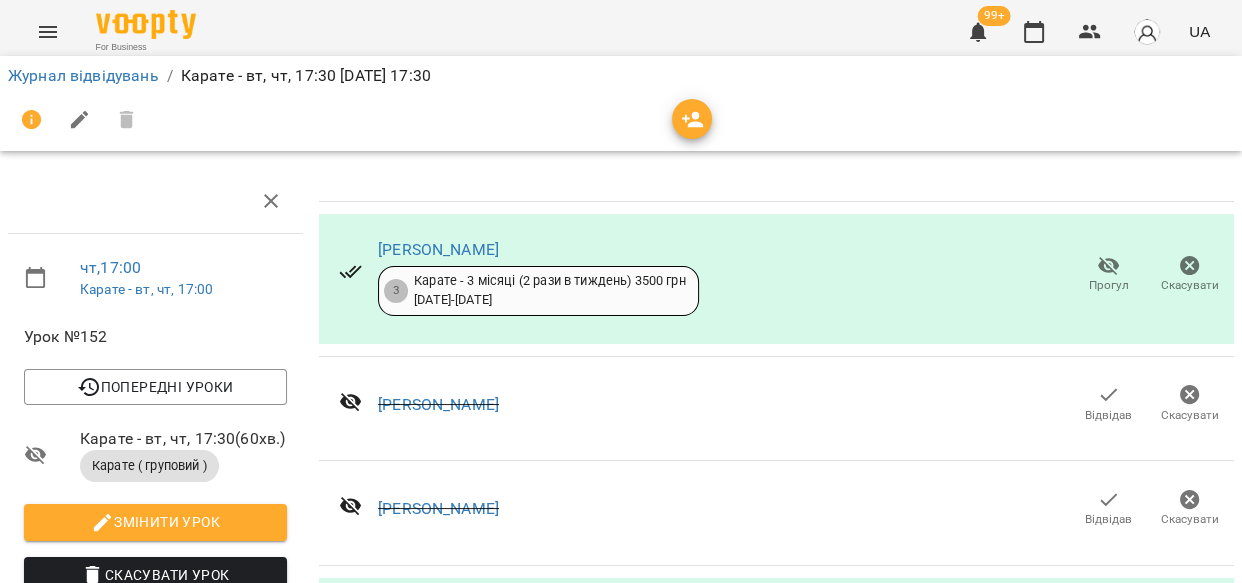 scroll, scrollTop: 3057, scrollLeft: 0, axis: vertical 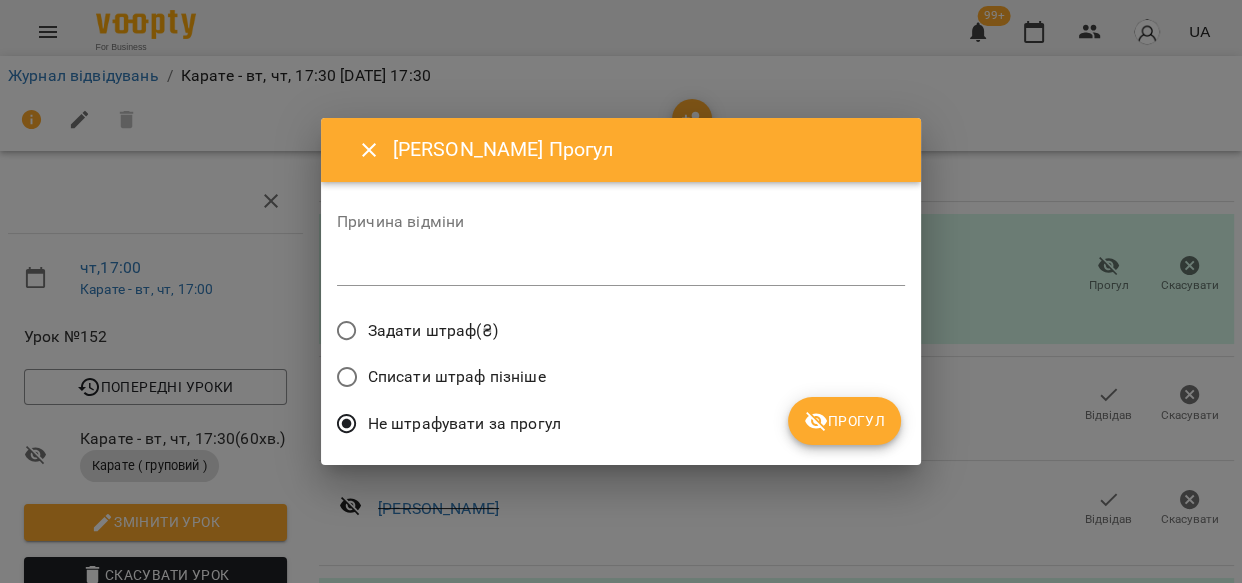 drag, startPoint x: 831, startPoint y: 419, endPoint x: 909, endPoint y: 459, distance: 87.658424 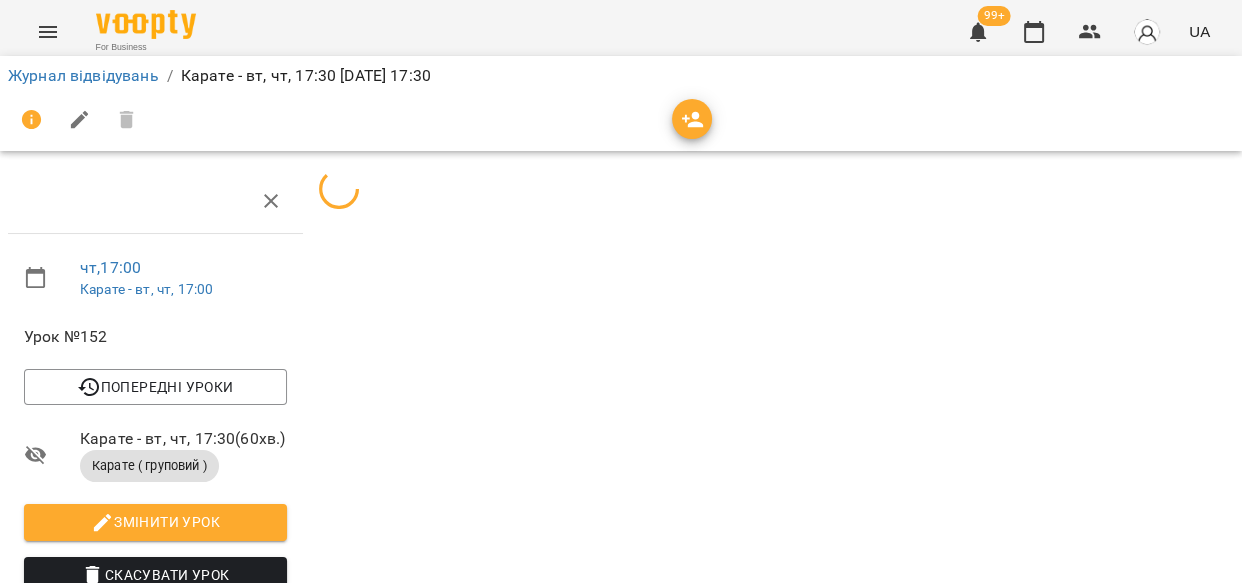 scroll, scrollTop: 3057, scrollLeft: 0, axis: vertical 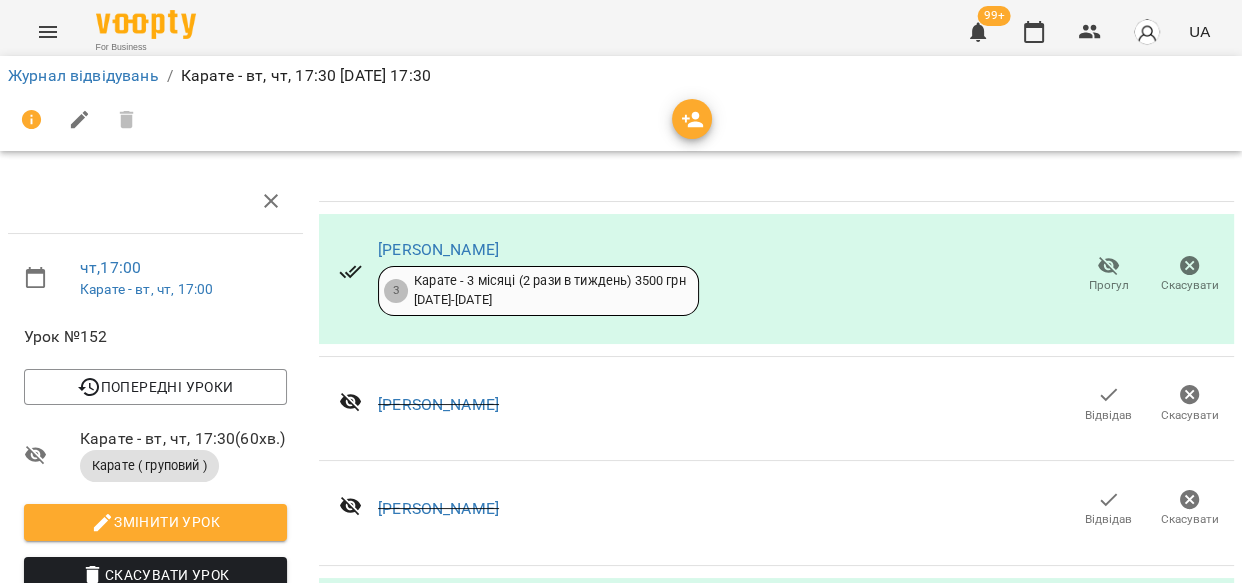 click 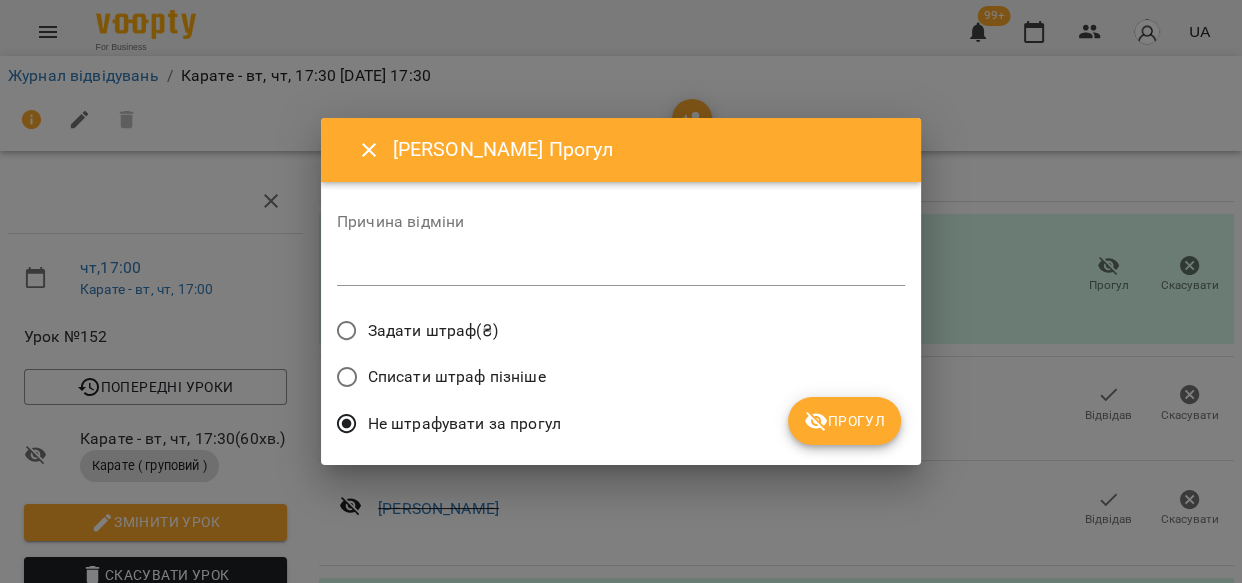click on "Прогул" at bounding box center [844, 421] 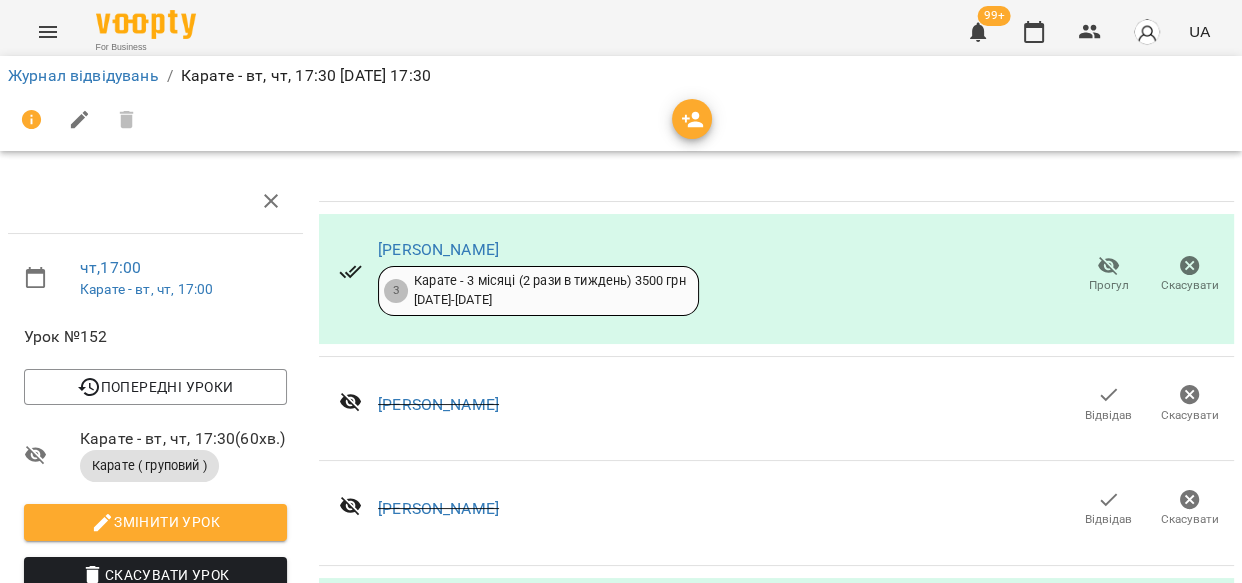 scroll, scrollTop: 0, scrollLeft: 0, axis: both 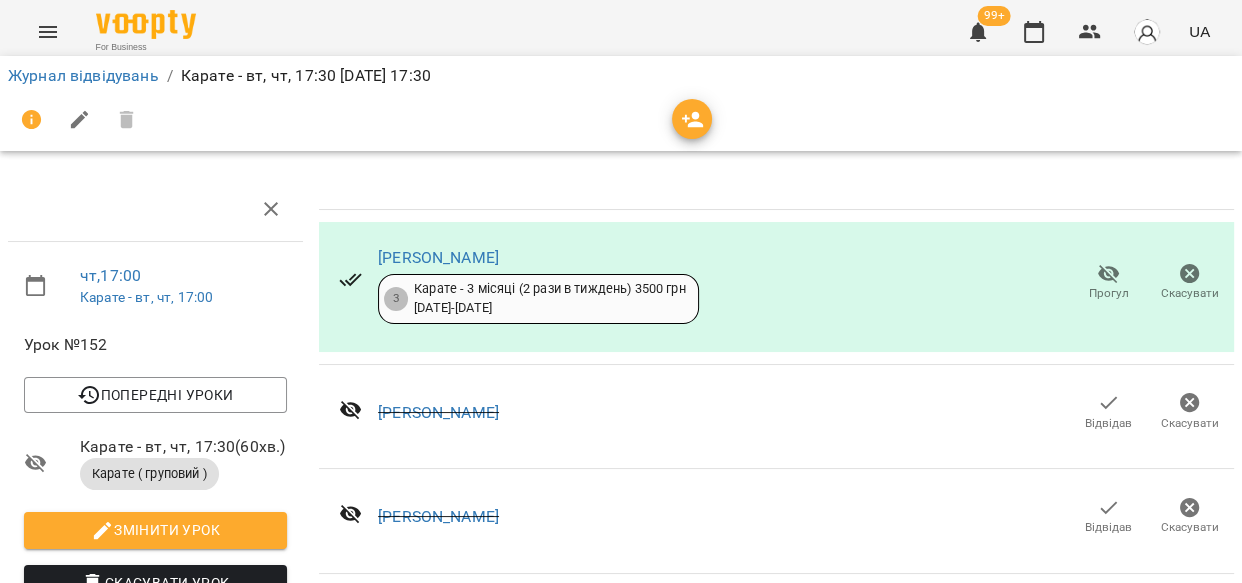 click 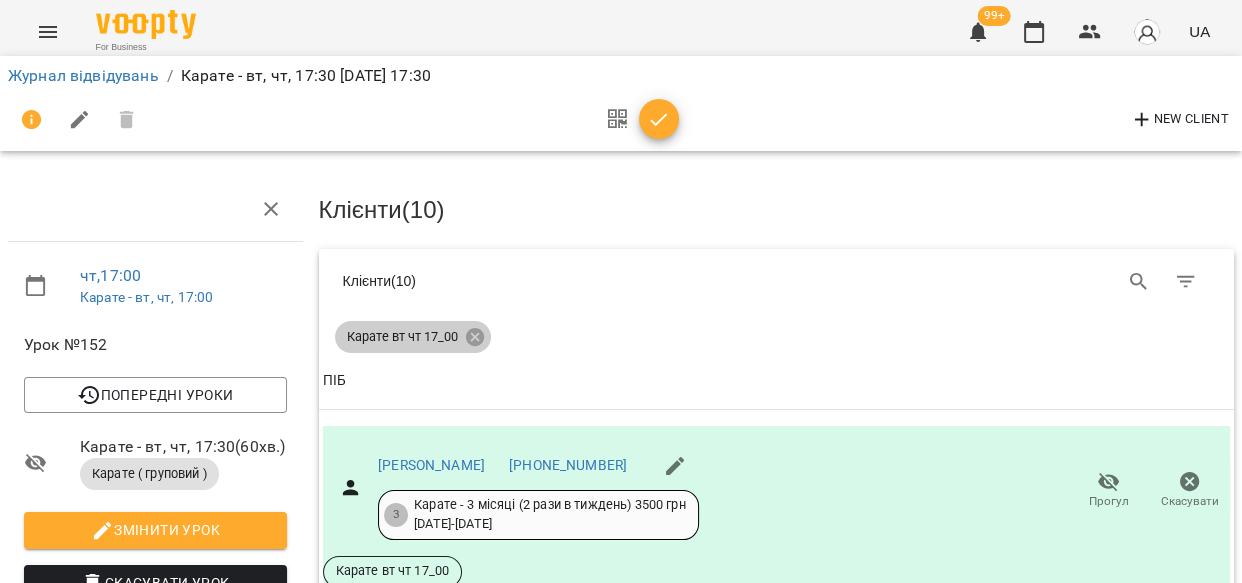 click 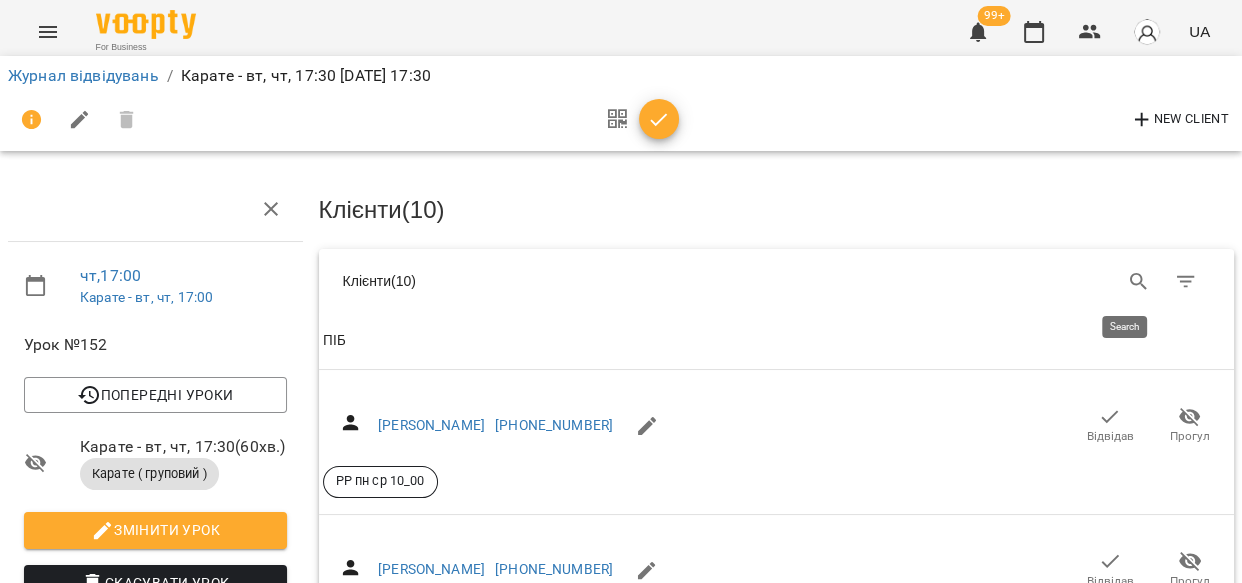 click 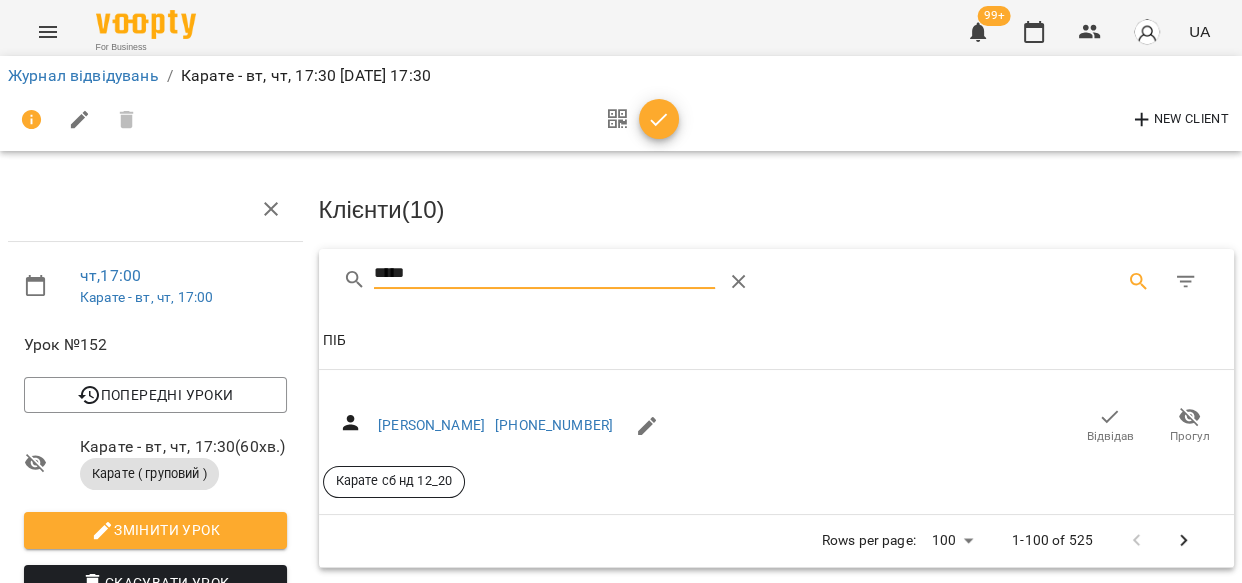 click 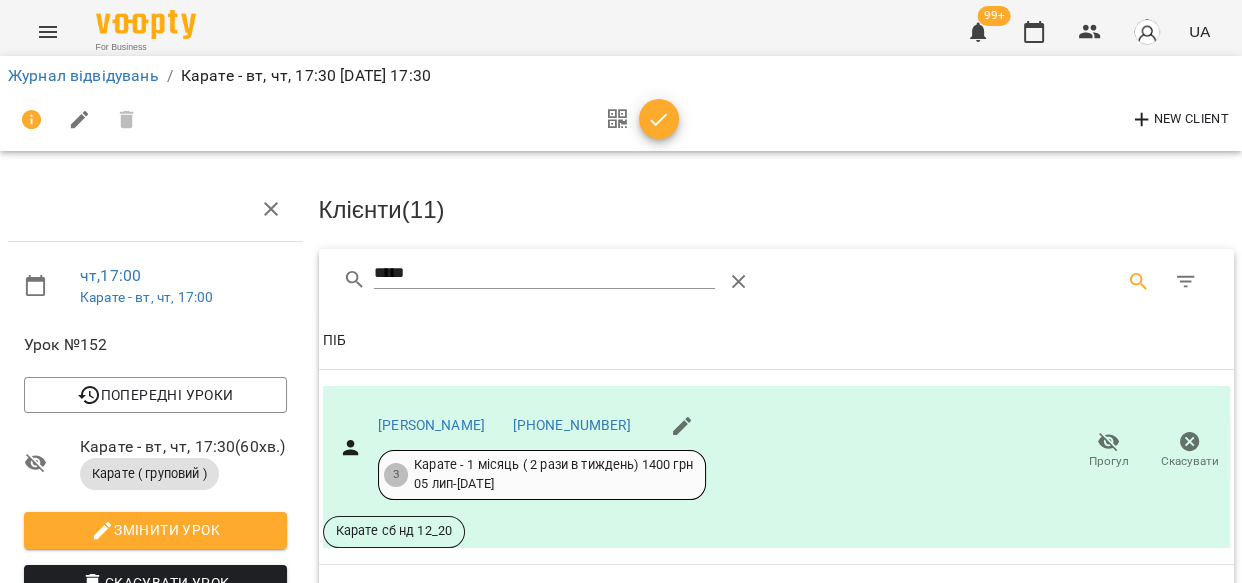 click on "*****" at bounding box center (544, 274) 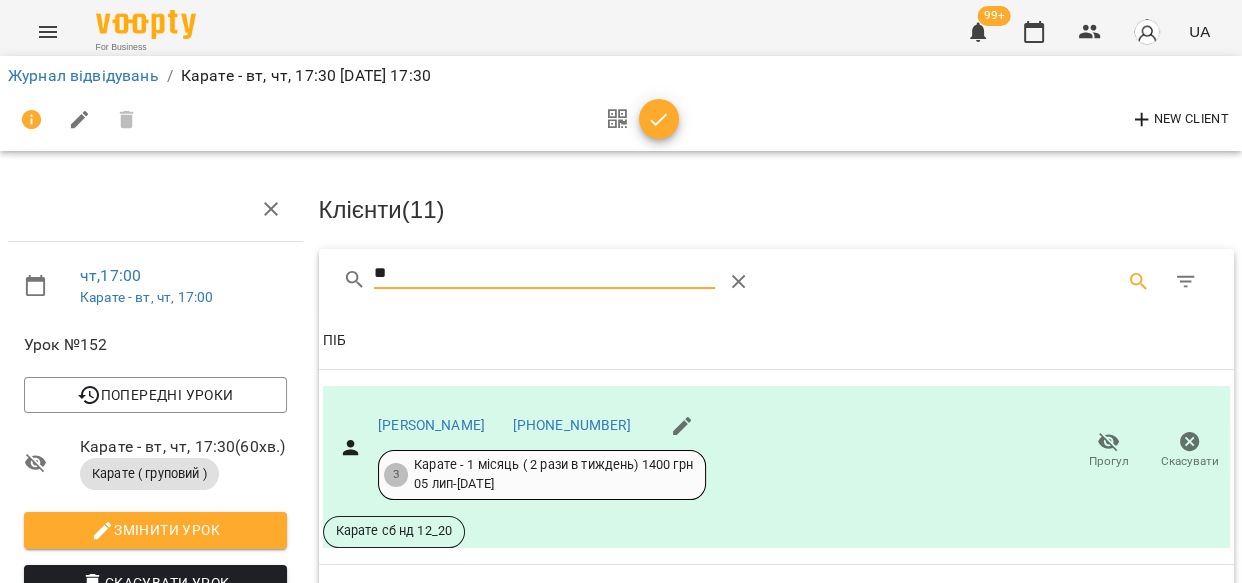 type on "*" 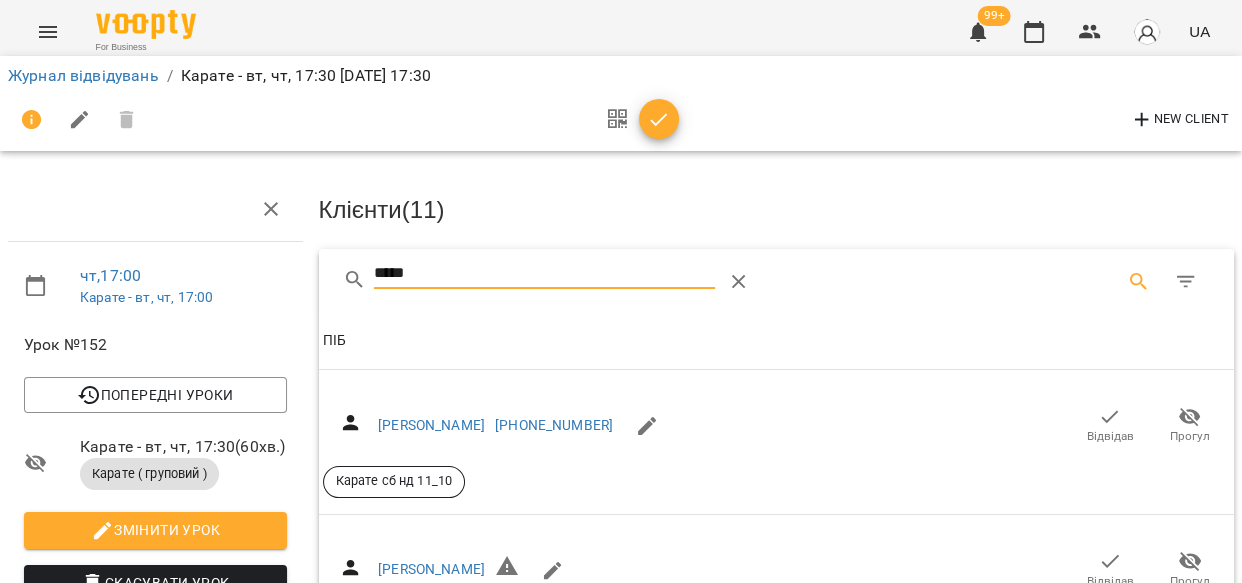 click 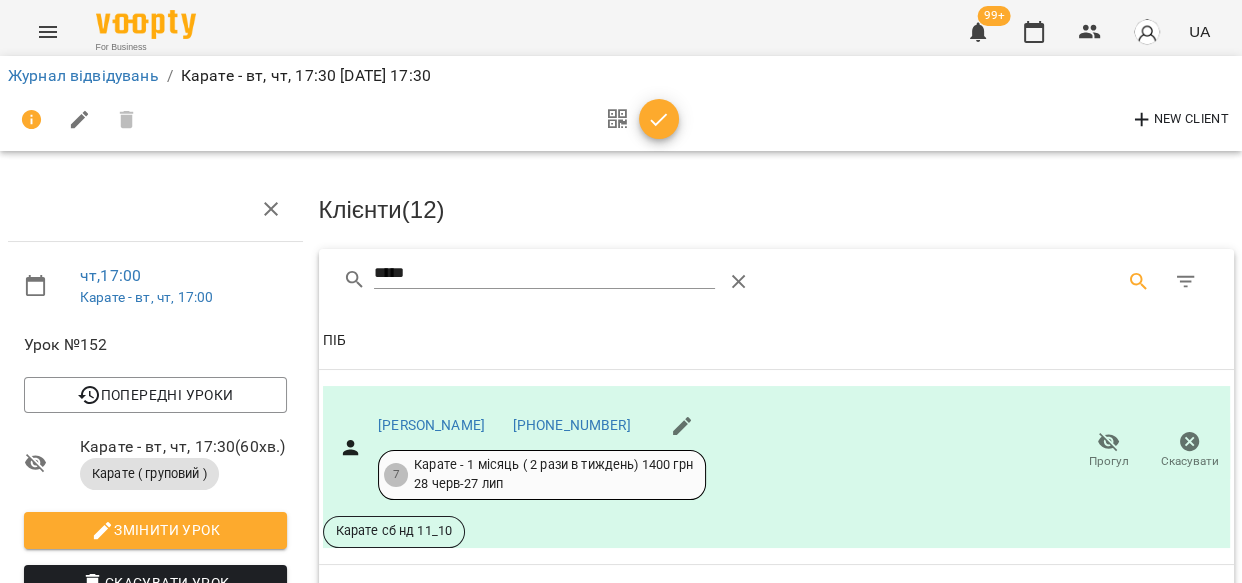 click on "*****" at bounding box center (544, 274) 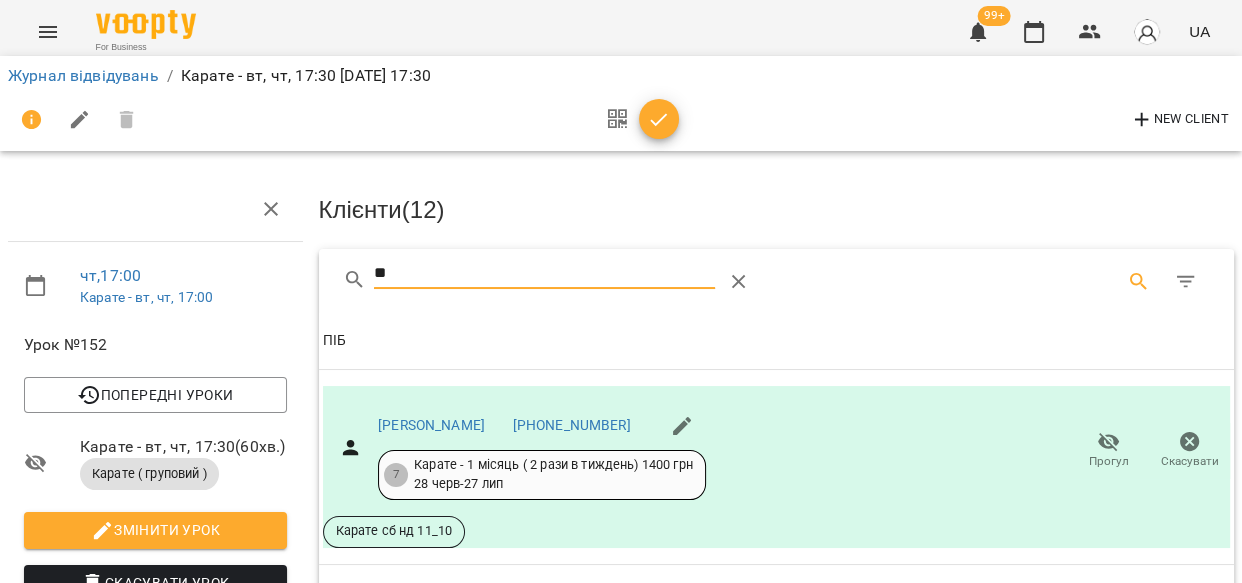 type on "*" 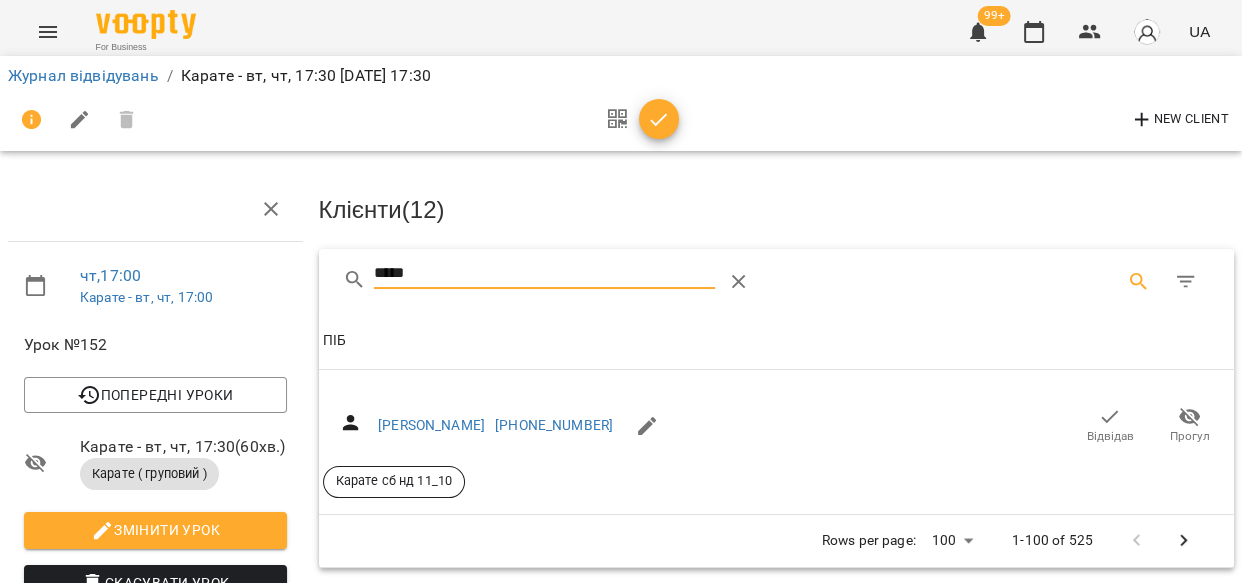 click 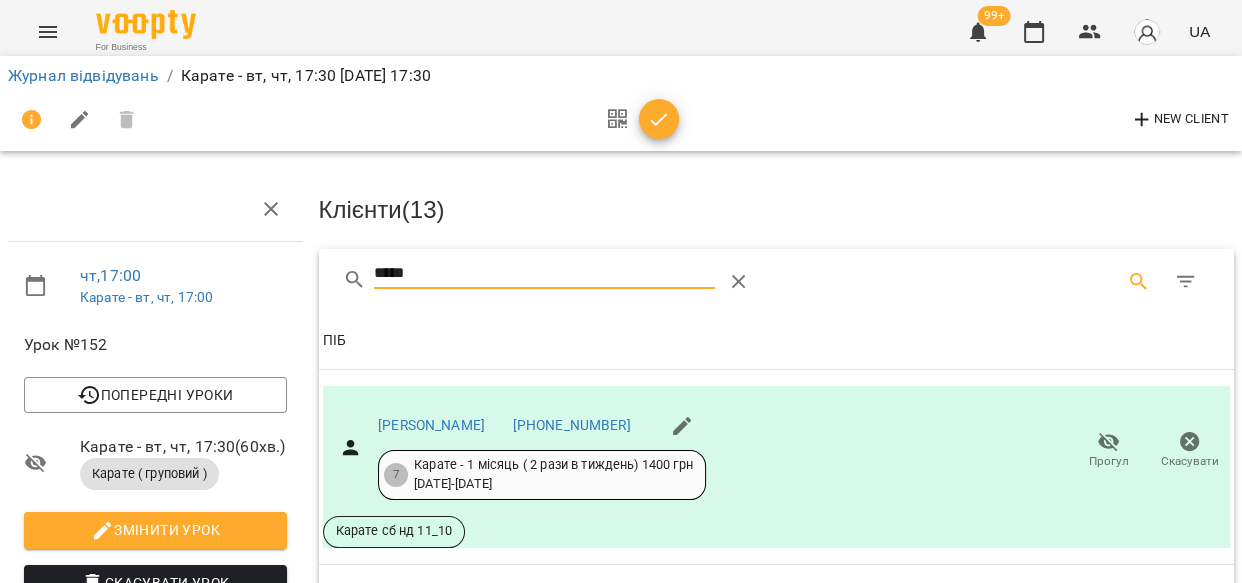 click on "*****" at bounding box center (544, 274) 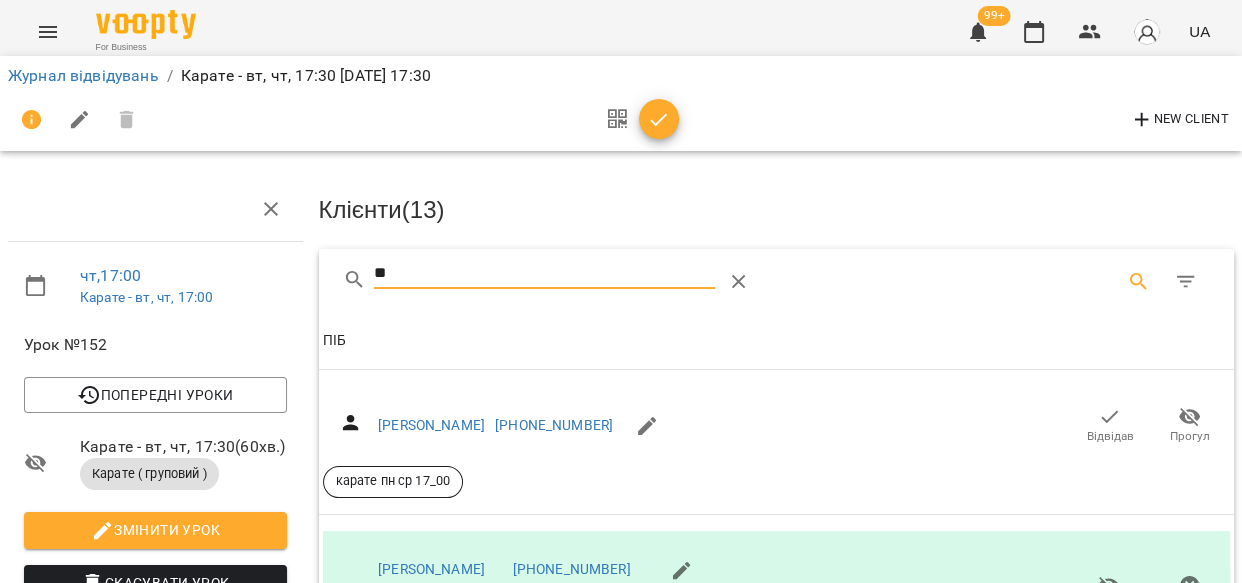 type on "*" 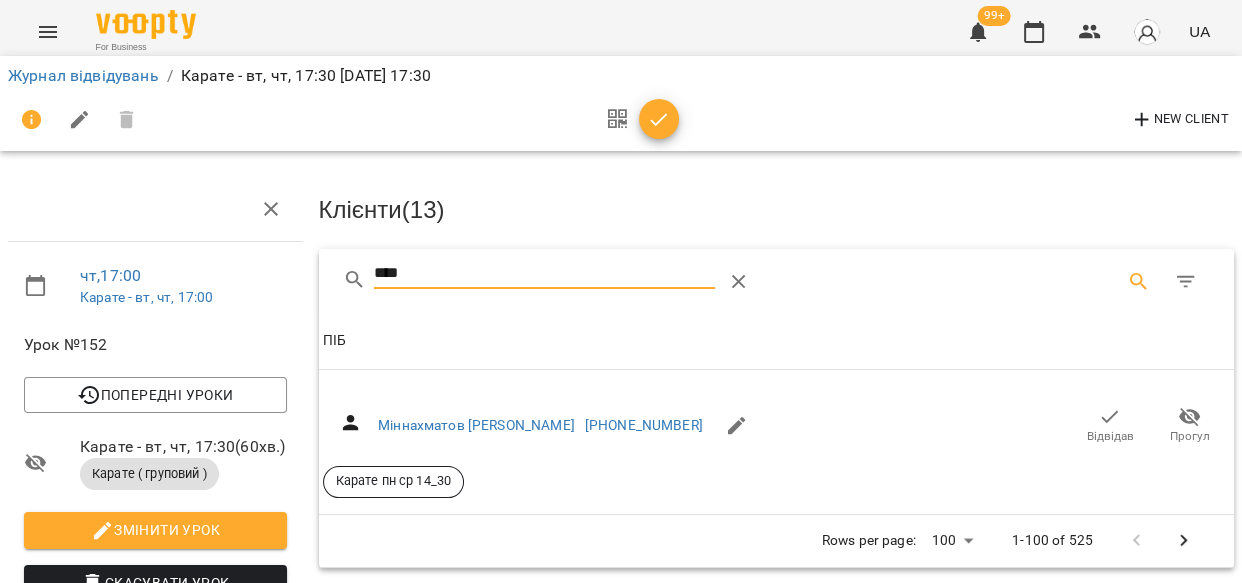 click on "Відвідав" at bounding box center (1110, 425) 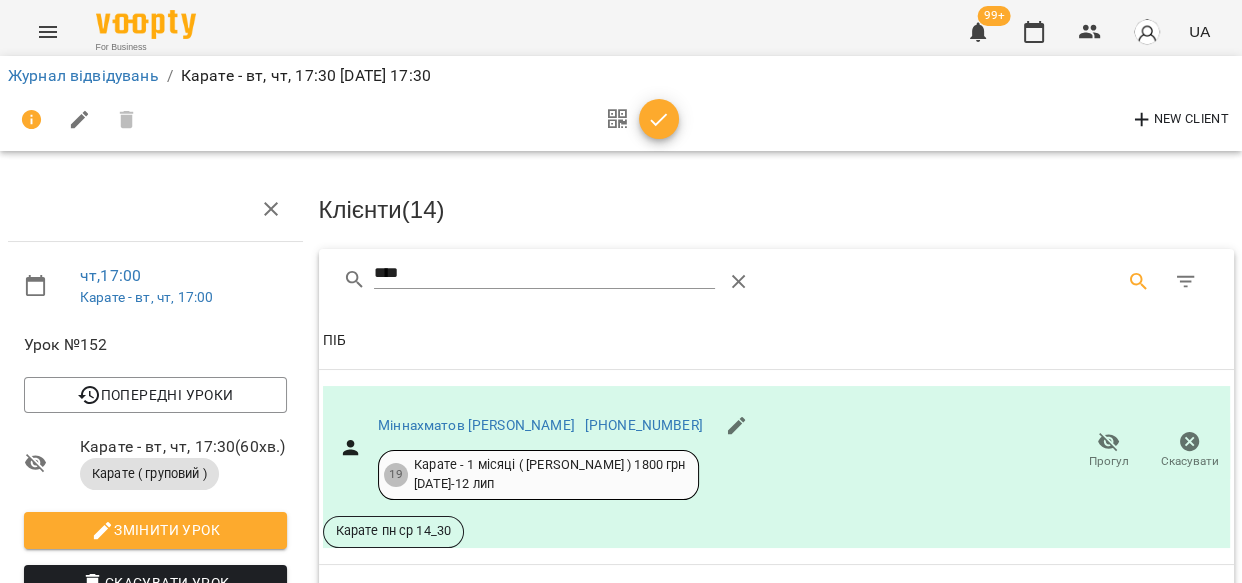 click on "****" at bounding box center [544, 274] 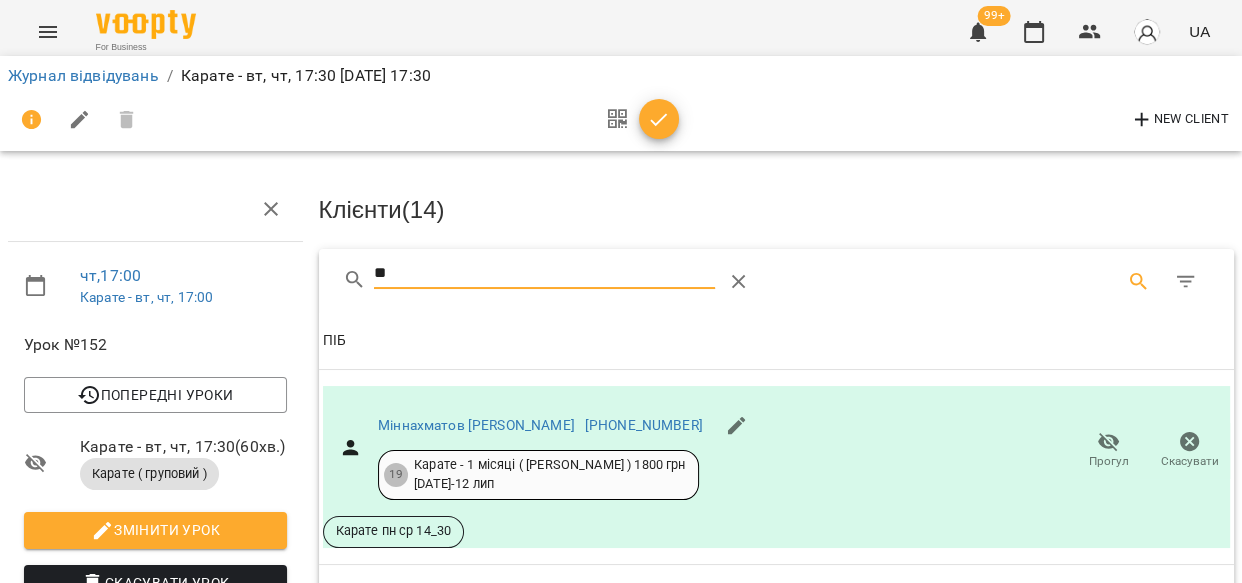 type on "*" 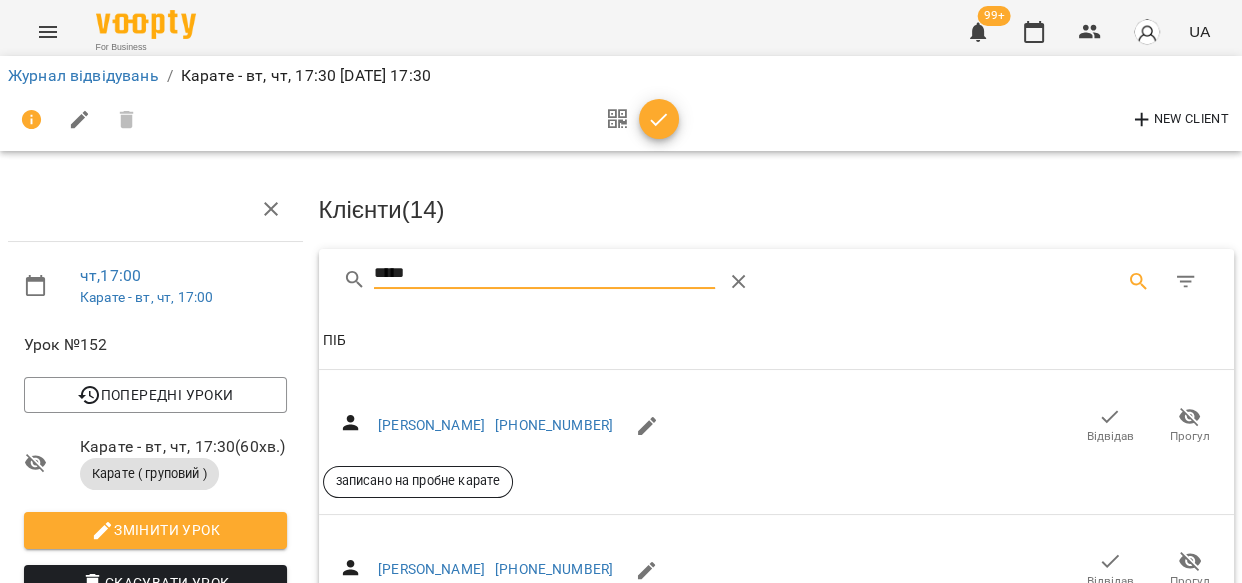 click on "Відвідав" at bounding box center [1110, 436] 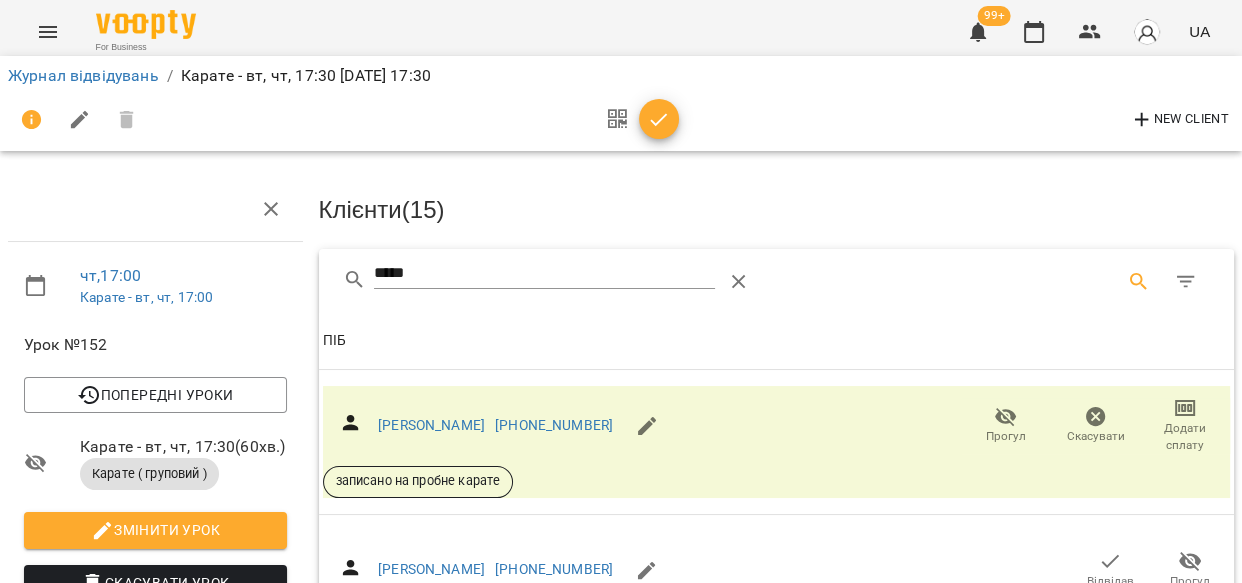 click on "*****" at bounding box center (544, 274) 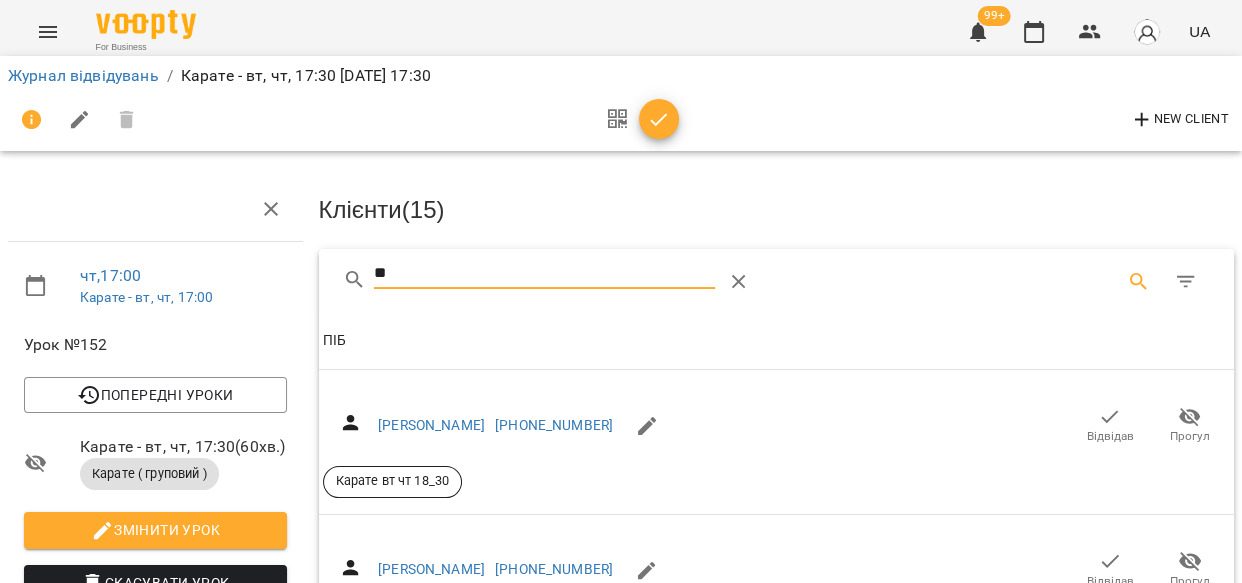 type on "*" 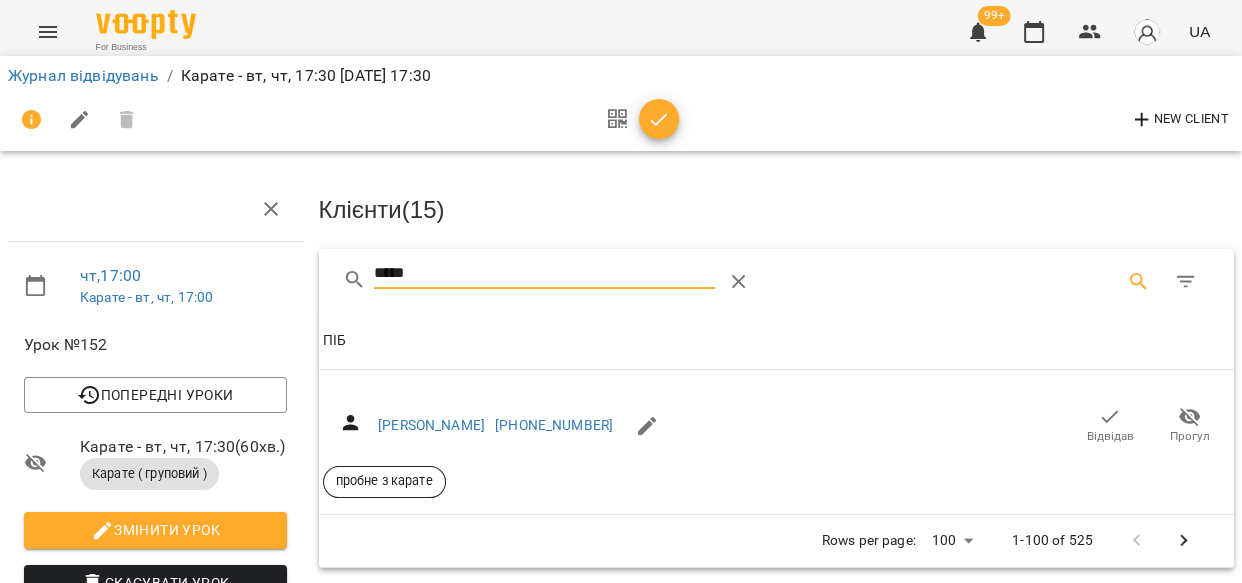 type on "*****" 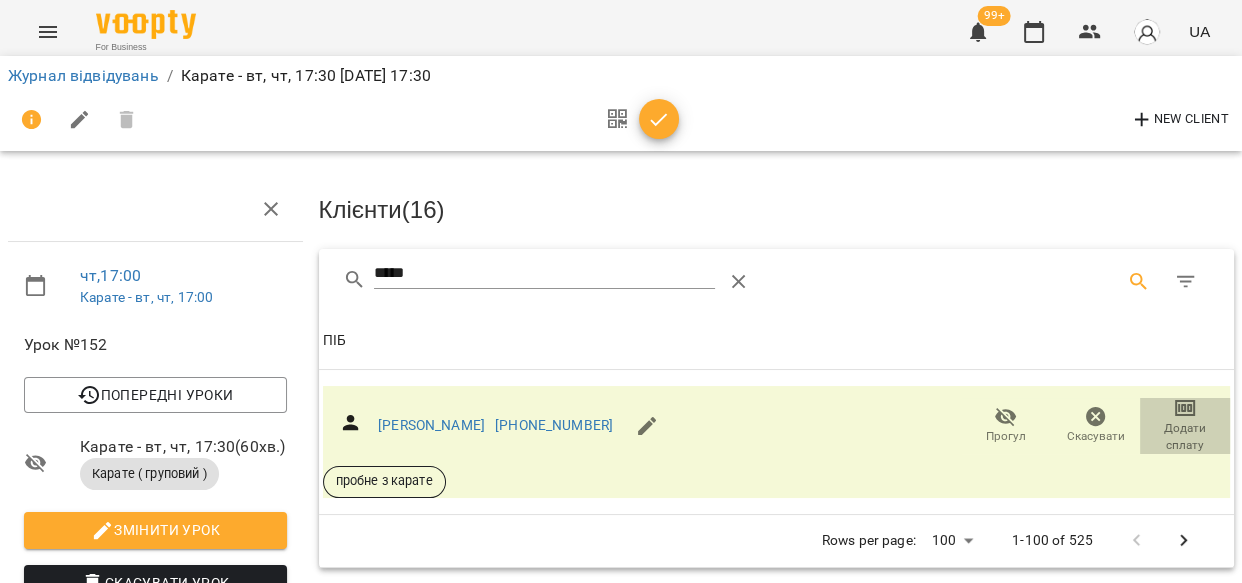 click on "Додати сплату" at bounding box center [1185, 437] 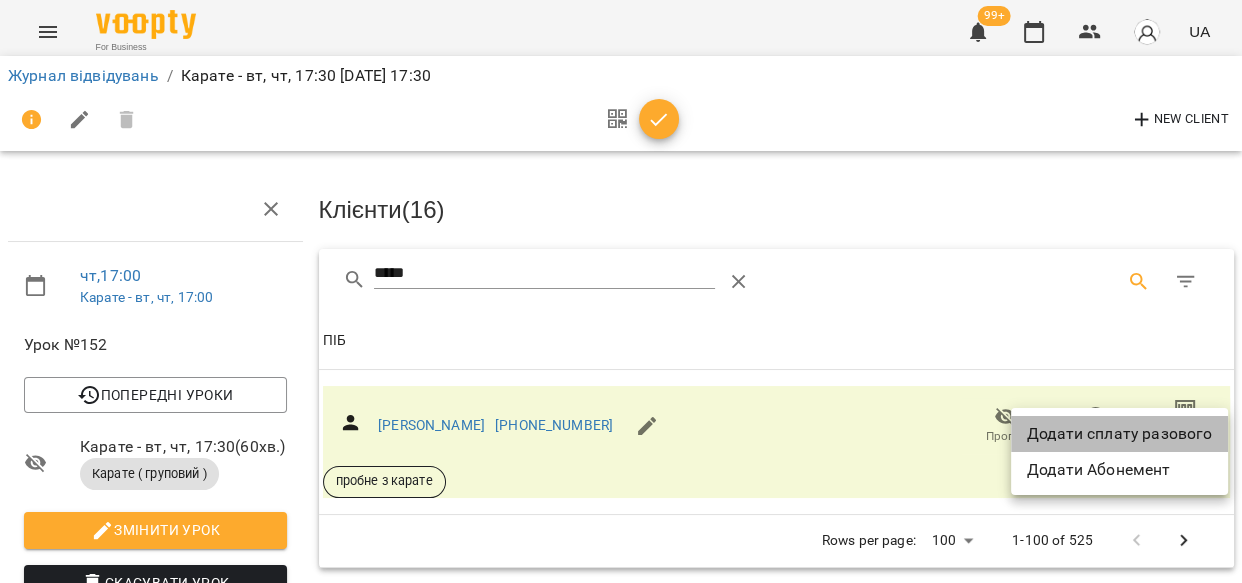 click on "Додати сплату разового" at bounding box center (1119, 434) 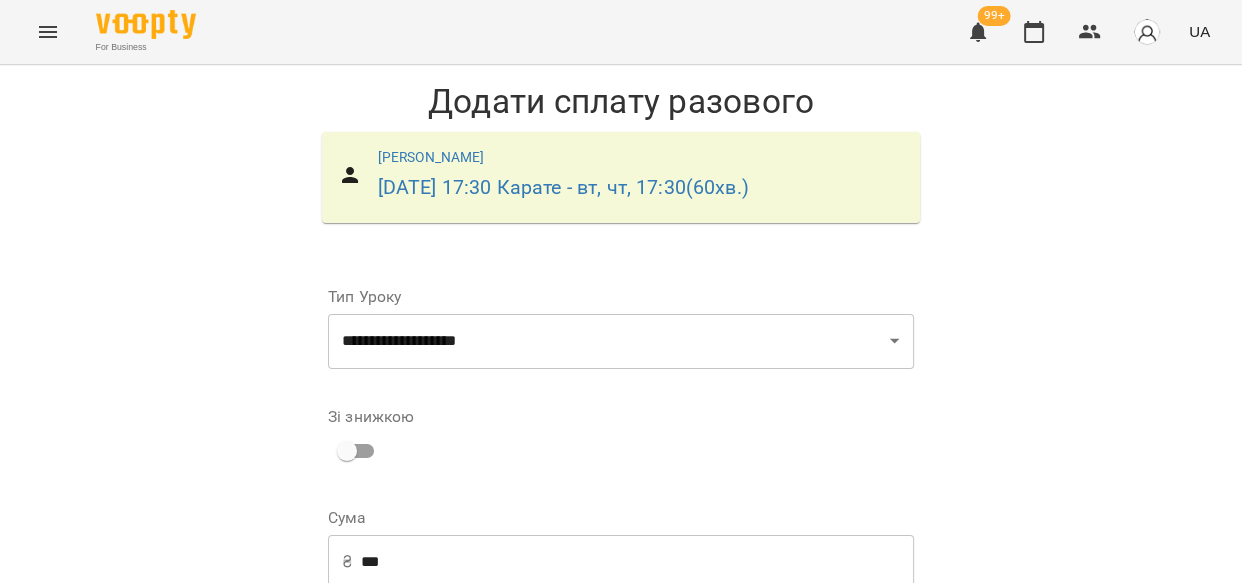 scroll, scrollTop: 280, scrollLeft: 0, axis: vertical 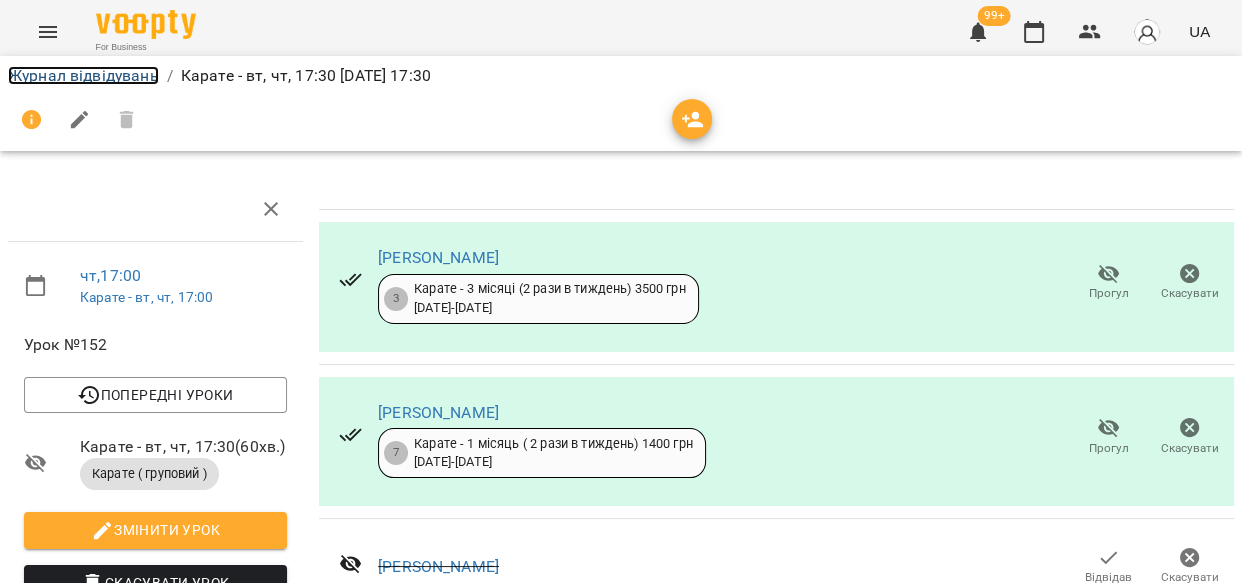 click on "Журнал відвідувань" at bounding box center (83, 75) 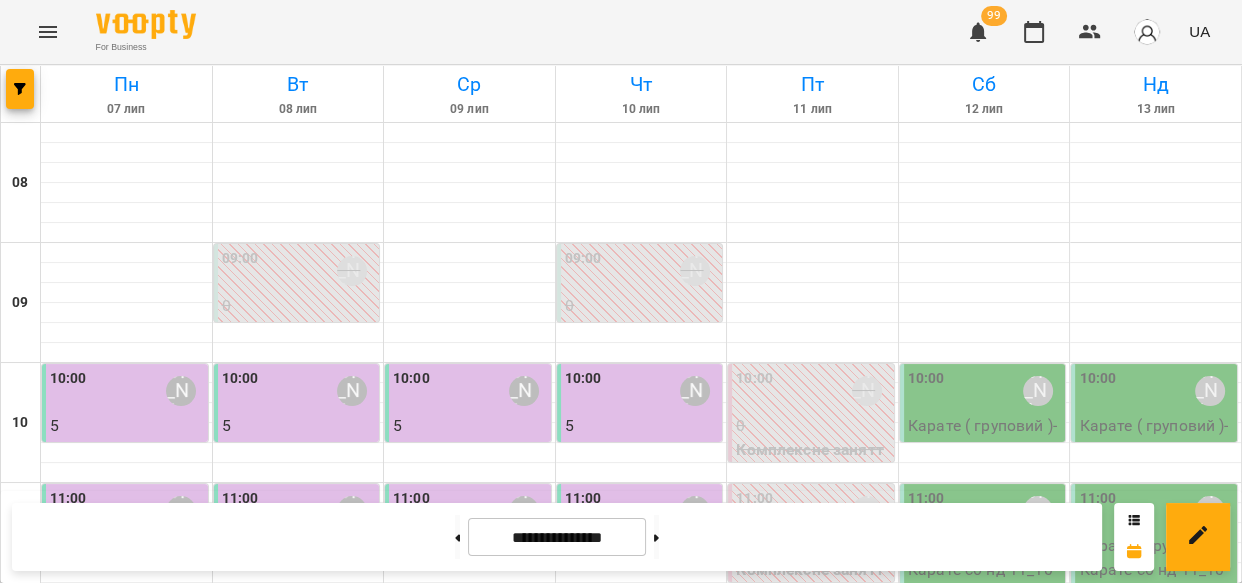 scroll, scrollTop: 990, scrollLeft: 0, axis: vertical 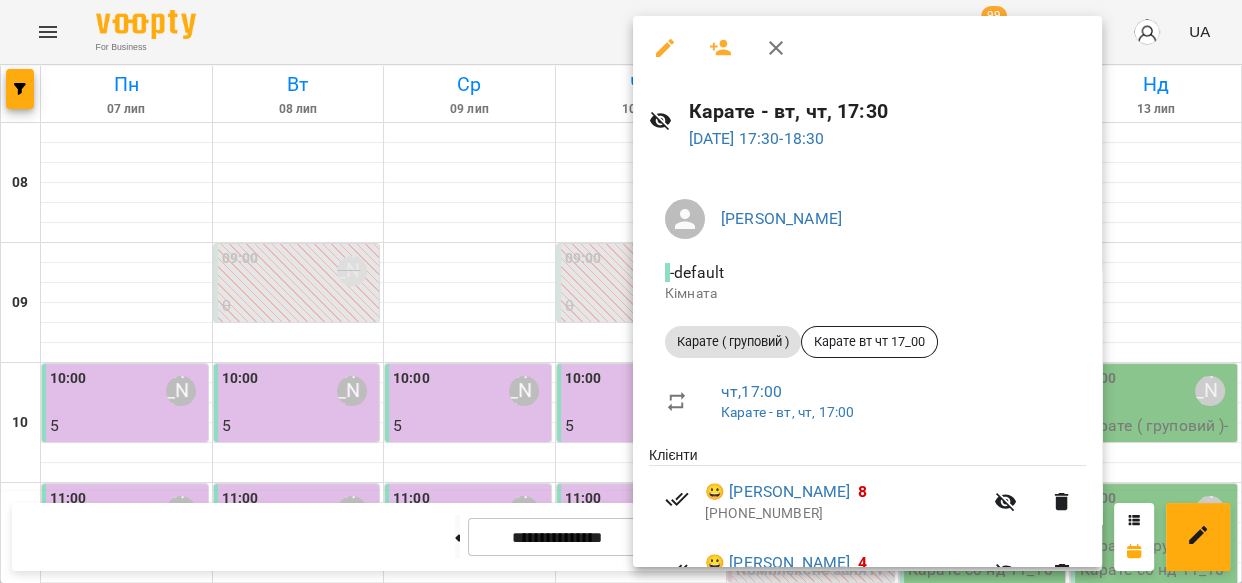 click 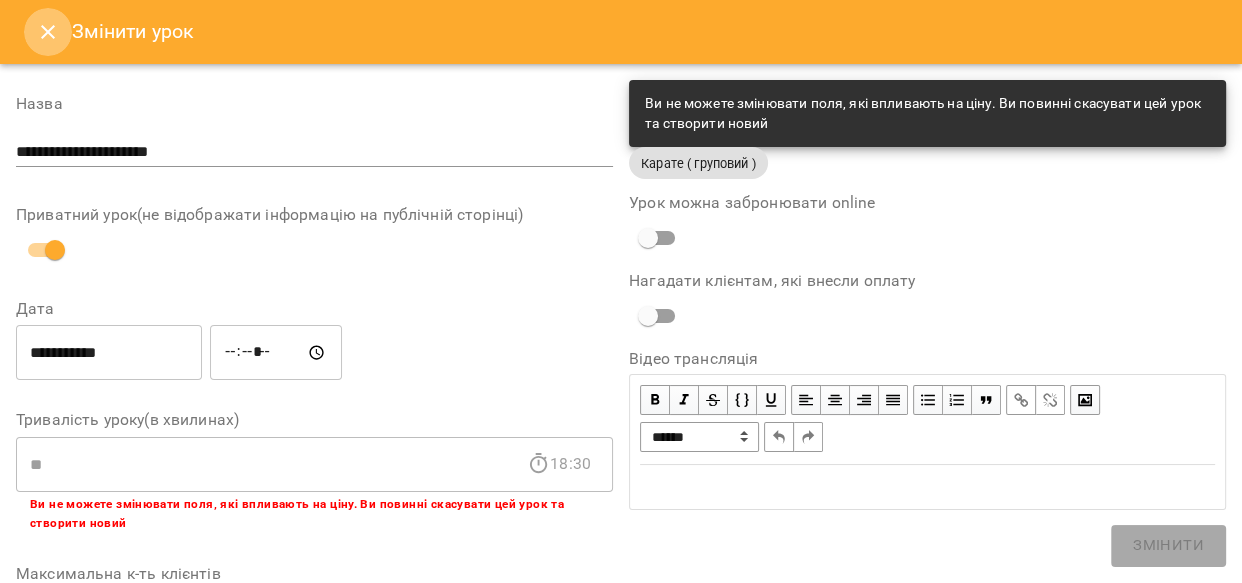 click 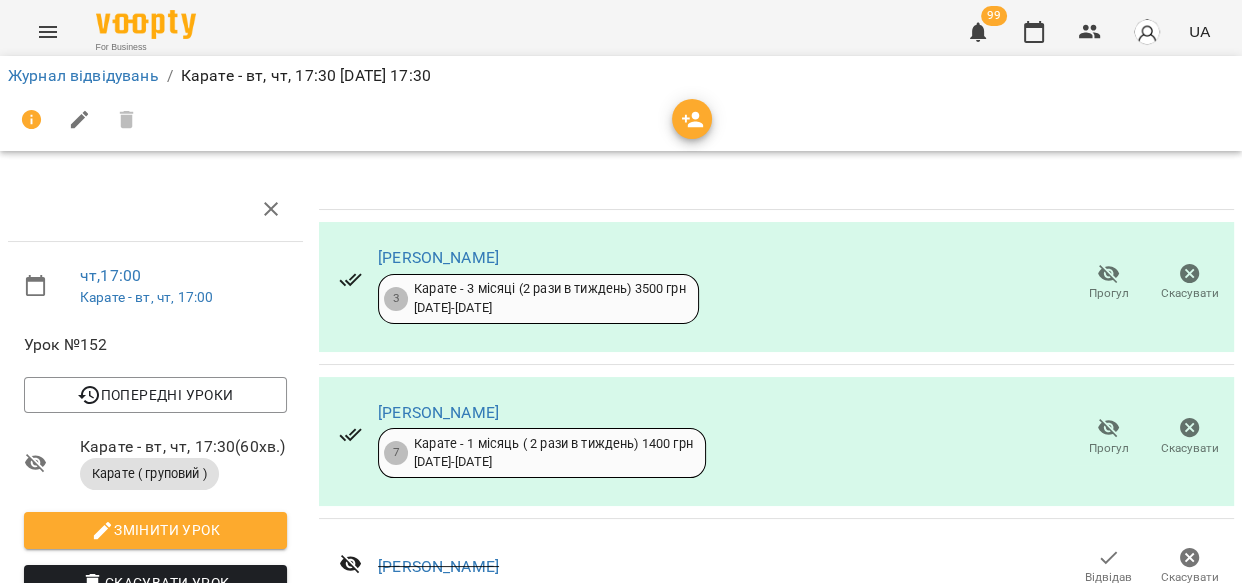 click 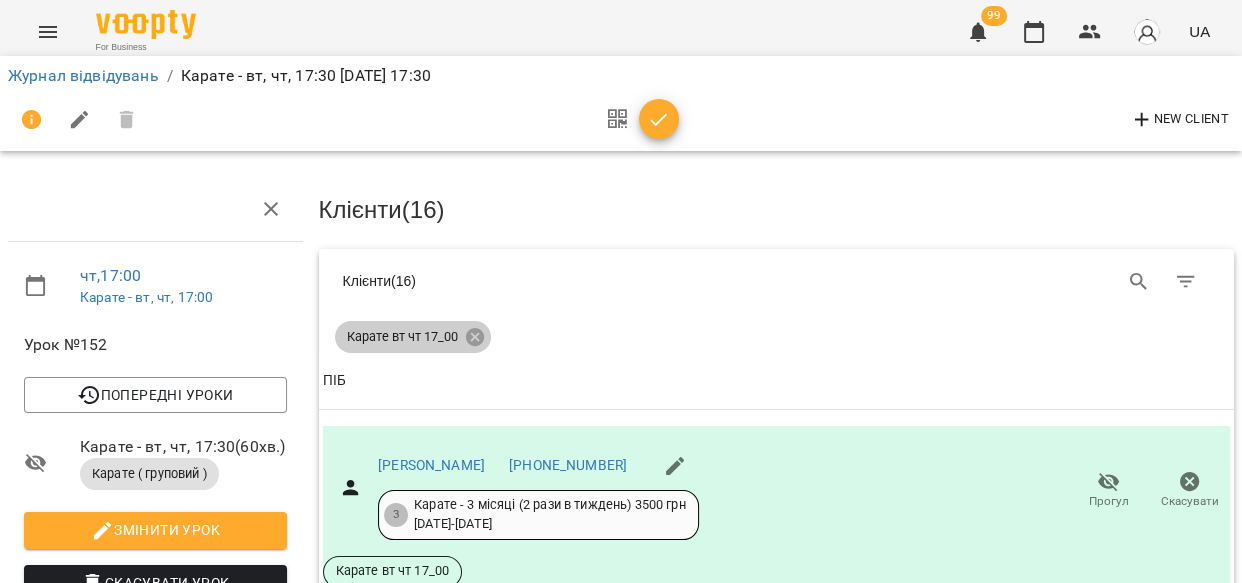 click 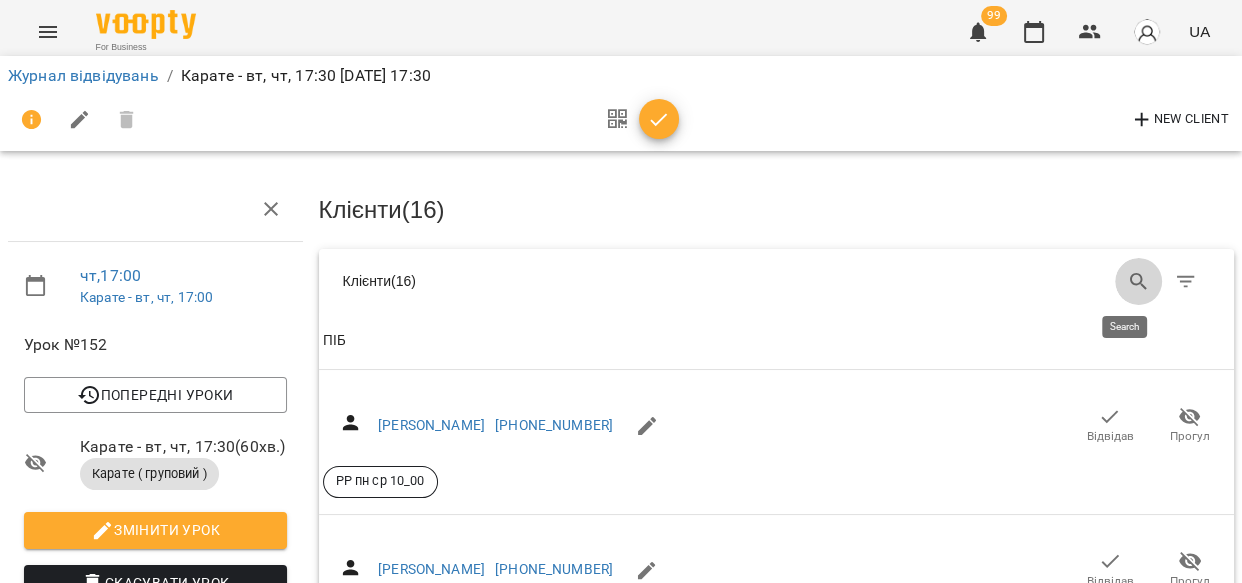 click 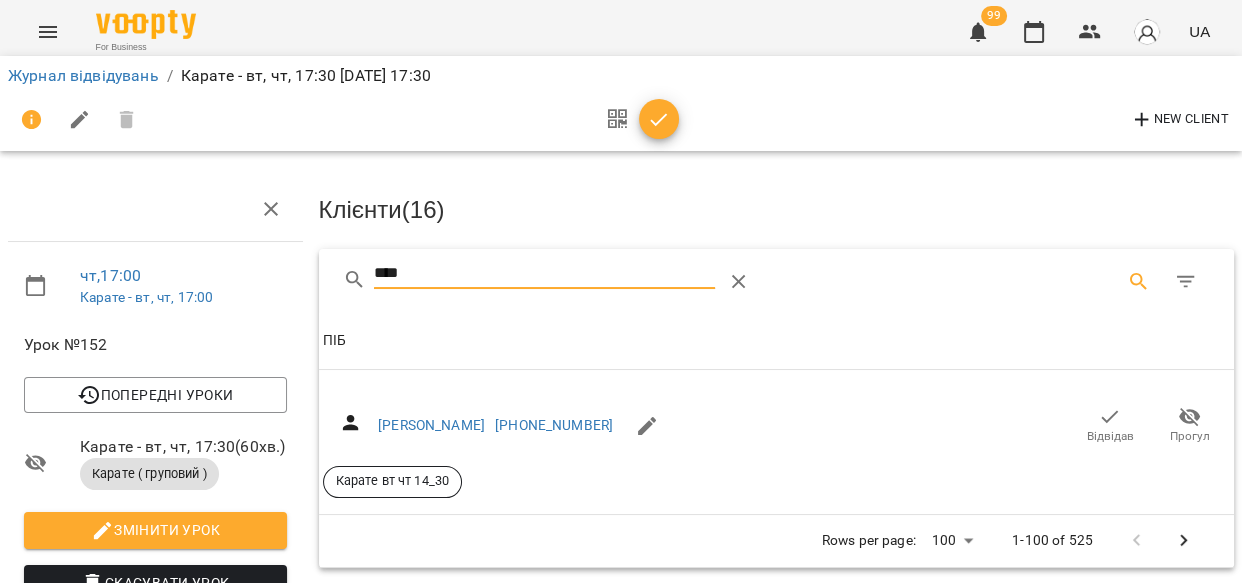 click on "Прогул" at bounding box center (1190, 436) 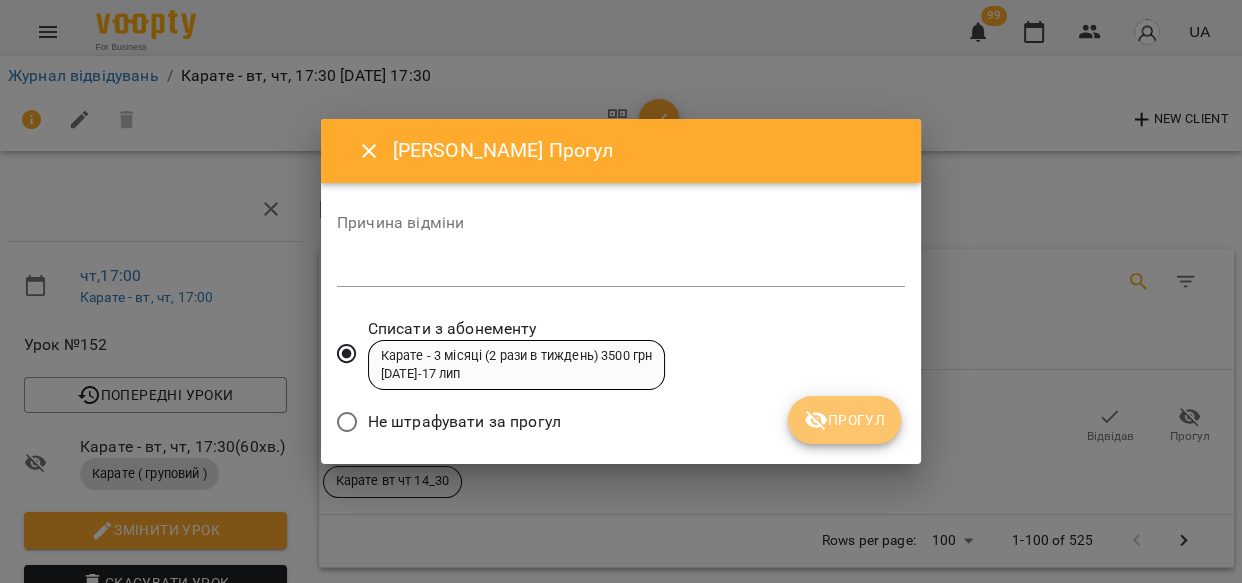 click on "Прогул" at bounding box center [844, 420] 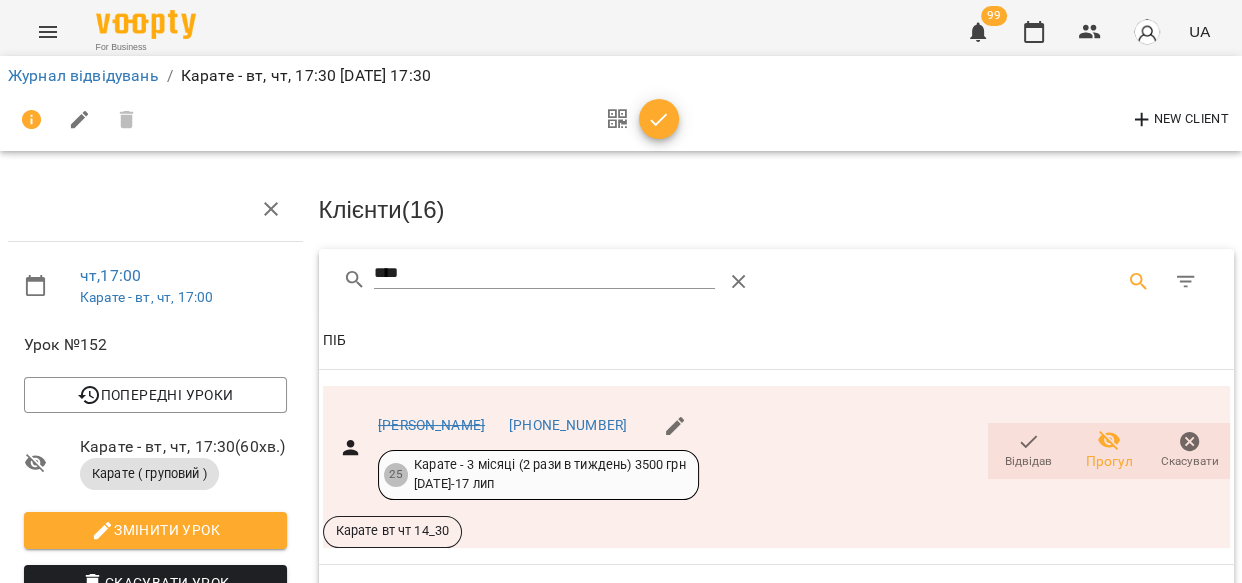 click on "****" at bounding box center [544, 274] 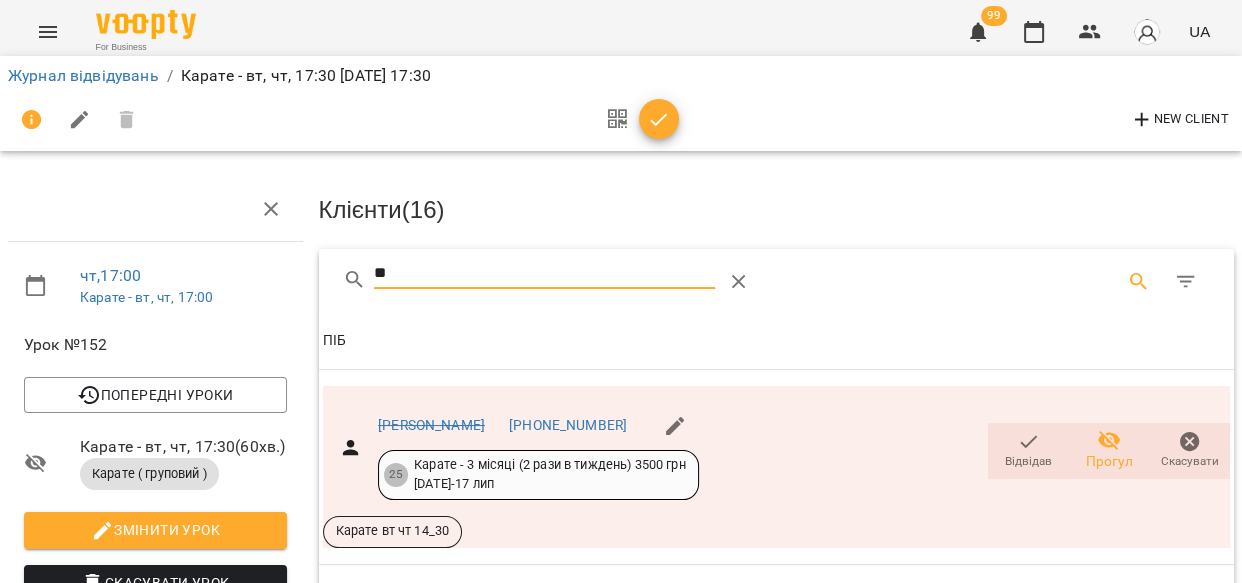 type on "*" 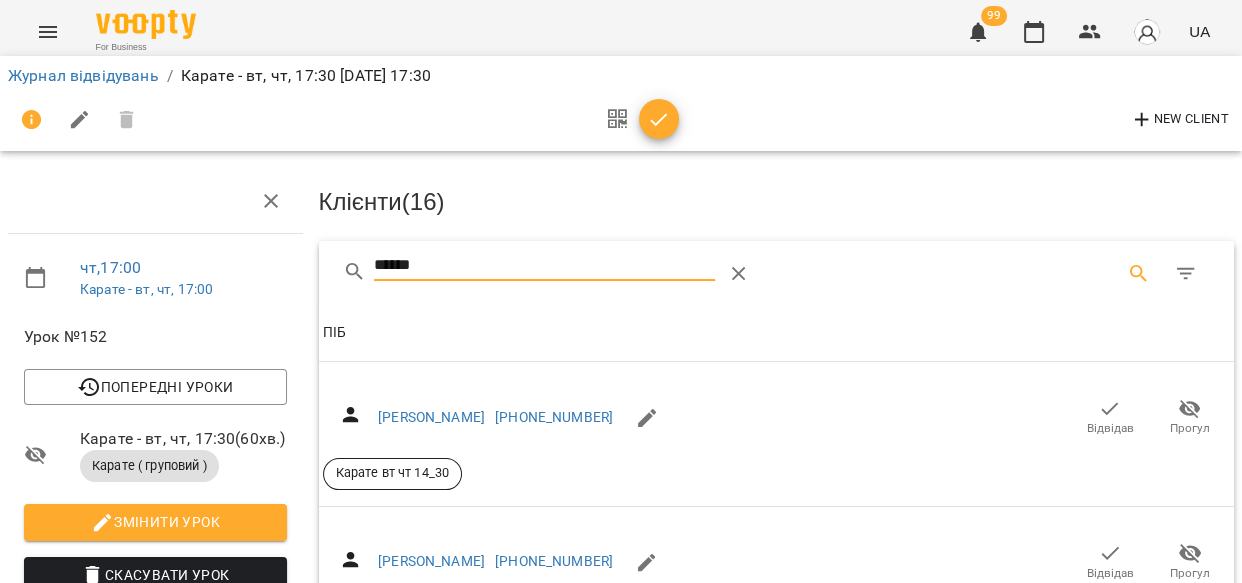 scroll, scrollTop: 64, scrollLeft: 0, axis: vertical 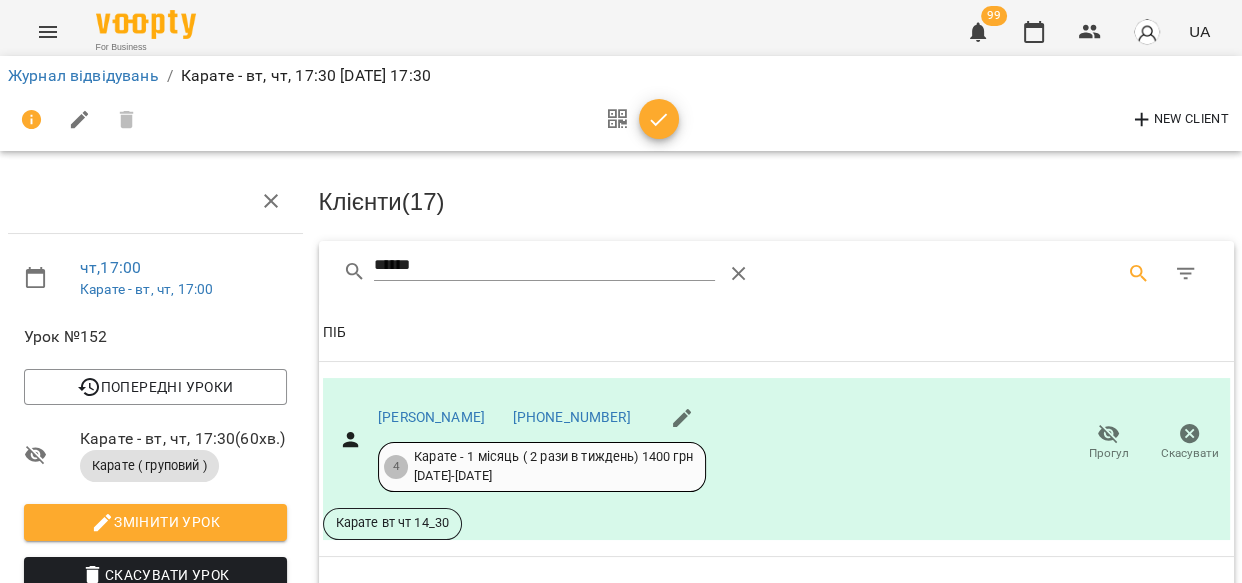click on "******" at bounding box center [544, 266] 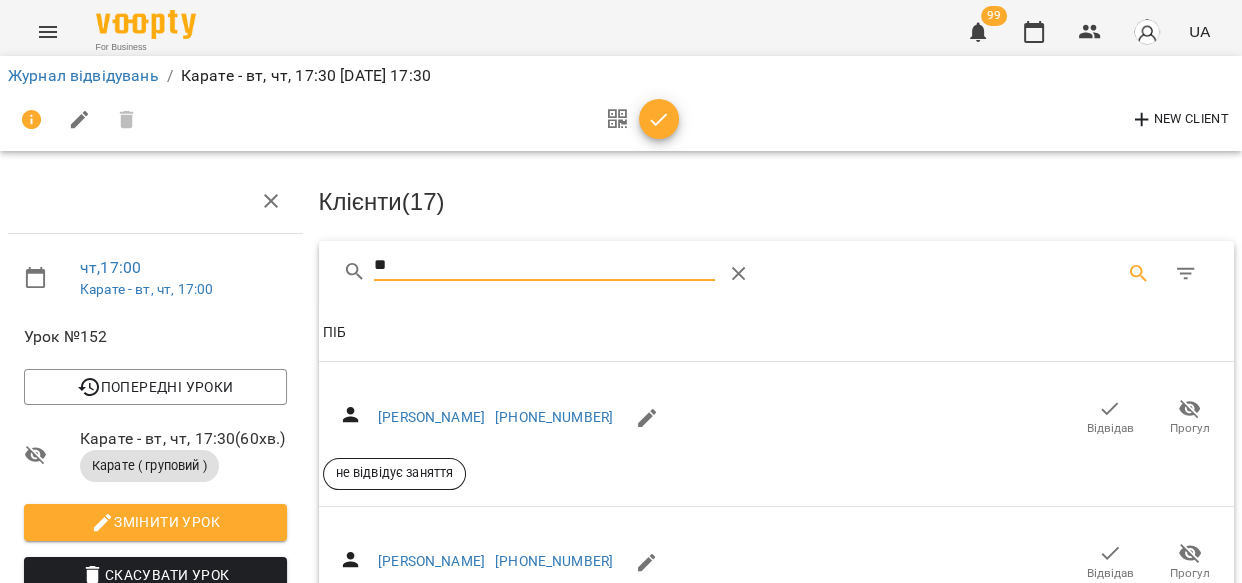 type on "*" 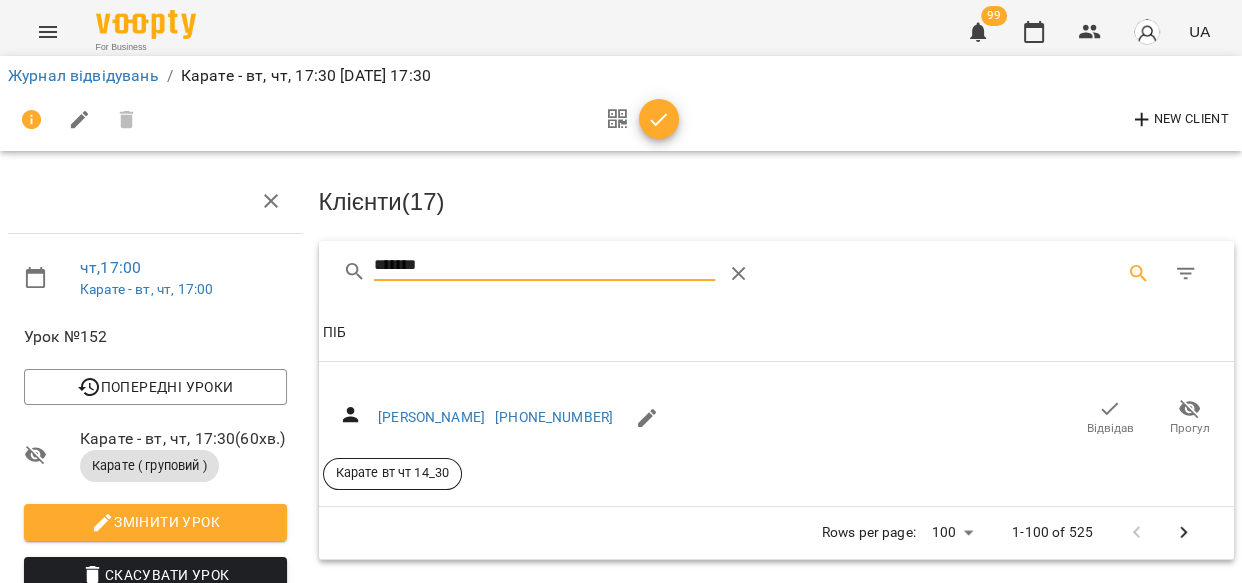 click 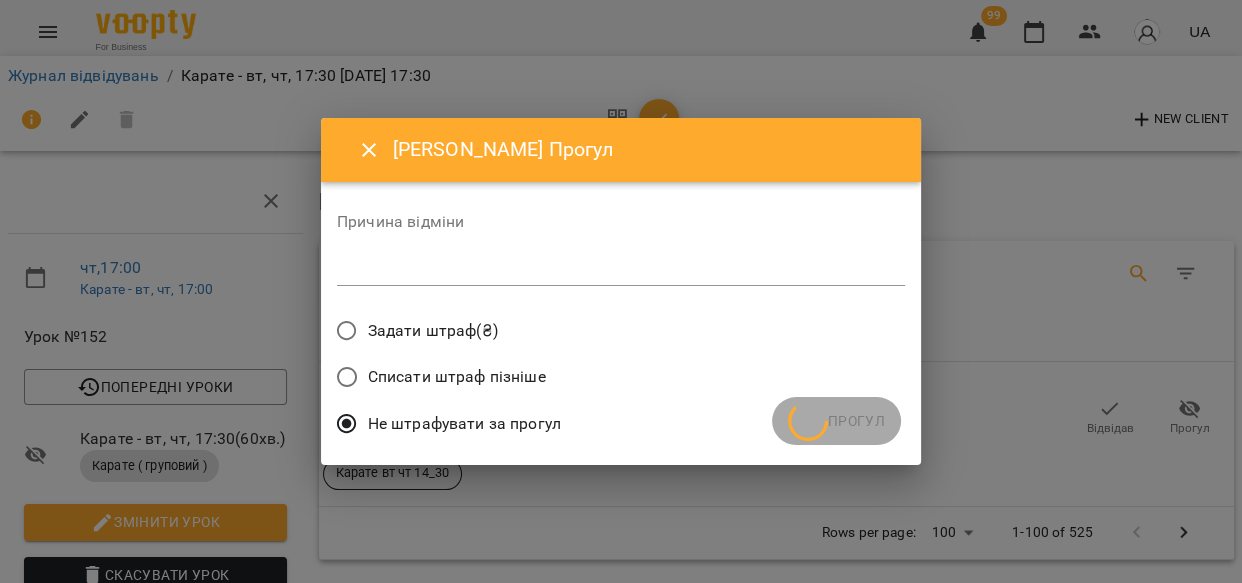 click 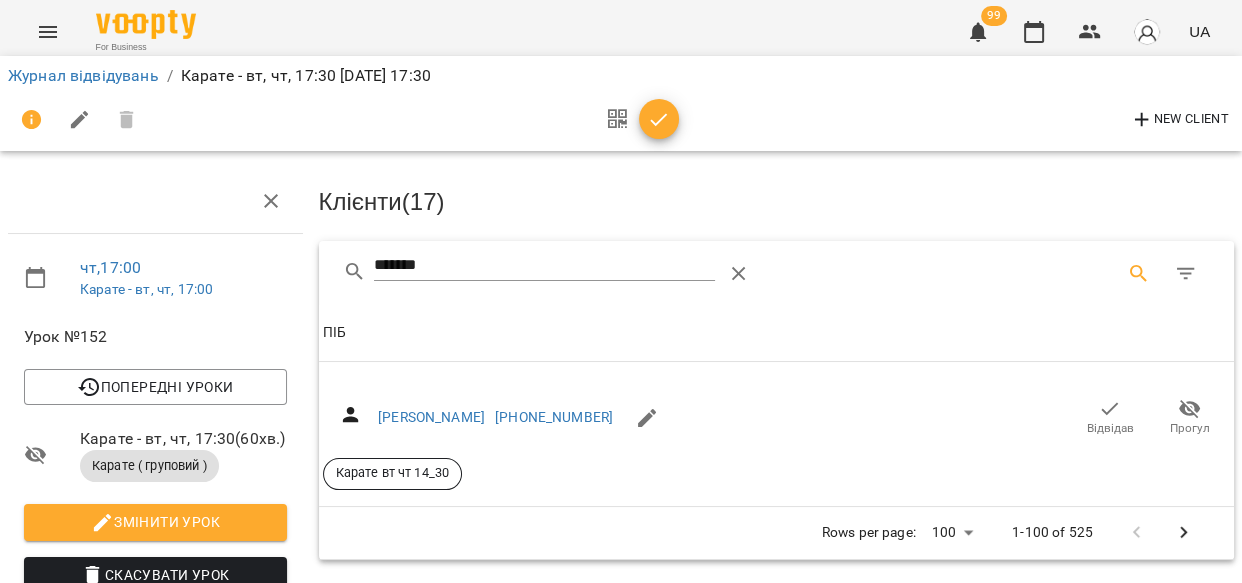 click 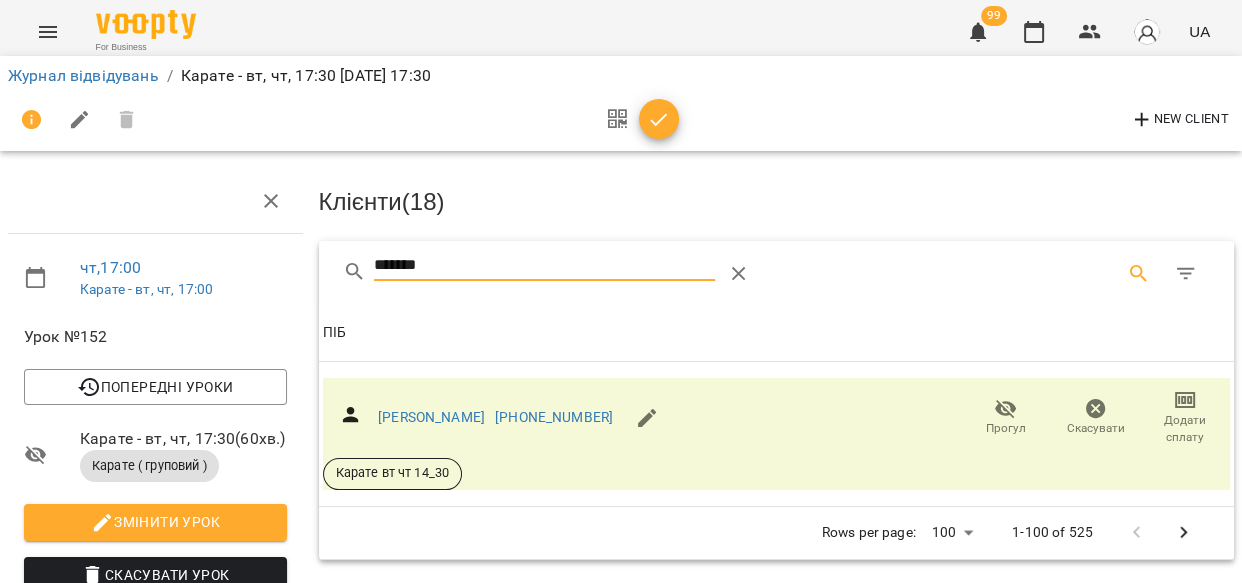 click on "*******" at bounding box center [544, 266] 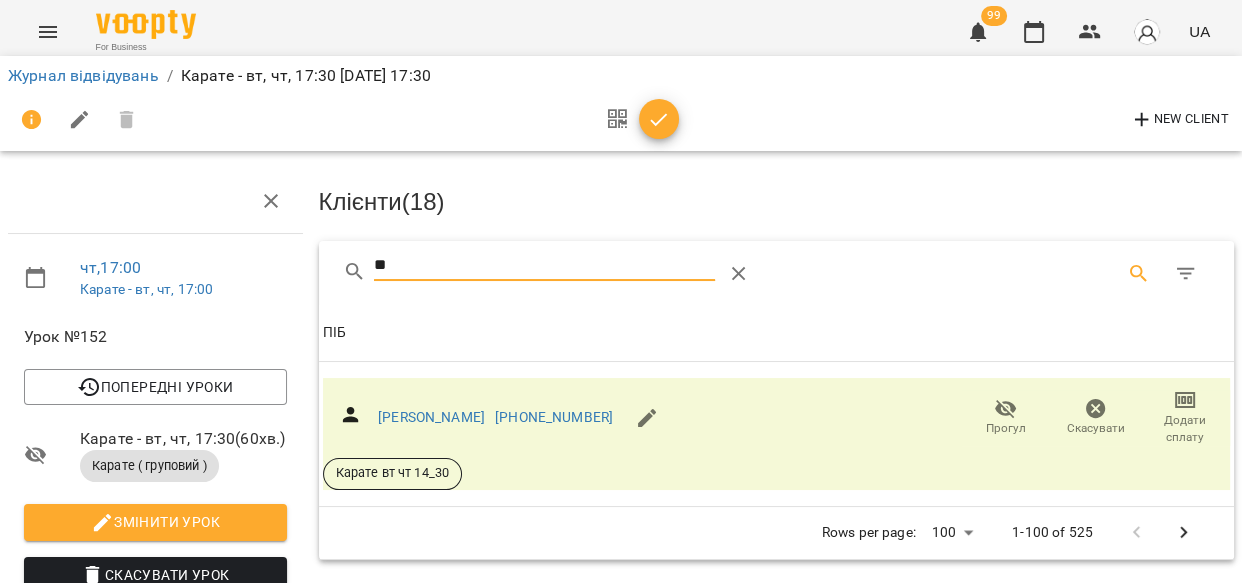 type on "*" 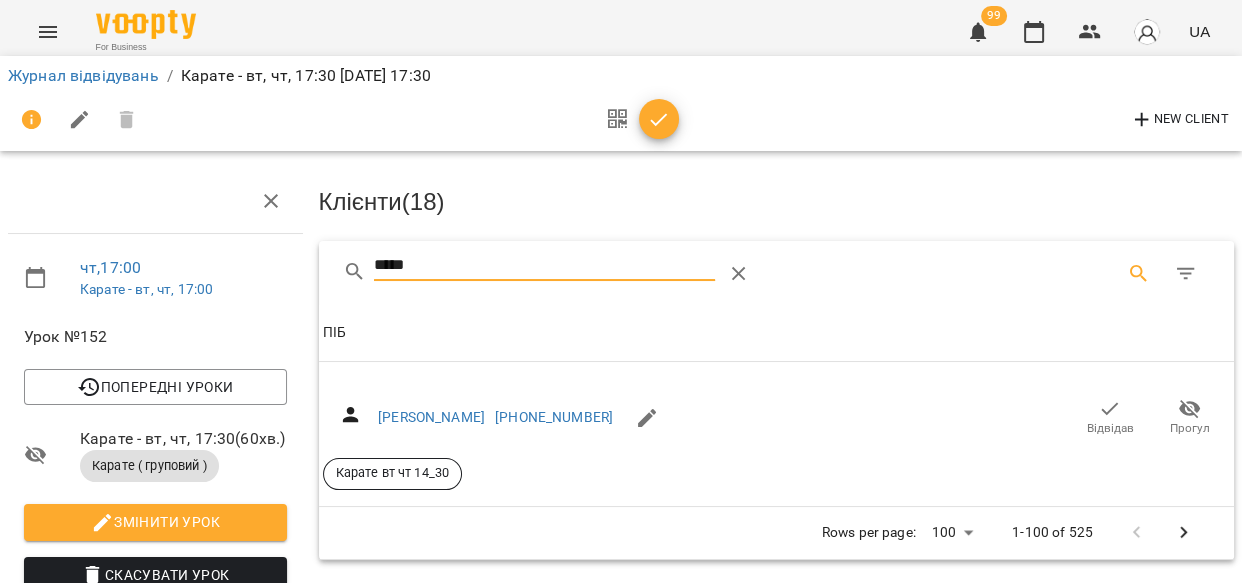 click 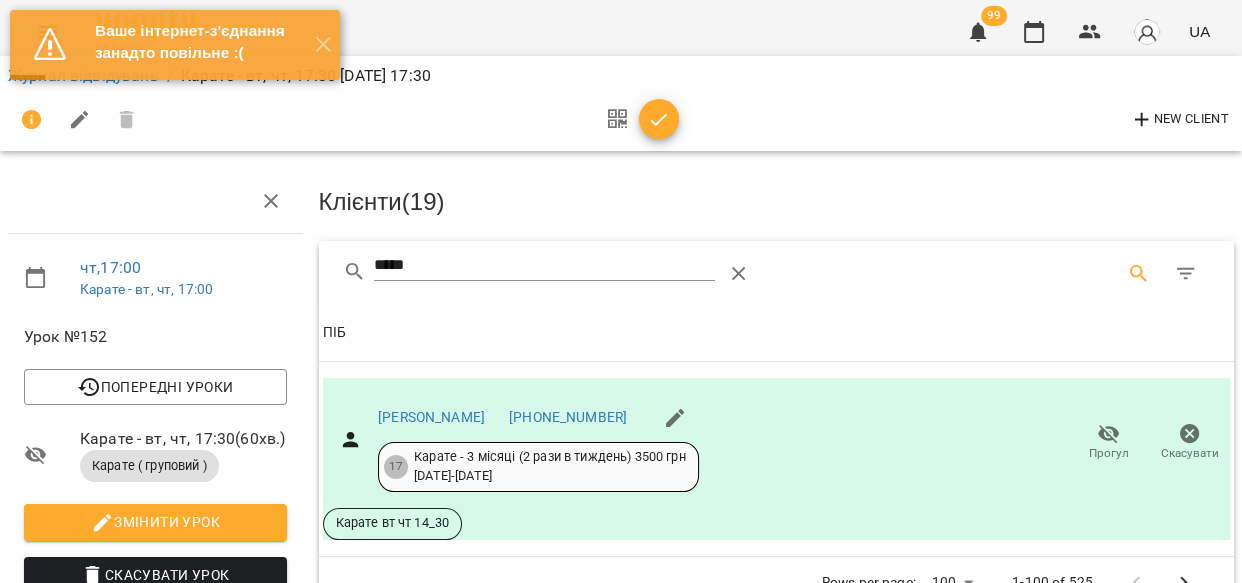 click on "*****" at bounding box center (544, 266) 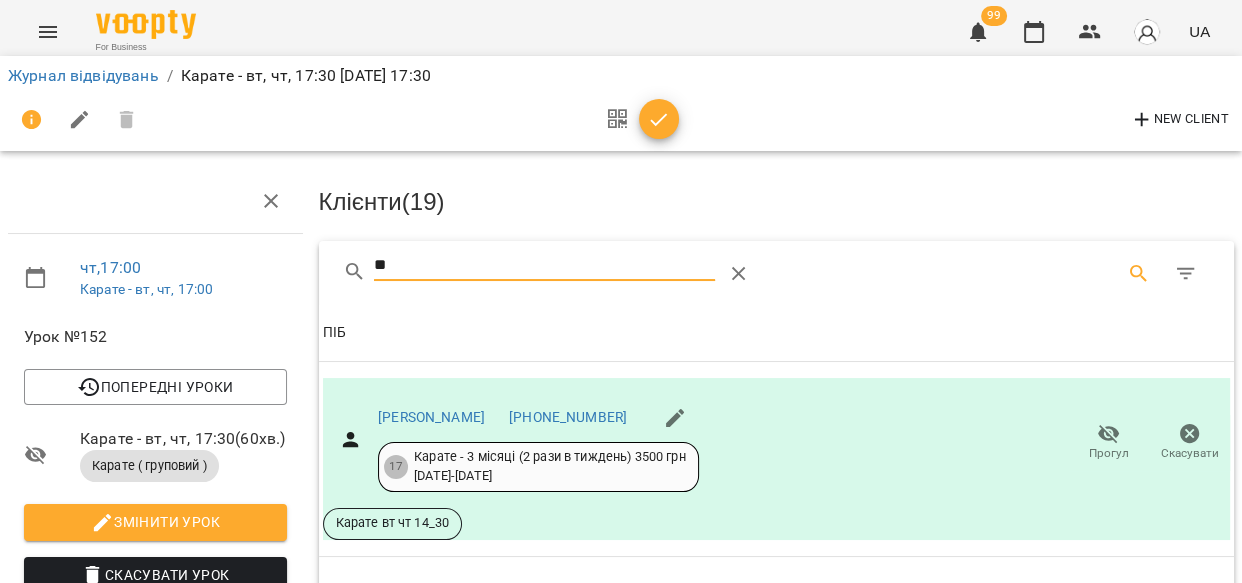 type on "*" 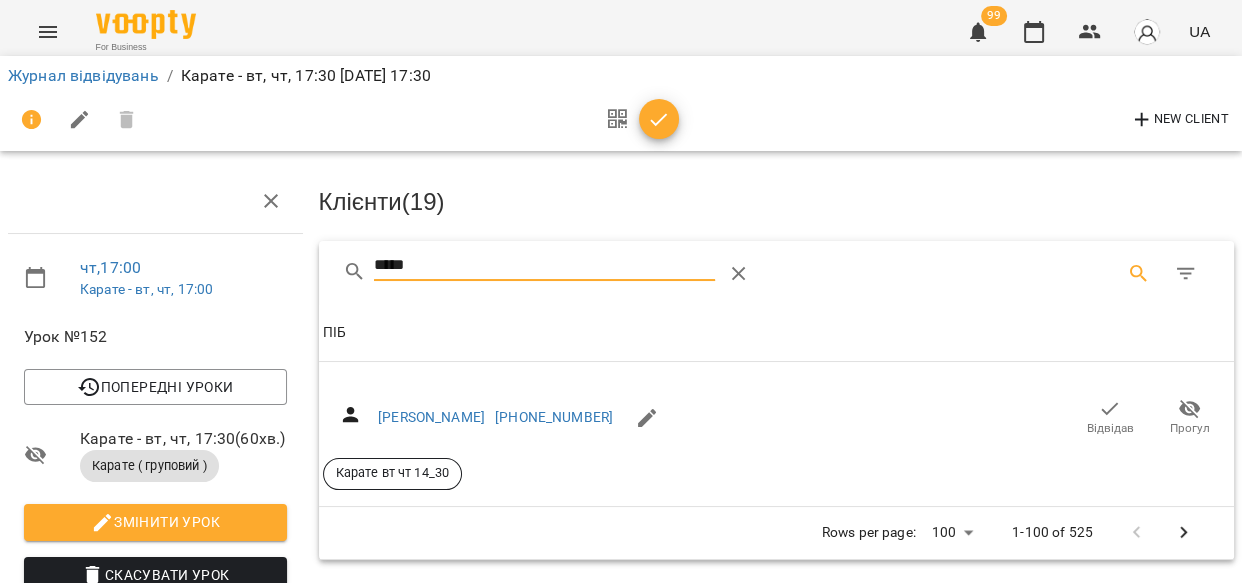 click 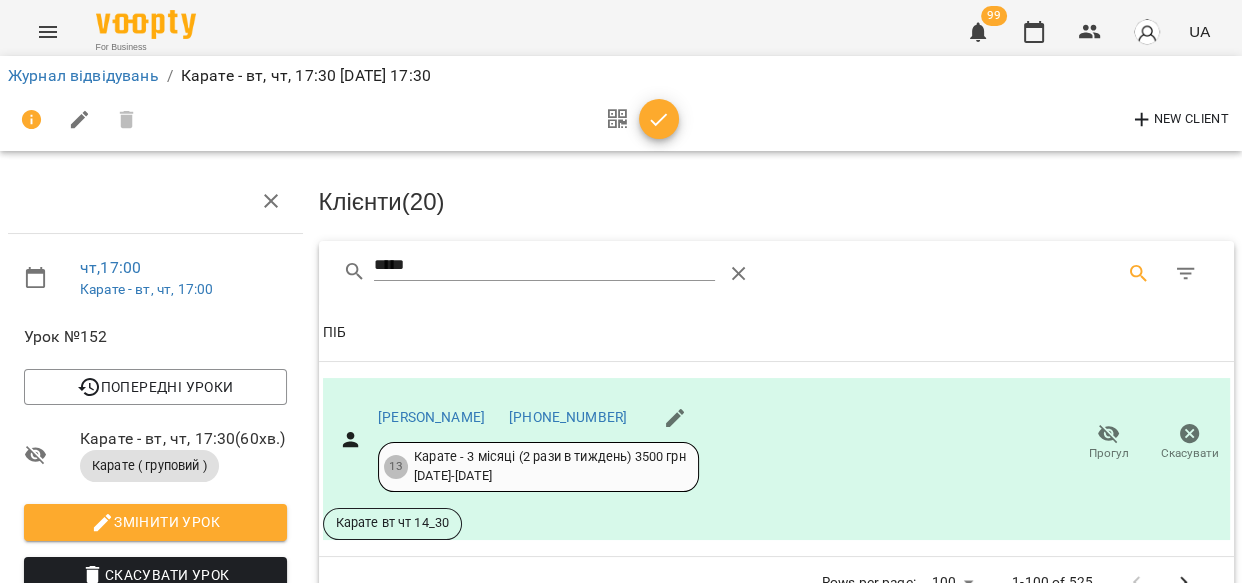 click on "*****" at bounding box center (544, 266) 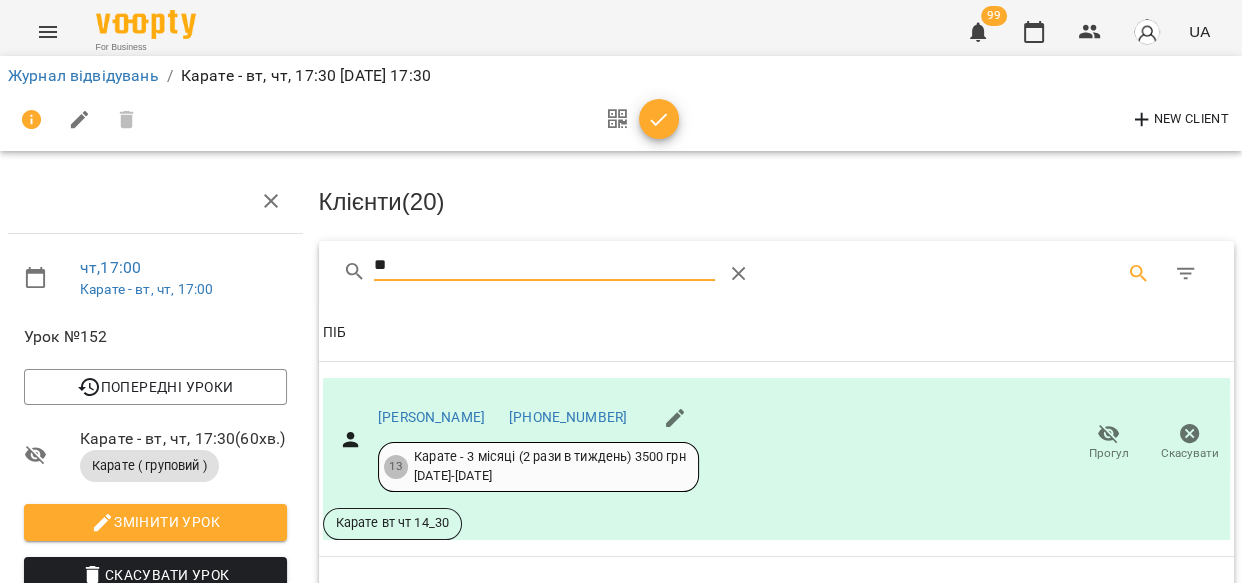 type on "*" 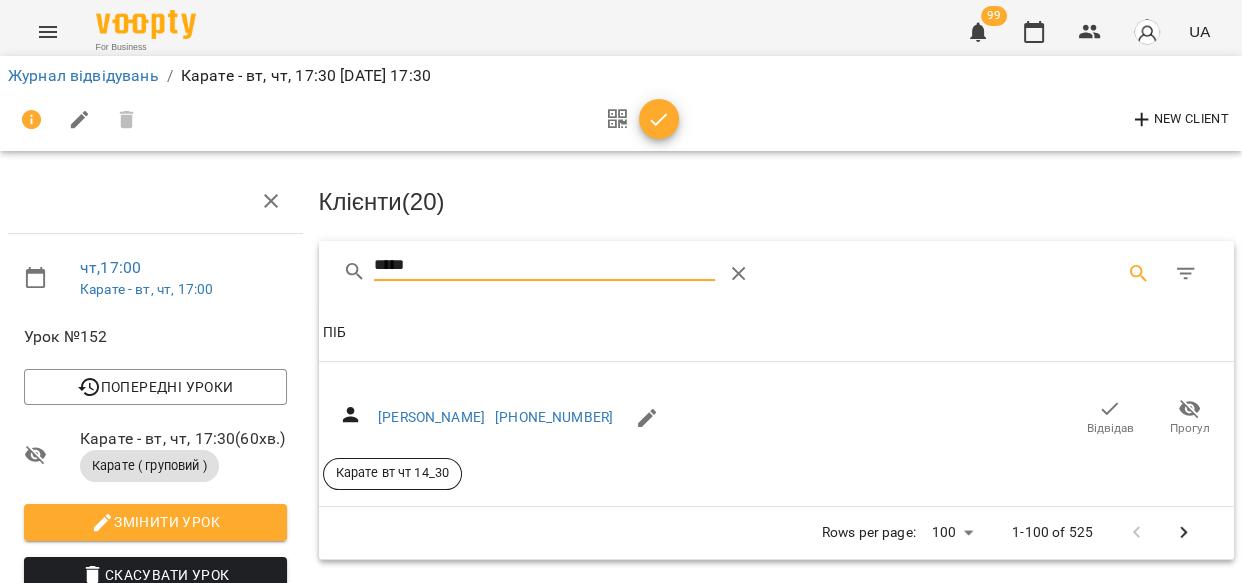 click on "Відвідав" at bounding box center (1110, 428) 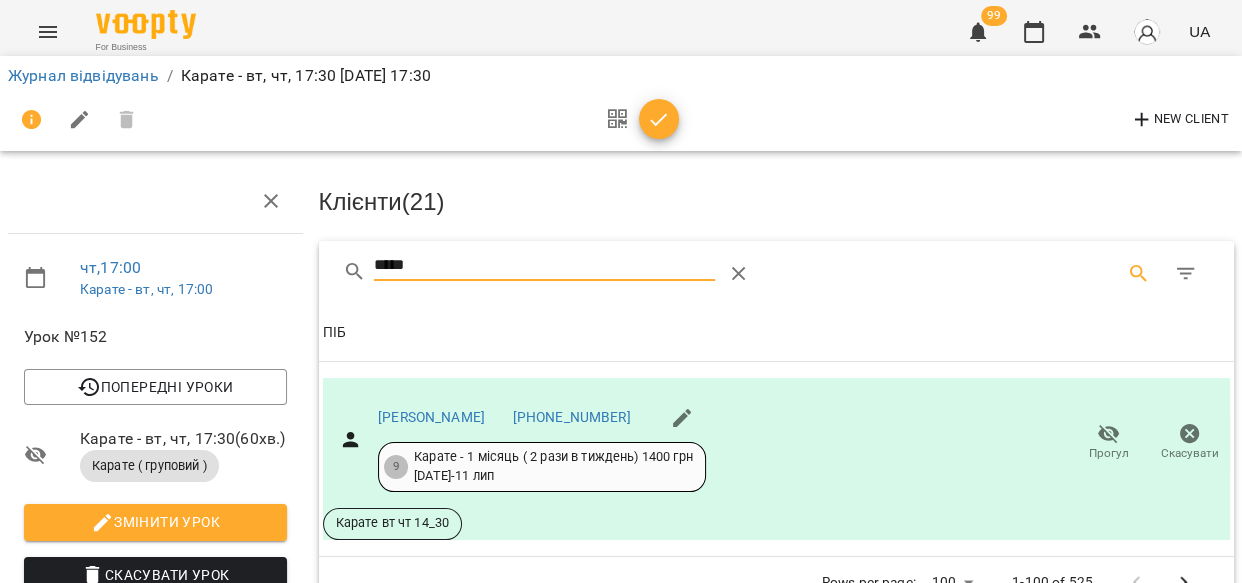 click on "*****" at bounding box center [544, 266] 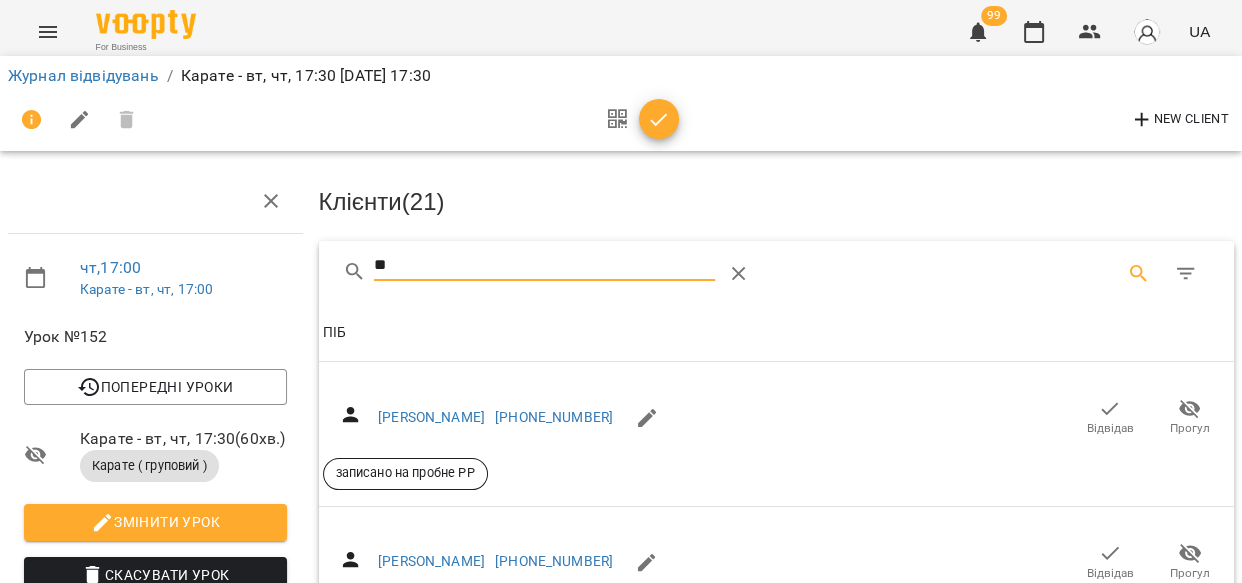 type on "*" 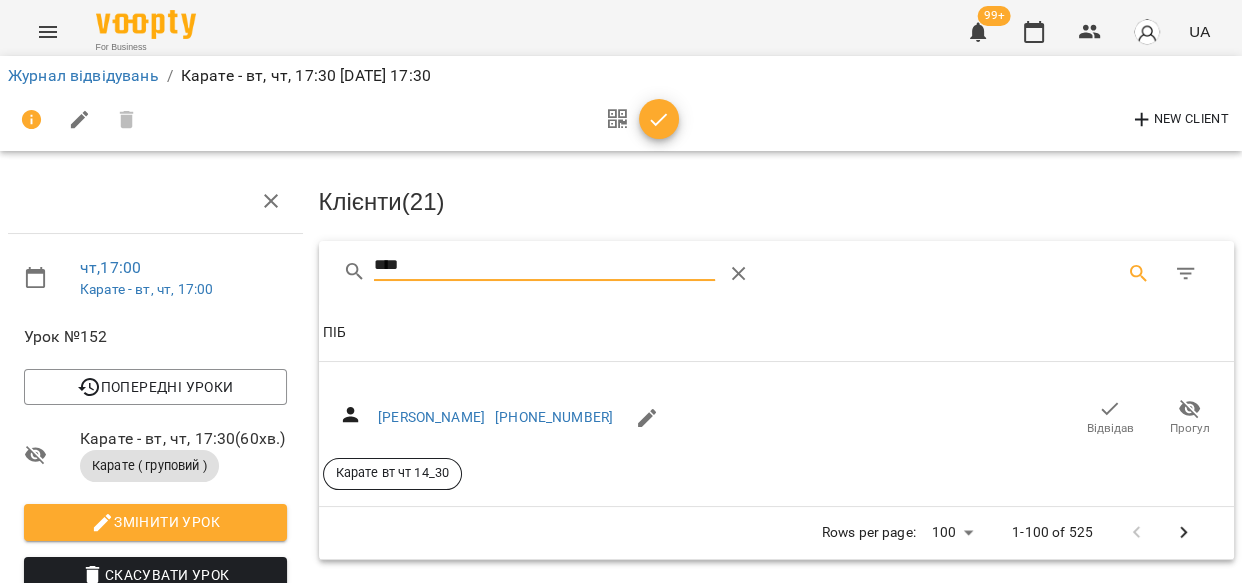 type on "****" 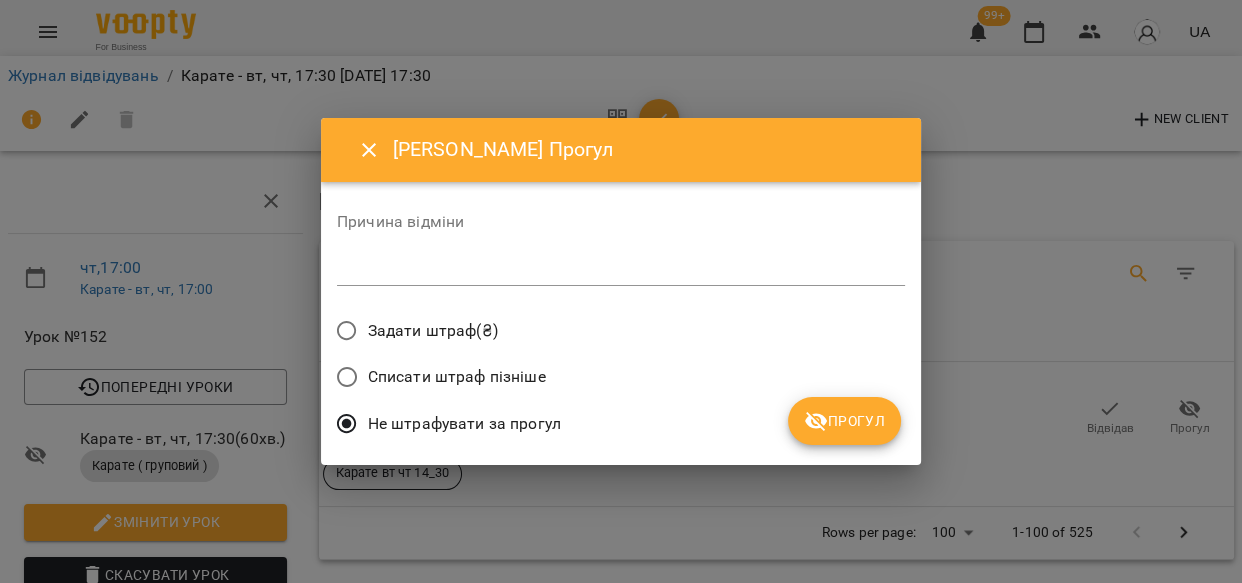 click on "Прогул" at bounding box center [844, 421] 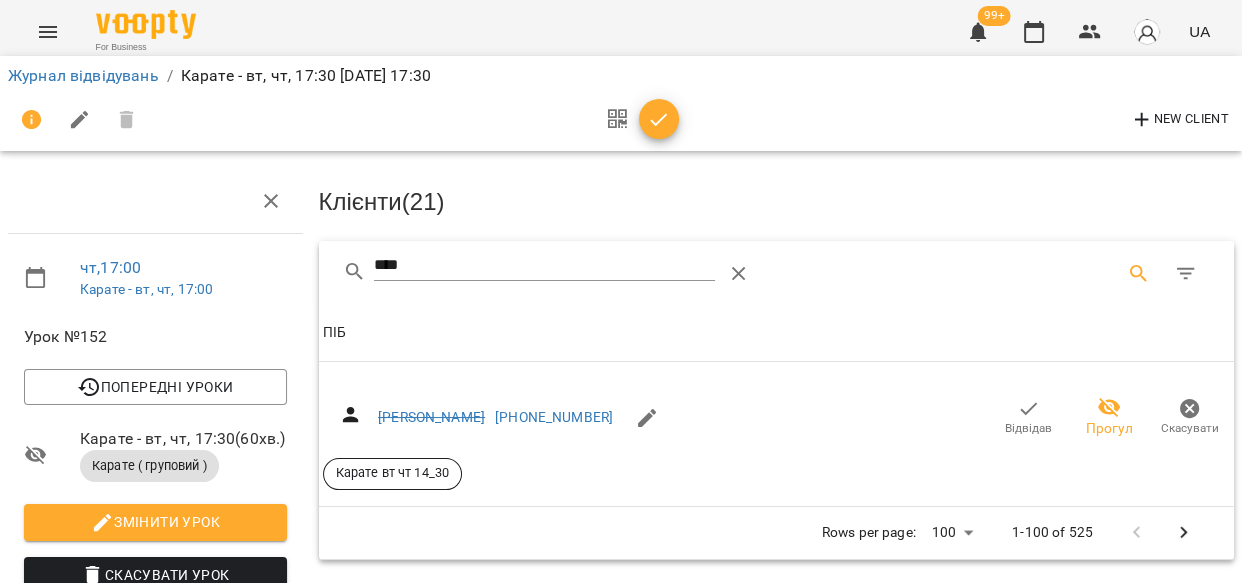 click on "Журнал відвідувань" at bounding box center [83, 76] 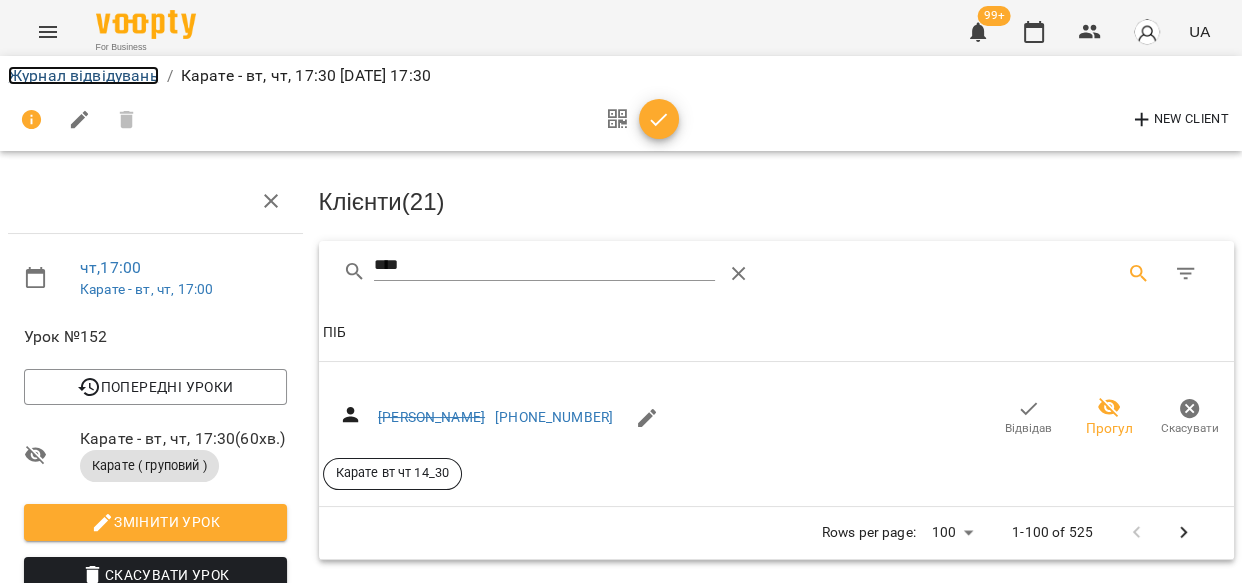 click on "Журнал відвідувань" at bounding box center (83, 75) 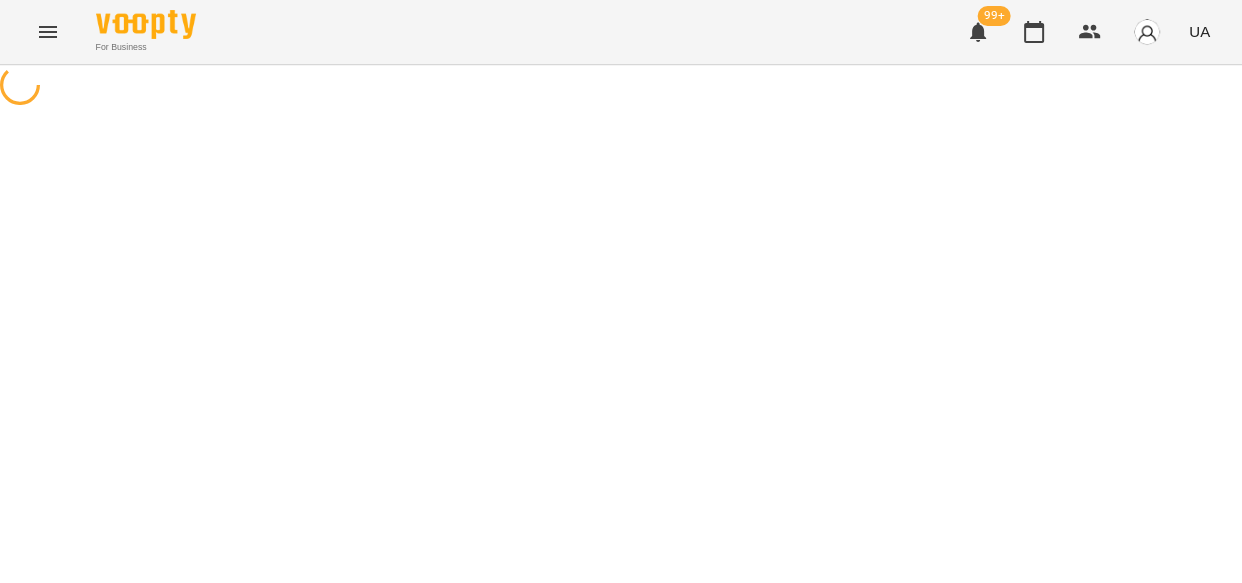 scroll, scrollTop: 0, scrollLeft: 0, axis: both 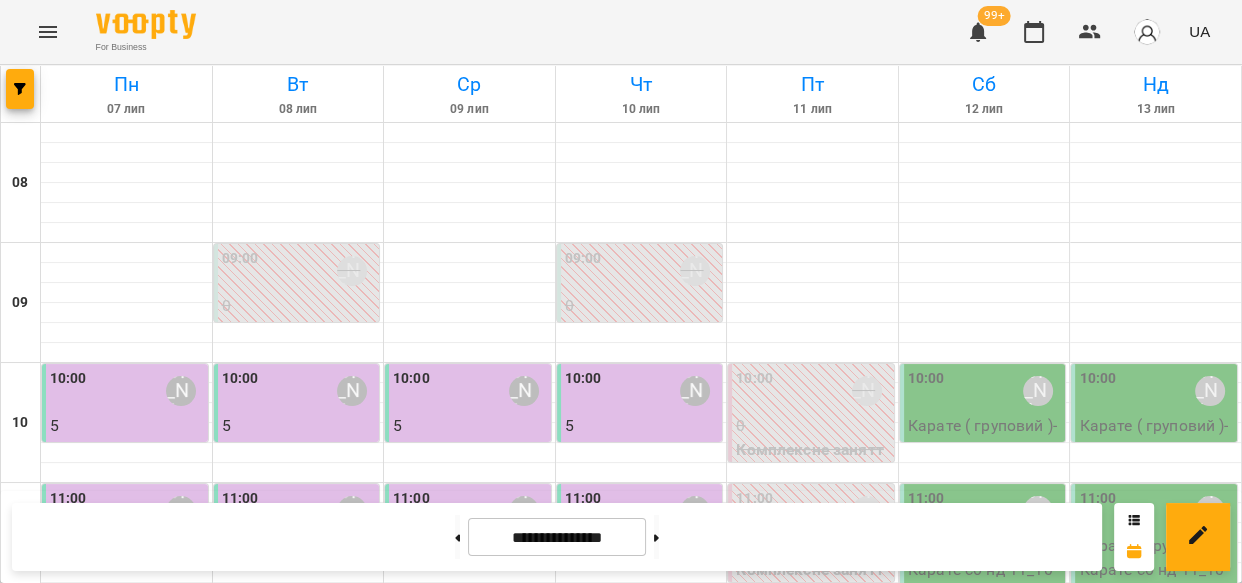 click on "Мамішев Еміль" at bounding box center (671, 1318) 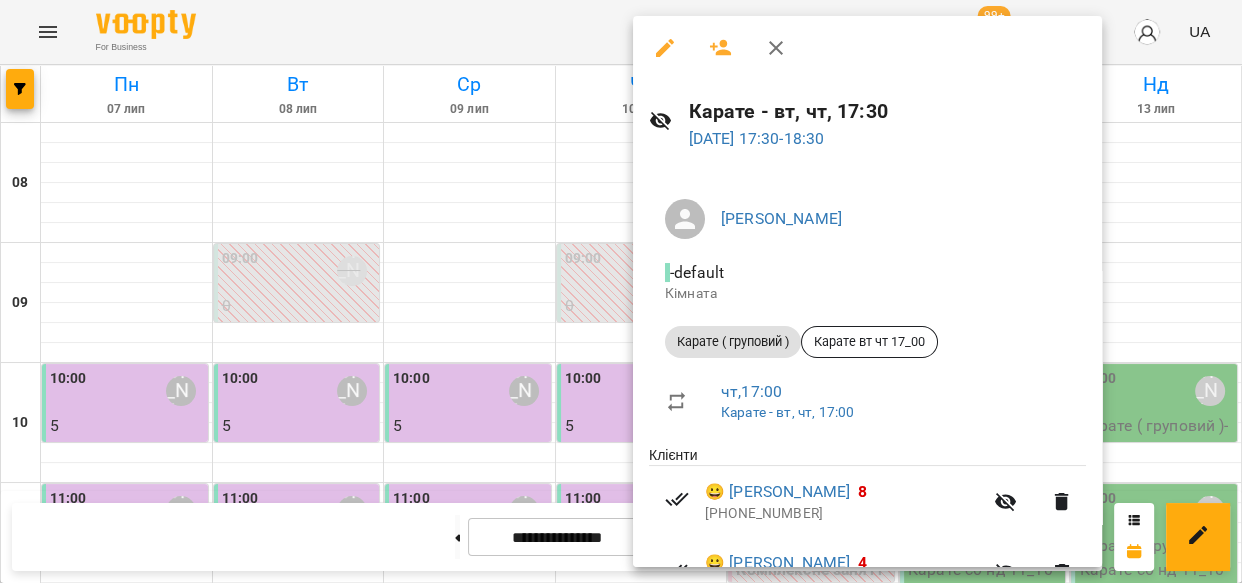 click 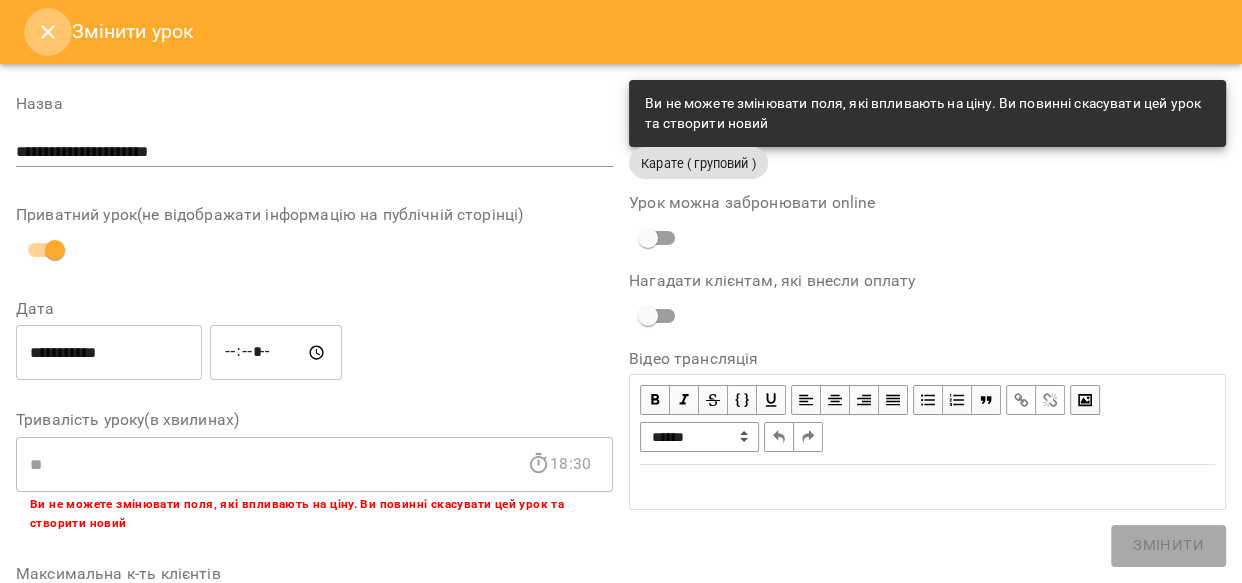 click 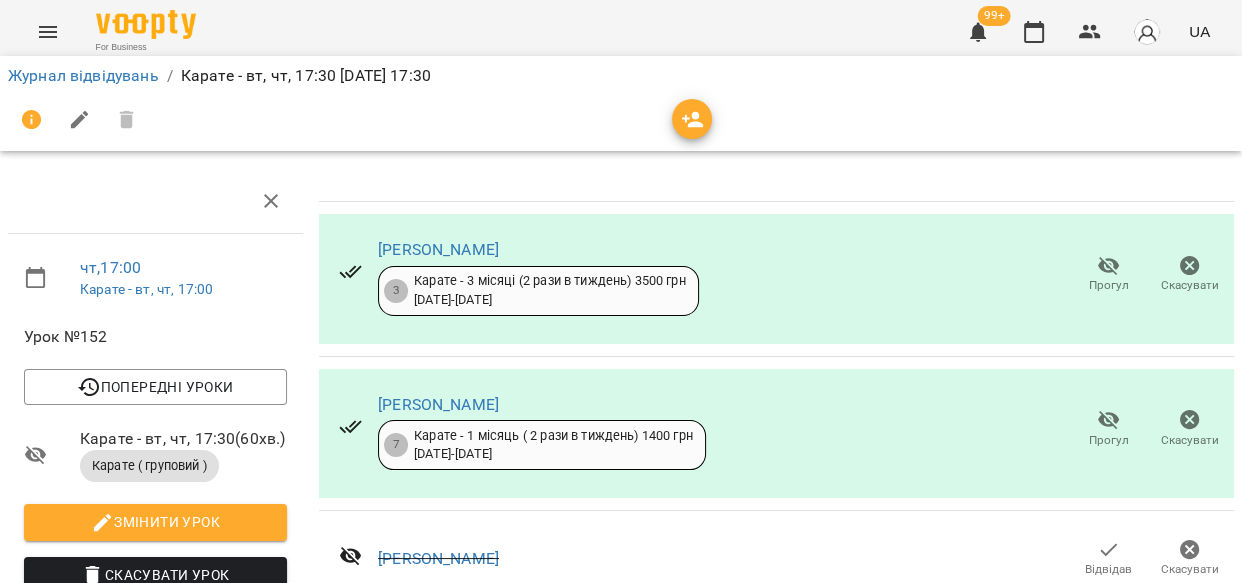 scroll, scrollTop: 1219, scrollLeft: 0, axis: vertical 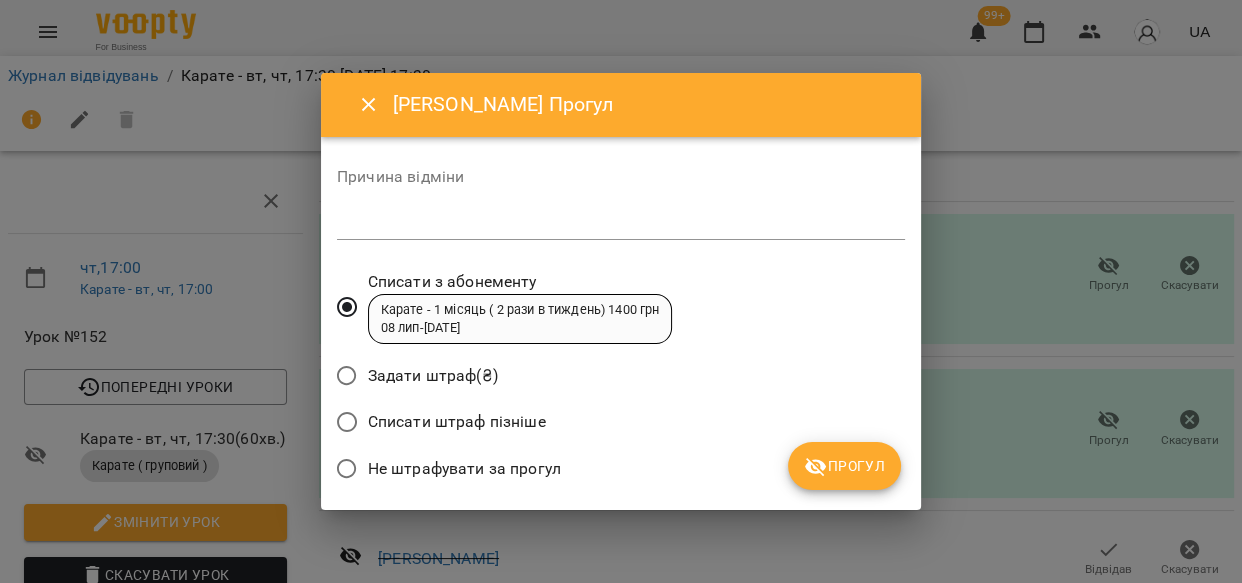 click 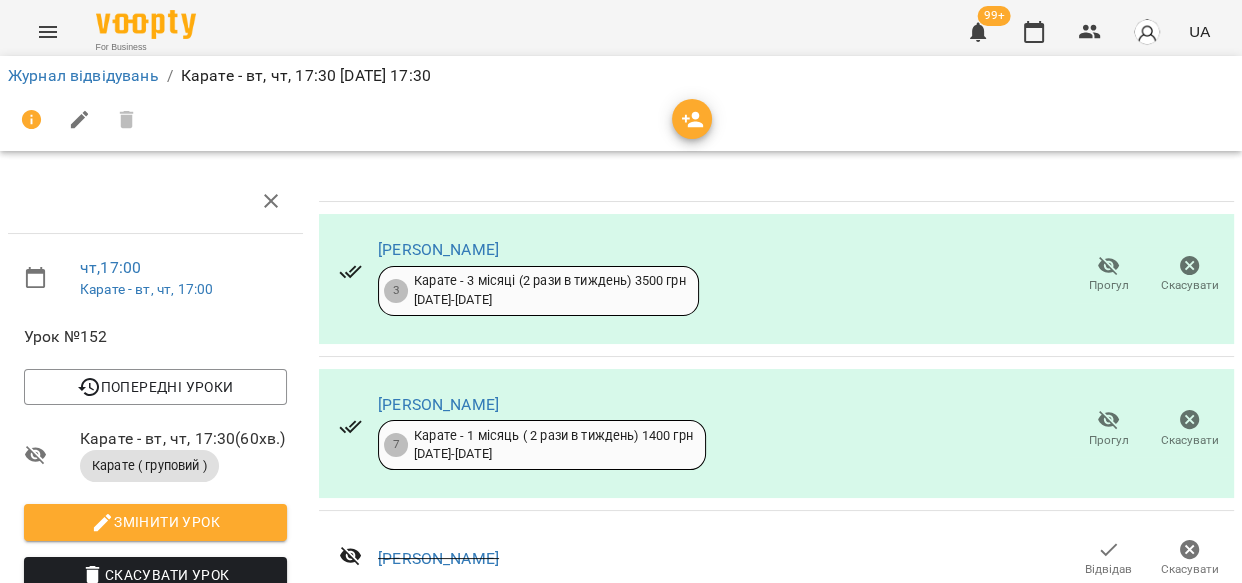 scroll, scrollTop: 3221, scrollLeft: 0, axis: vertical 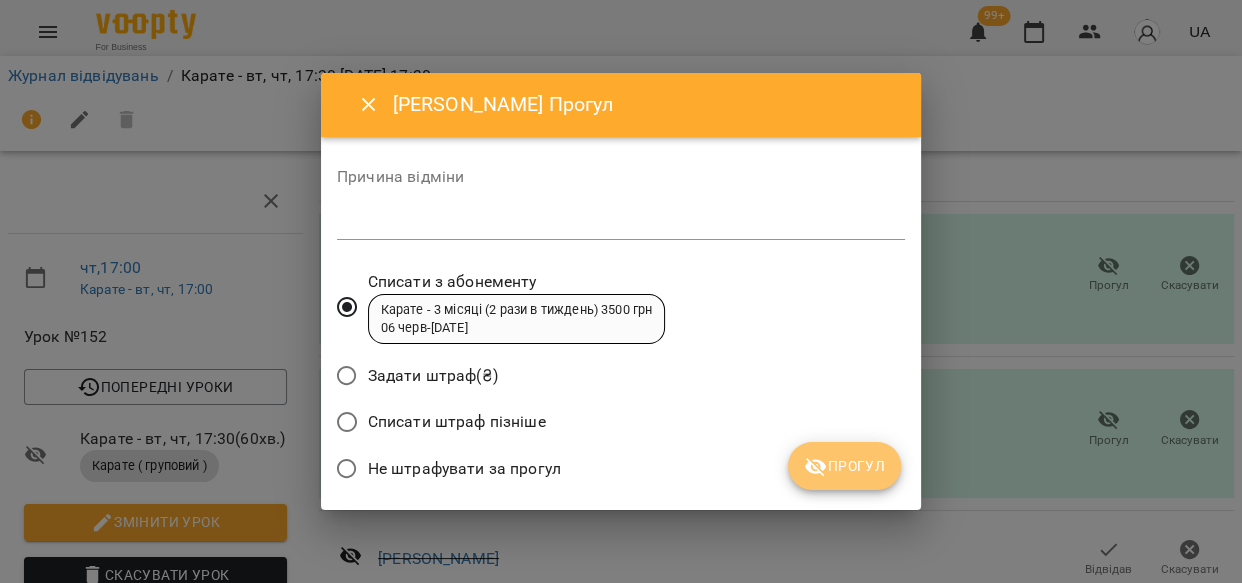 click on "Прогул" at bounding box center (844, 466) 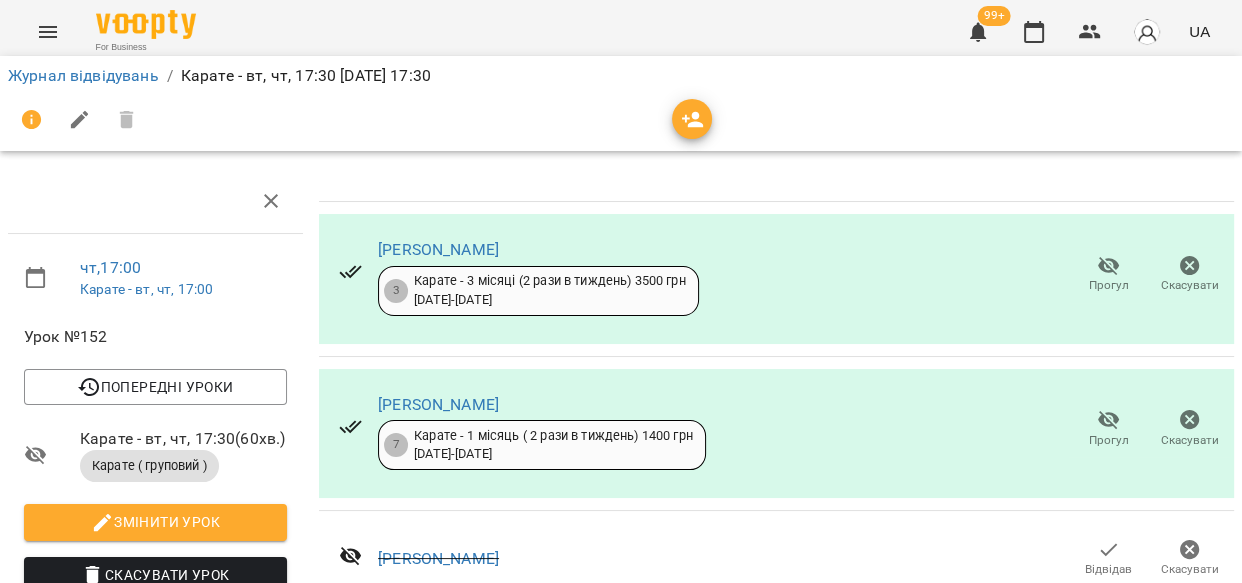 scroll, scrollTop: 3993, scrollLeft: 0, axis: vertical 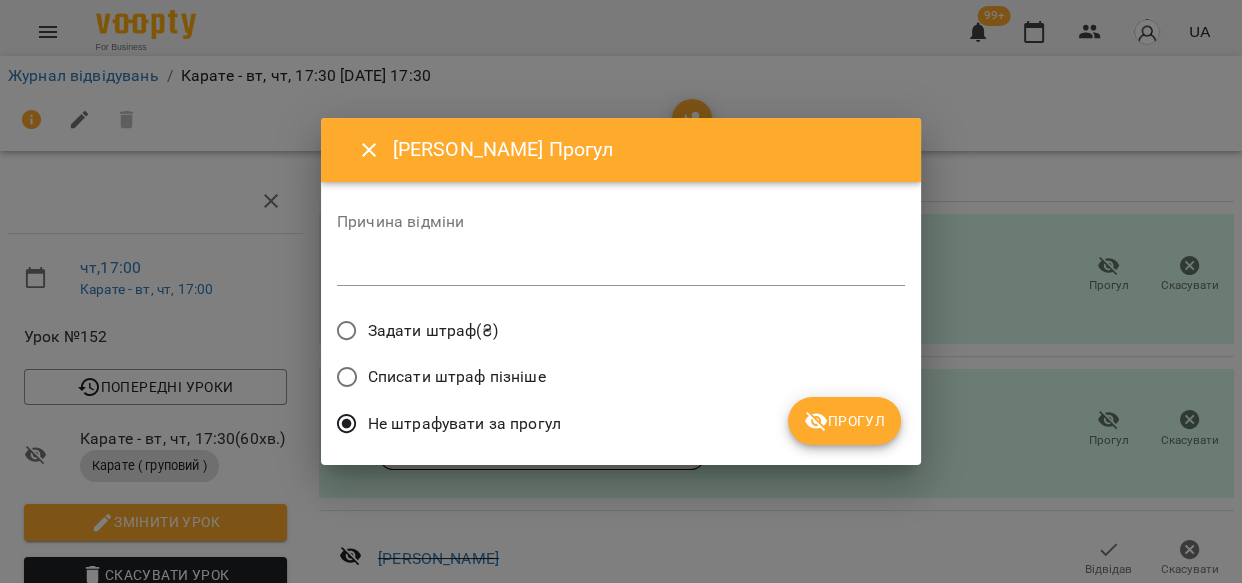 click on "Прогул" at bounding box center (844, 421) 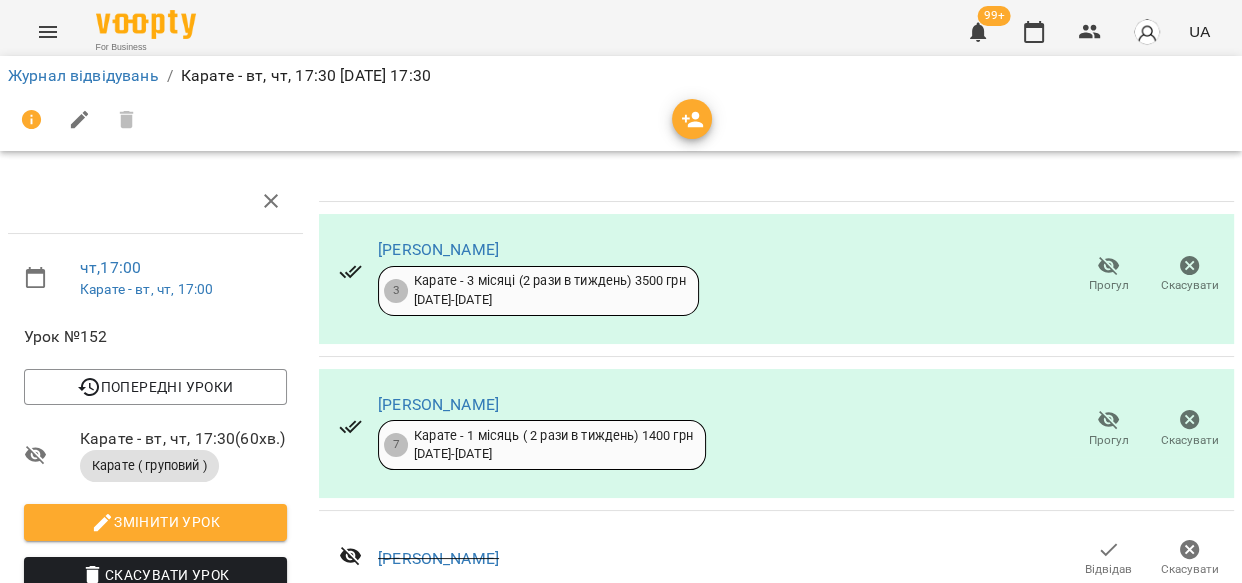 scroll, scrollTop: 4897, scrollLeft: 0, axis: vertical 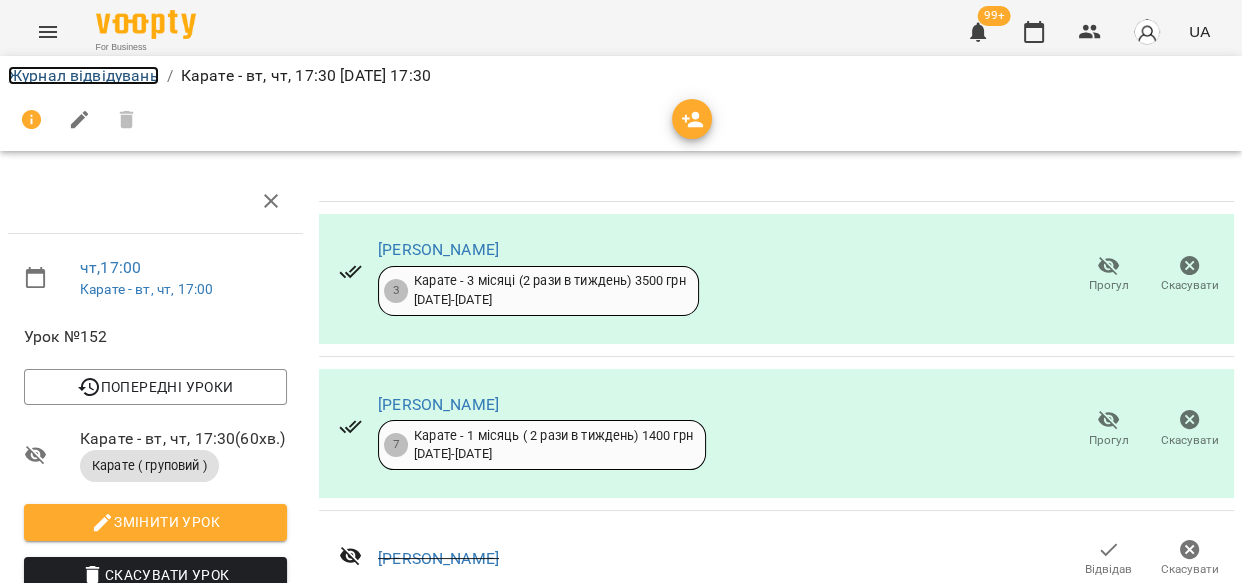 click on "Журнал відвідувань" at bounding box center [83, 75] 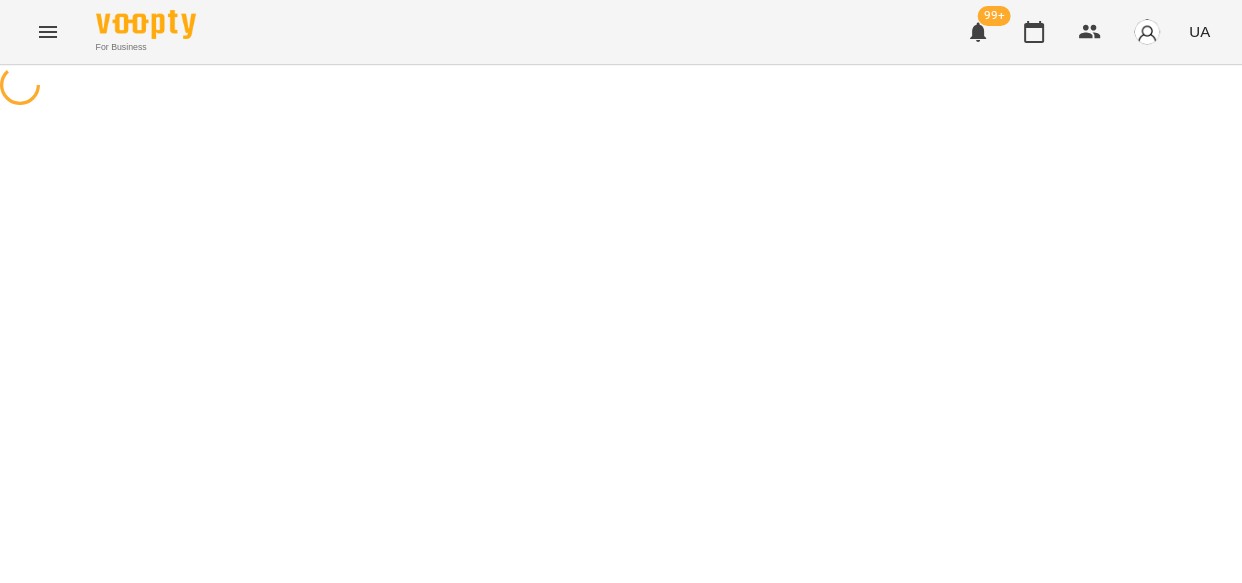 scroll, scrollTop: 0, scrollLeft: 0, axis: both 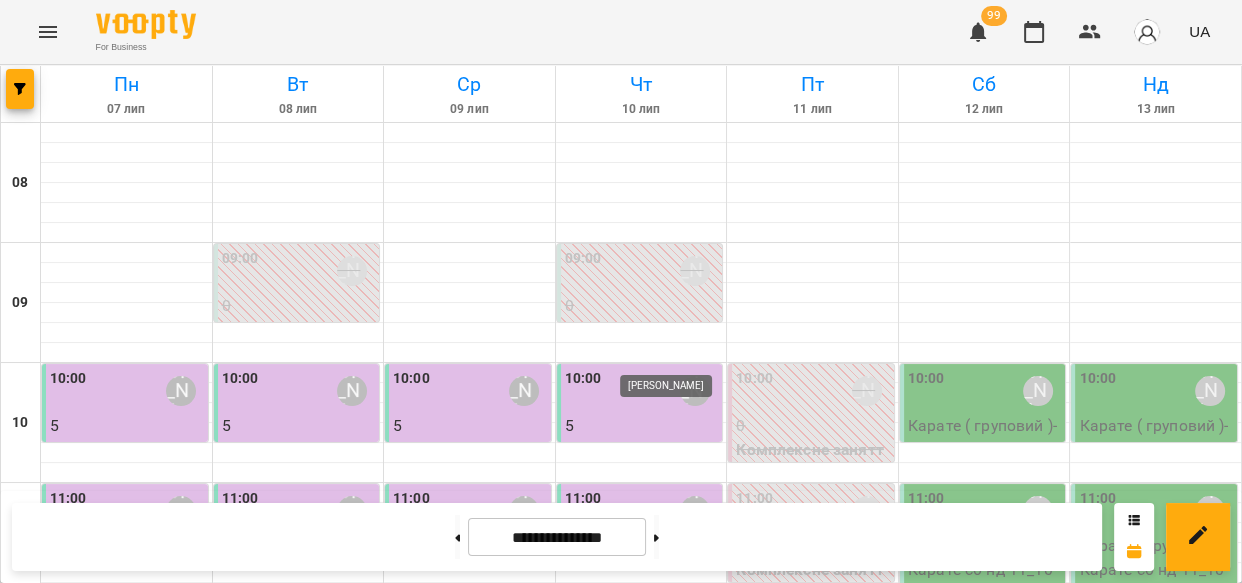 click on "Мамішев Еміль" at bounding box center [671, 1318] 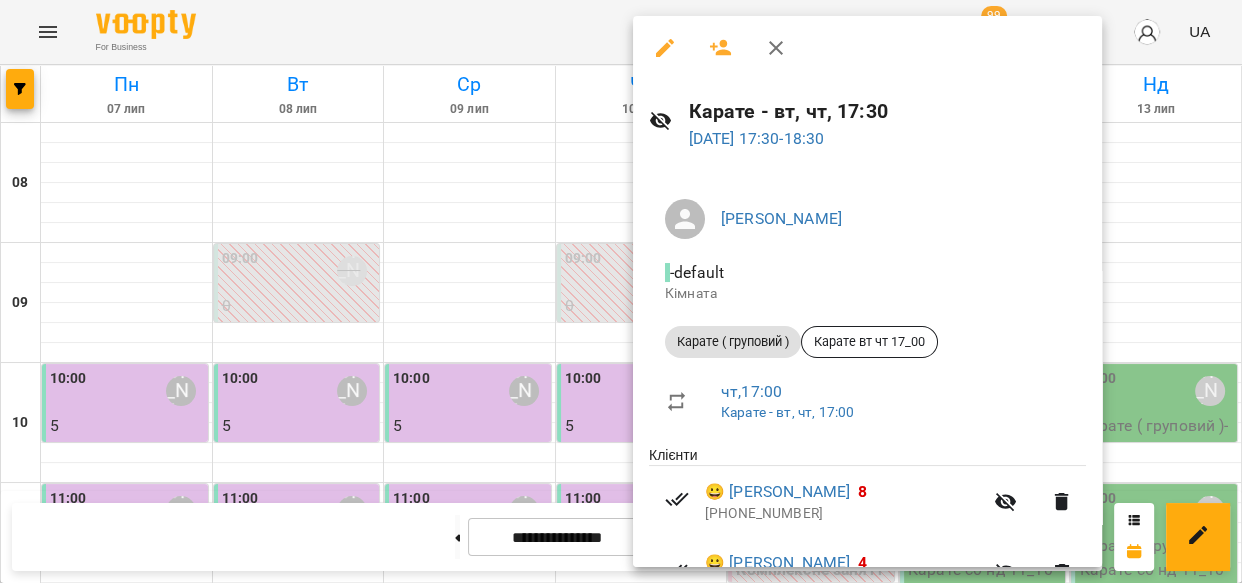 click 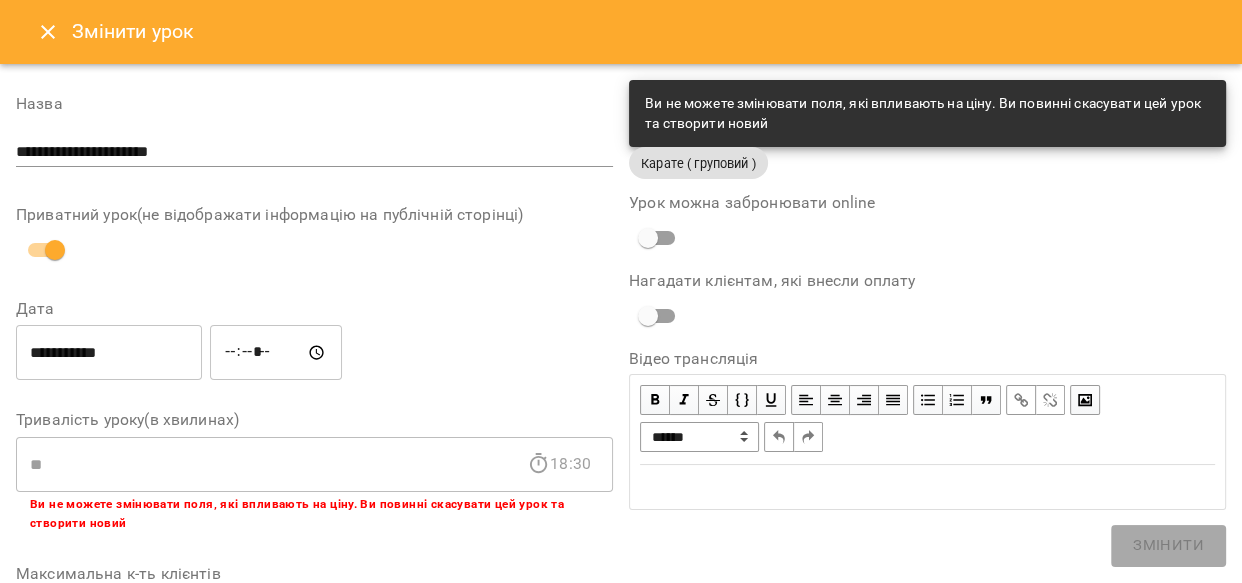 click 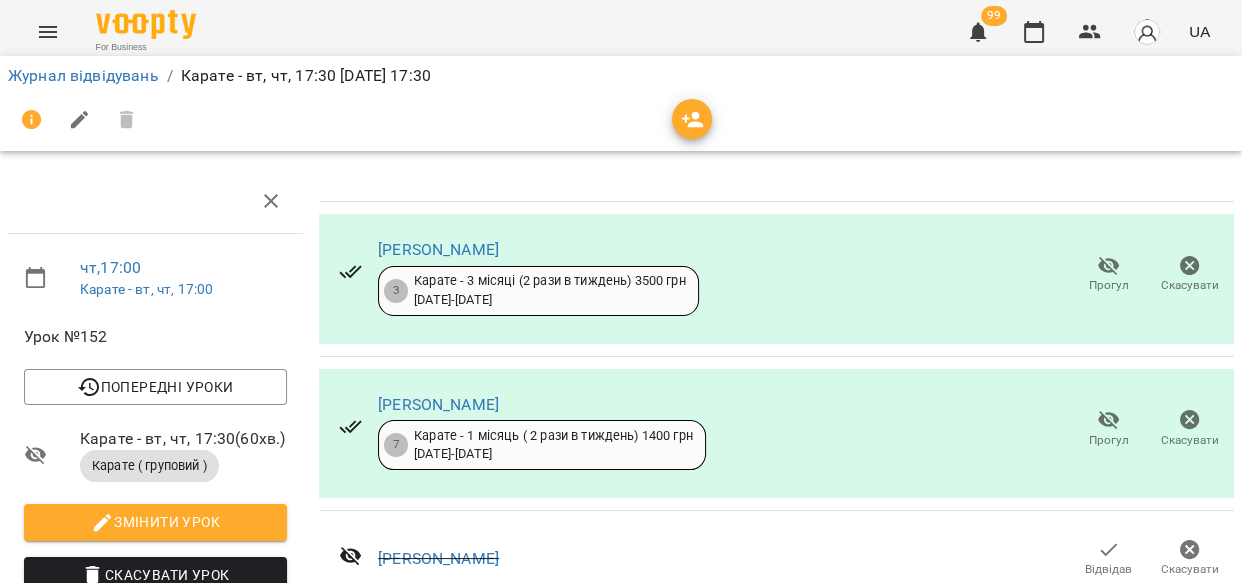 scroll, scrollTop: 3303, scrollLeft: 0, axis: vertical 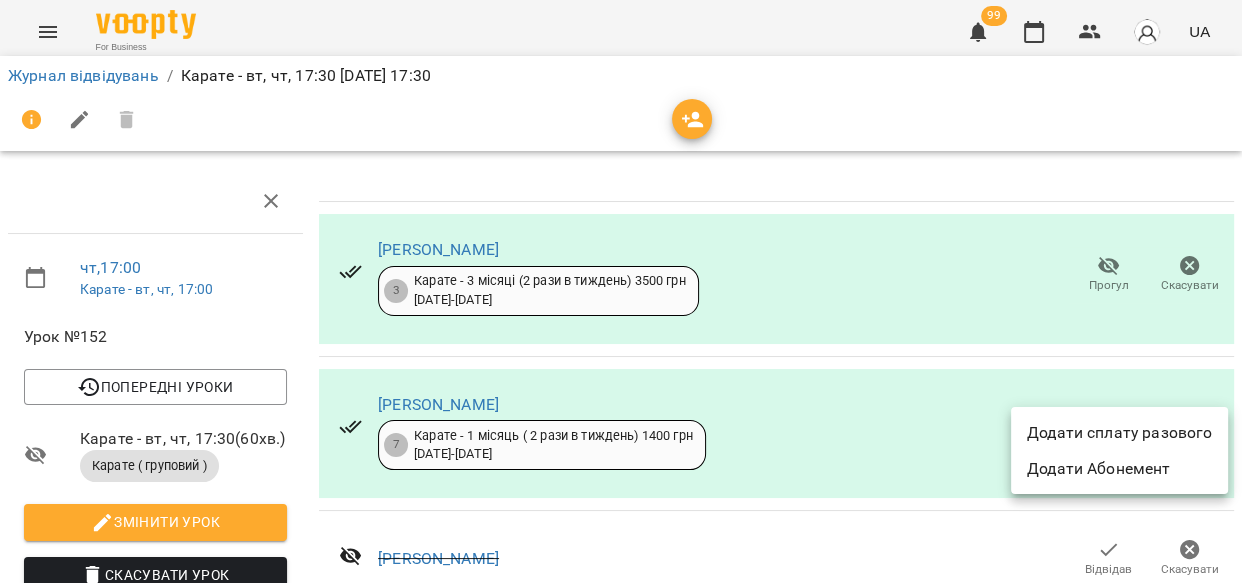 click on "Додати сплату разового" at bounding box center (1119, 433) 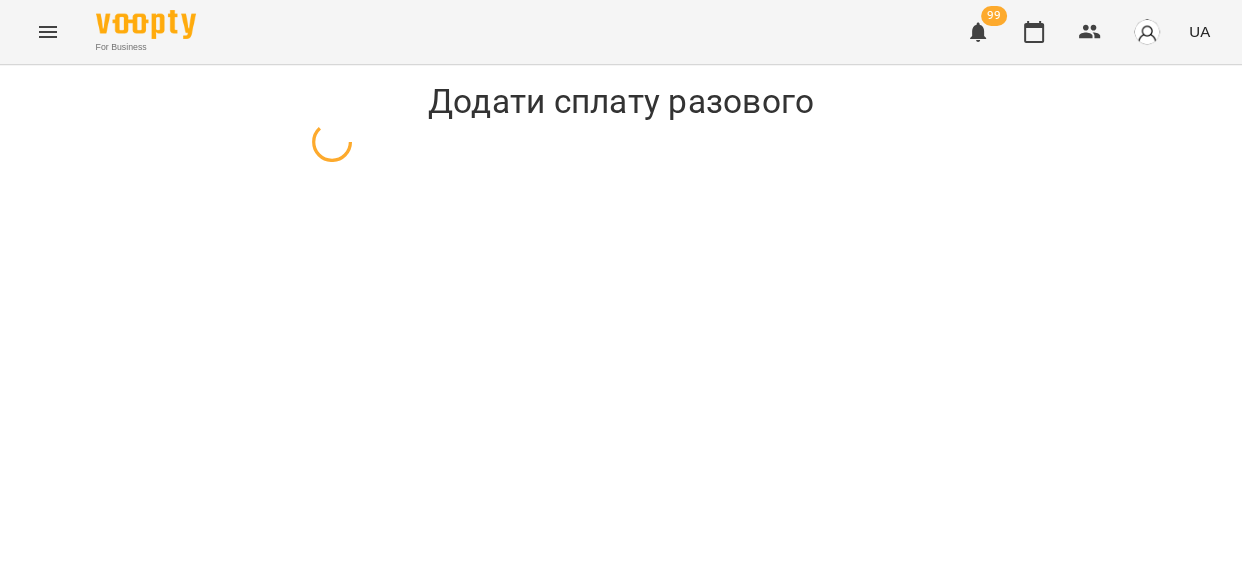scroll, scrollTop: 0, scrollLeft: 0, axis: both 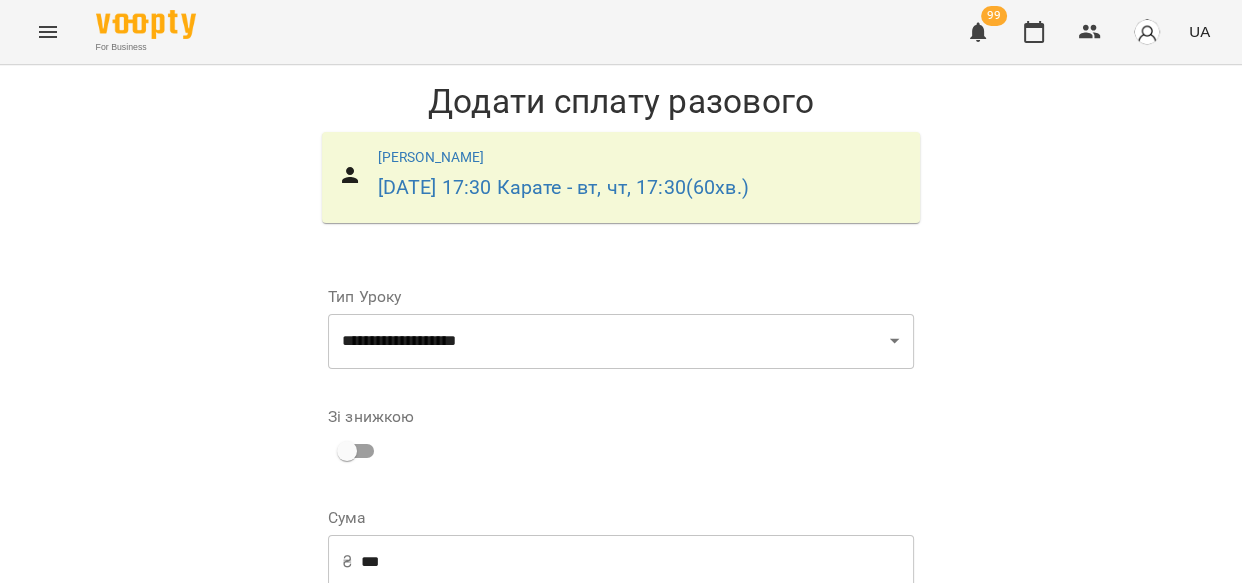 drag, startPoint x: 898, startPoint y: 365, endPoint x: 878, endPoint y: 372, distance: 21.189621 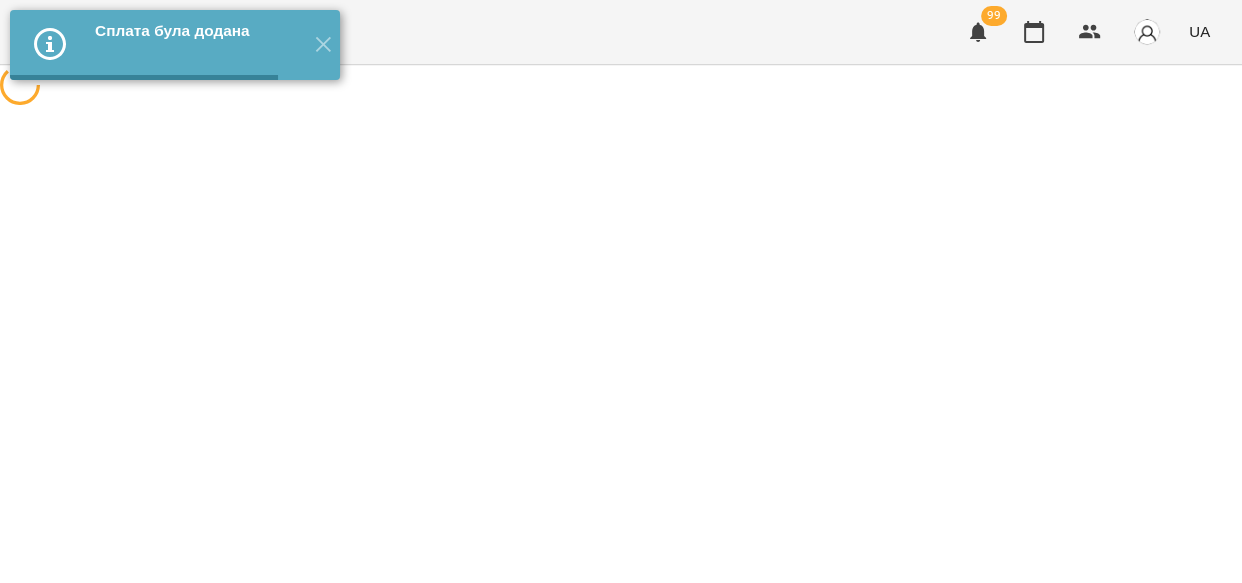 scroll, scrollTop: 0, scrollLeft: 0, axis: both 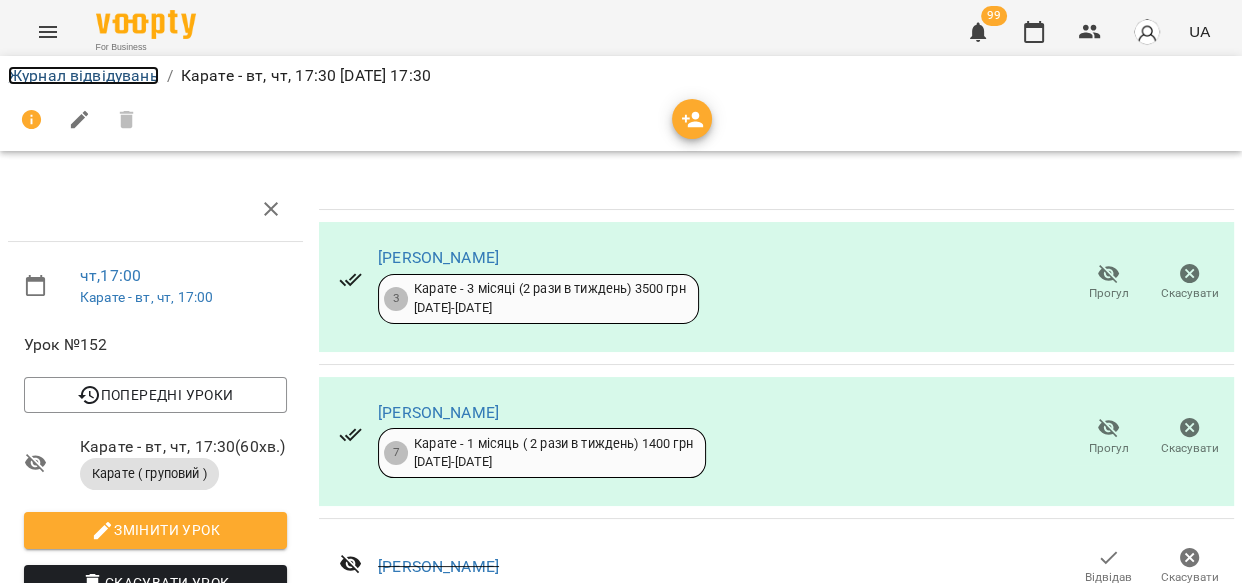 click on "Журнал відвідувань" at bounding box center [83, 75] 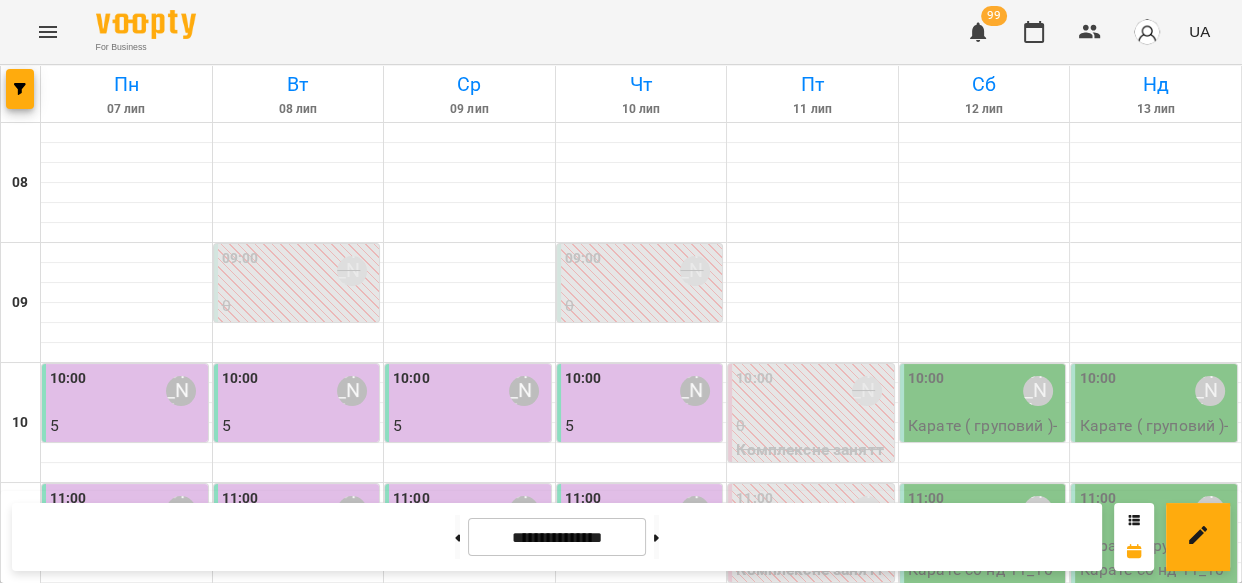 scroll, scrollTop: 770, scrollLeft: 0, axis: vertical 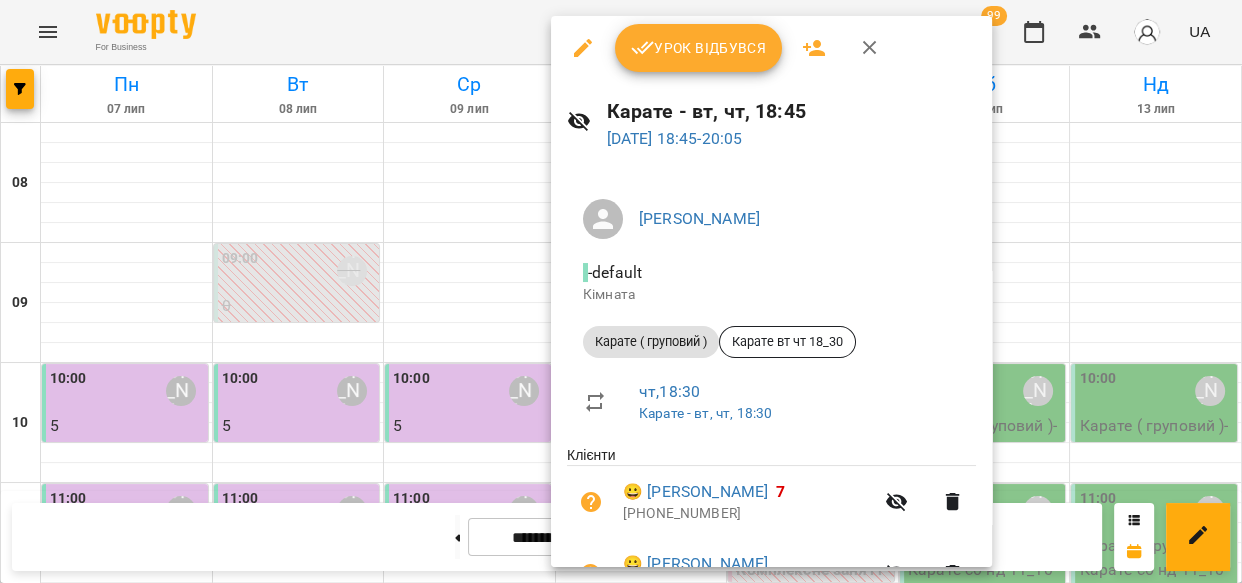 click 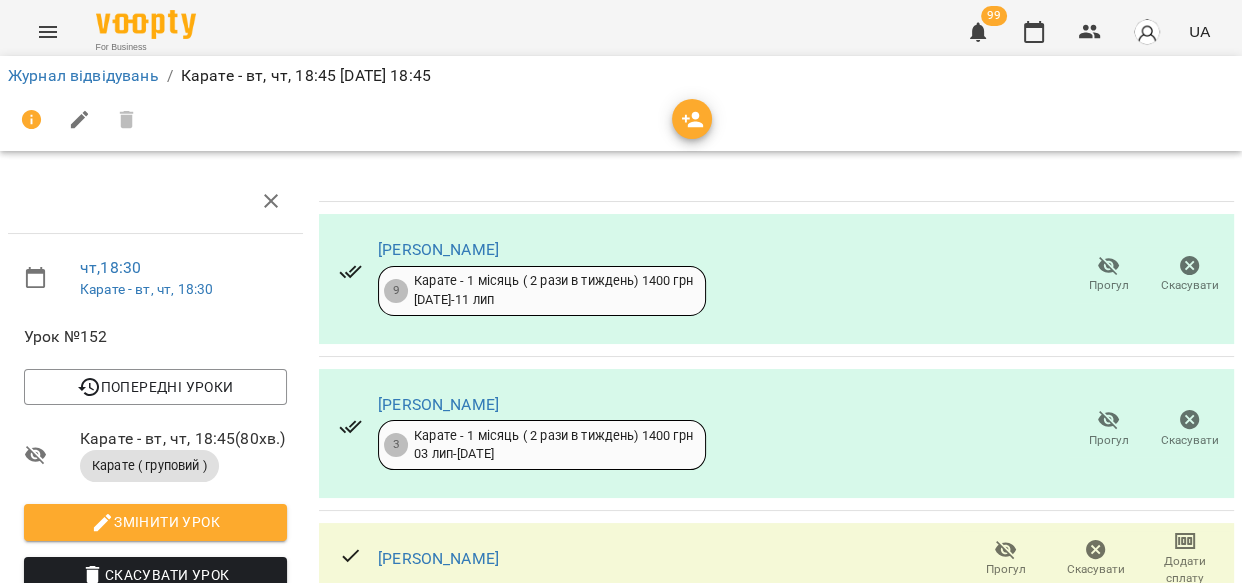 scroll, scrollTop: 201, scrollLeft: 0, axis: vertical 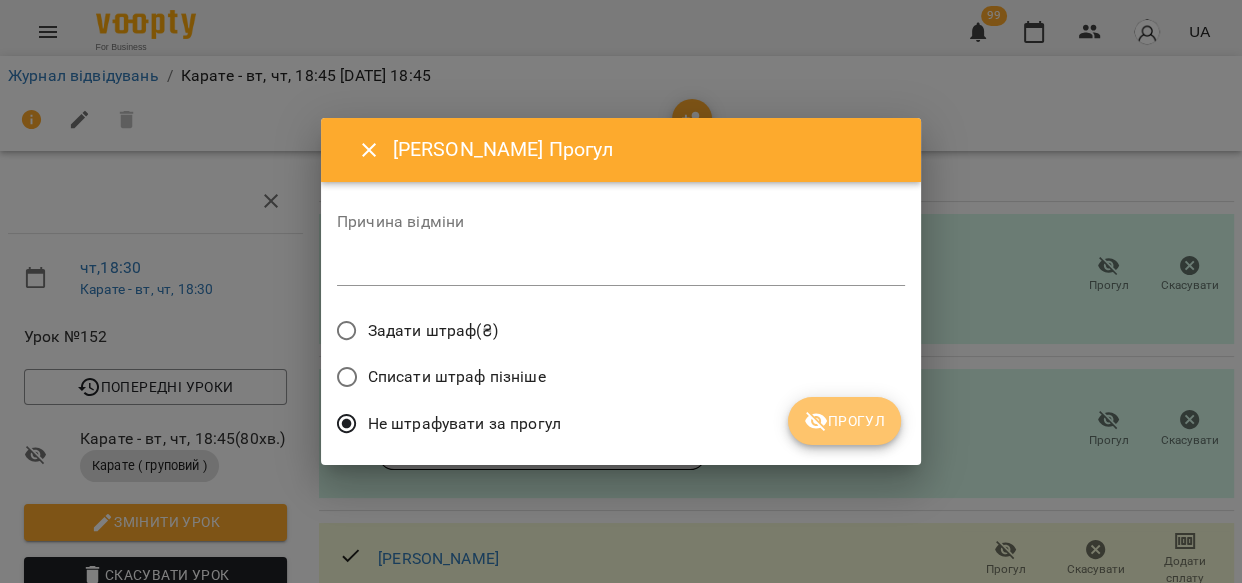 click on "Прогул" at bounding box center [844, 421] 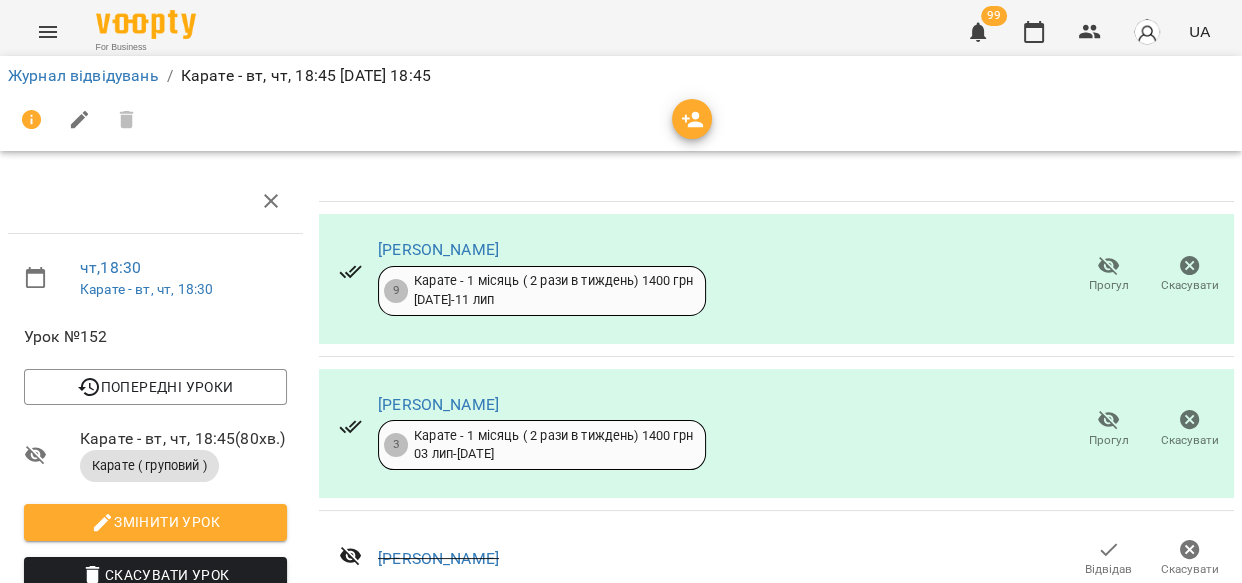 click 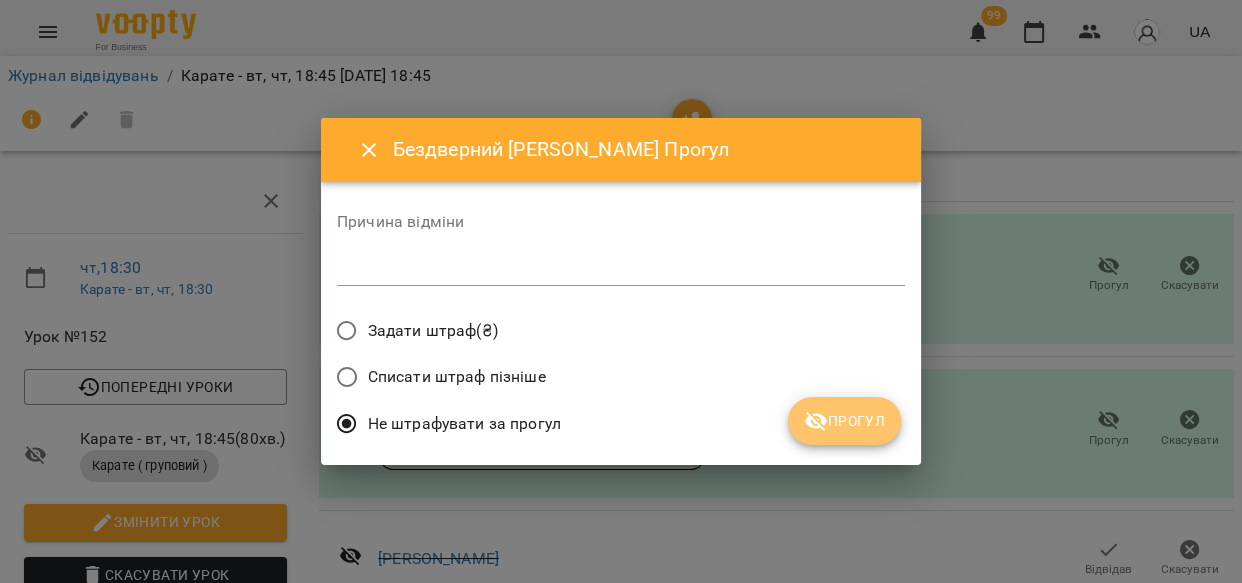 click on "Прогул" at bounding box center [844, 421] 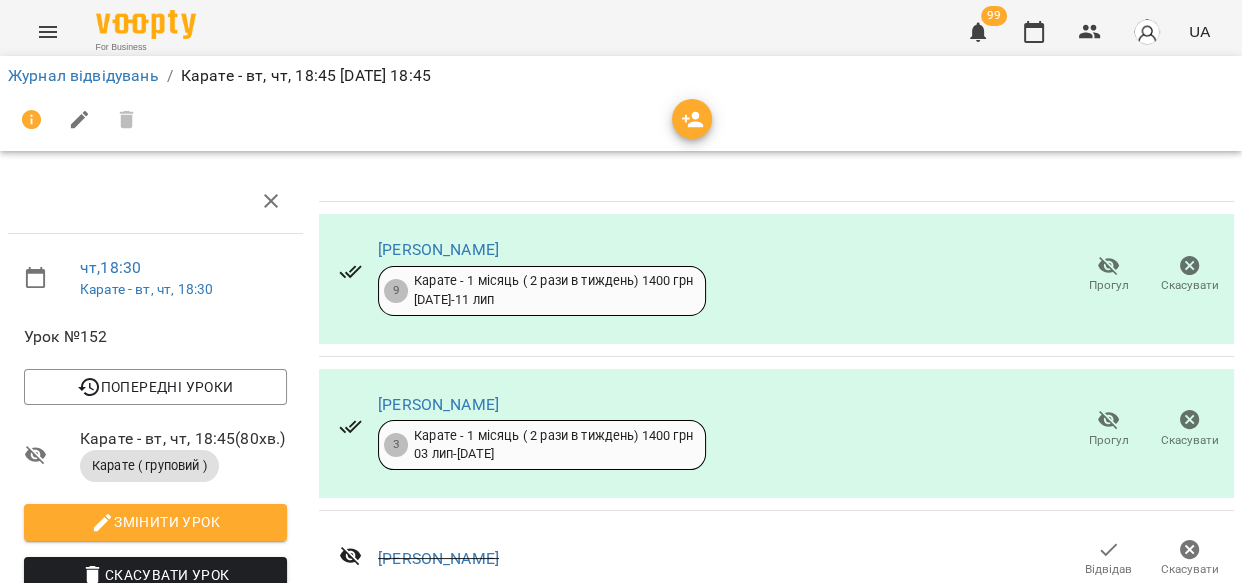 scroll, scrollTop: 1457, scrollLeft: 0, axis: vertical 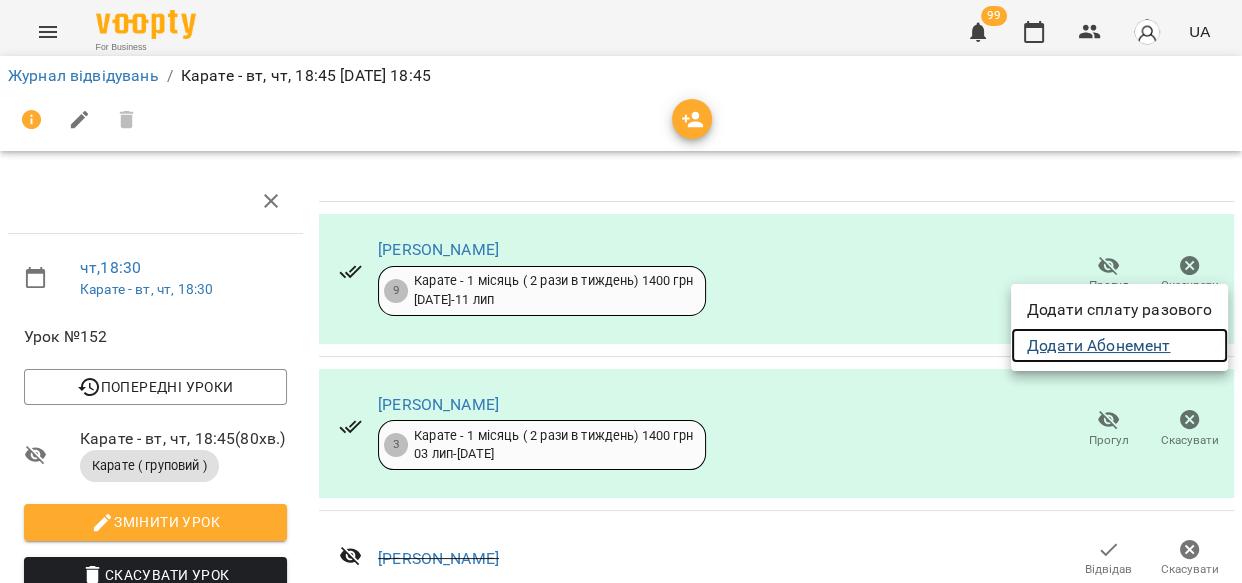 click on "Додати Абонемент" at bounding box center (1119, 346) 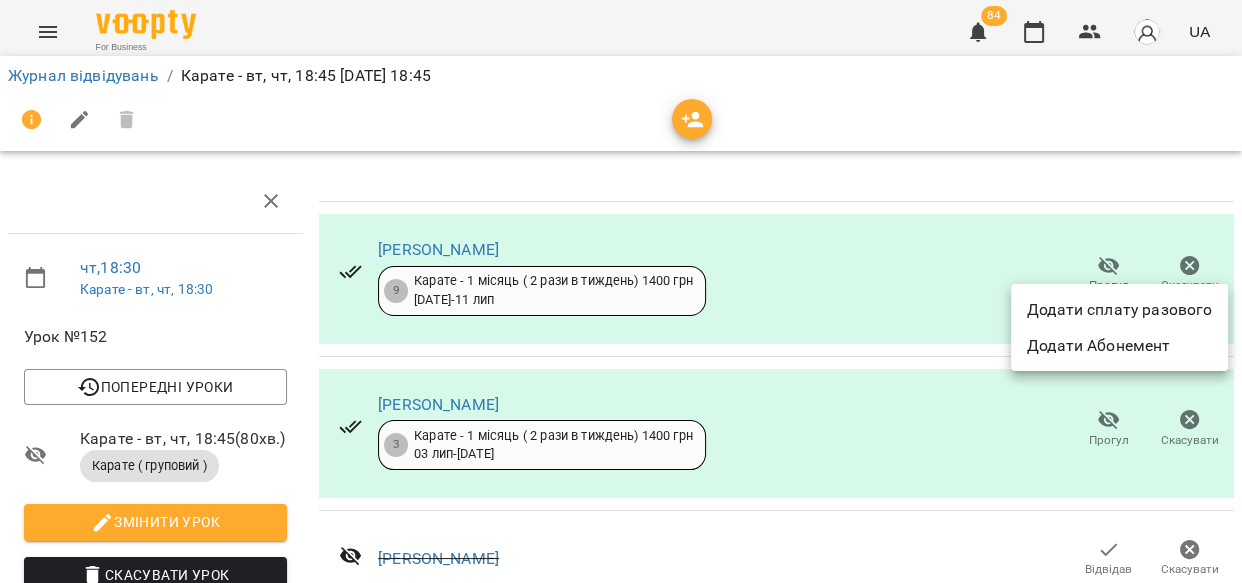 drag, startPoint x: 188, startPoint y: 329, endPoint x: 135, endPoint y: 49, distance: 284.97192 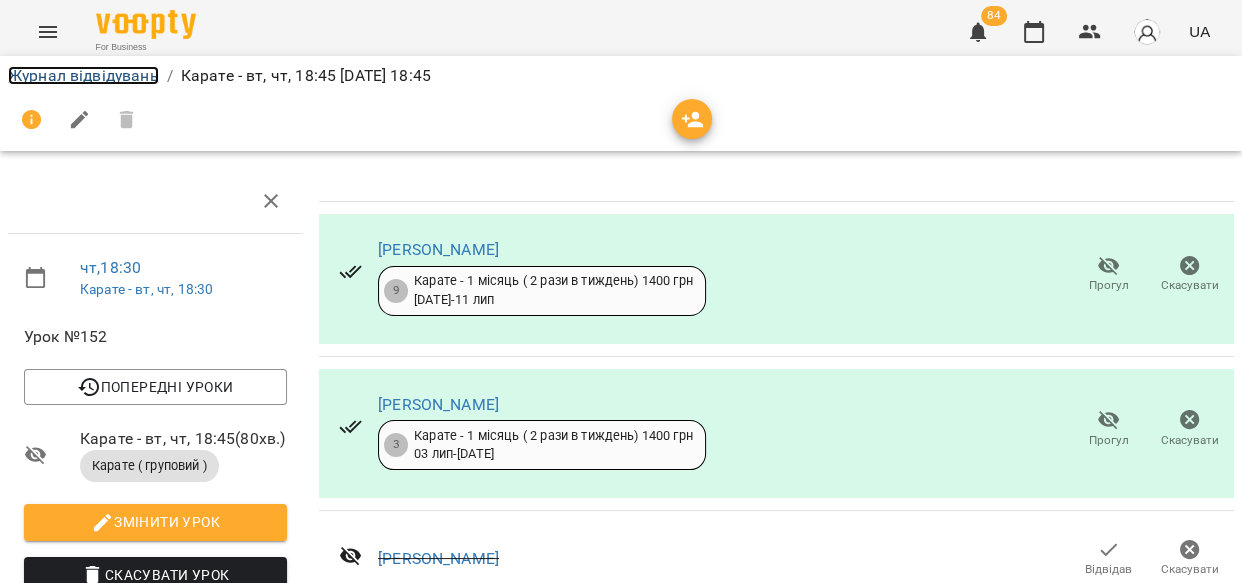 click on "Журнал відвідувань" at bounding box center [83, 75] 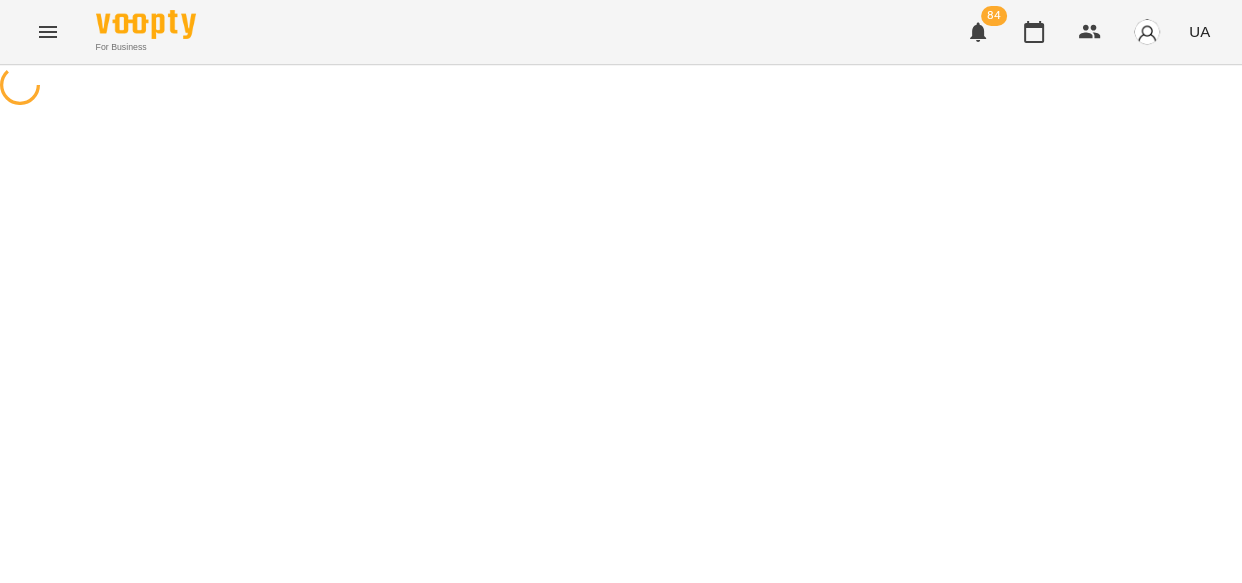 scroll, scrollTop: 0, scrollLeft: 0, axis: both 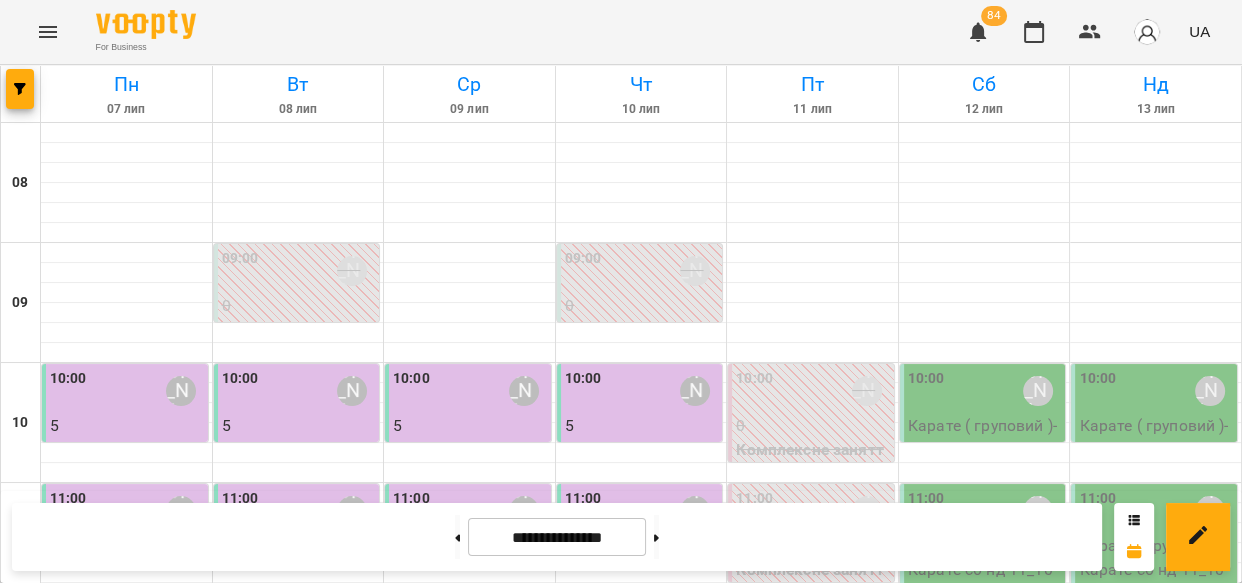 click on "**********" at bounding box center (621, 537) 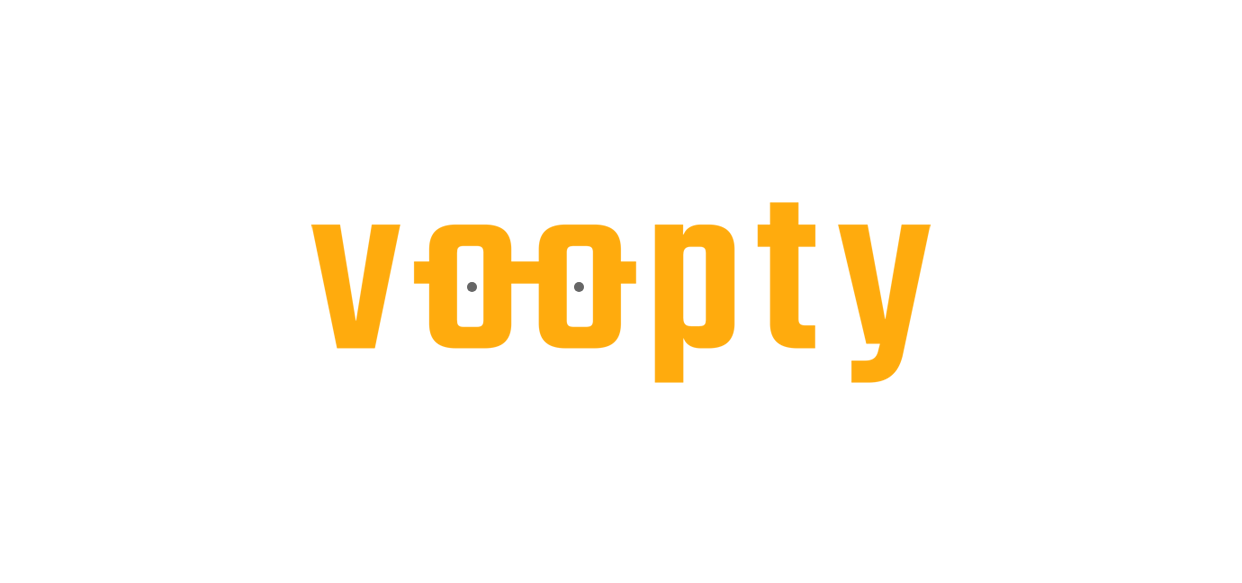 scroll, scrollTop: 0, scrollLeft: 0, axis: both 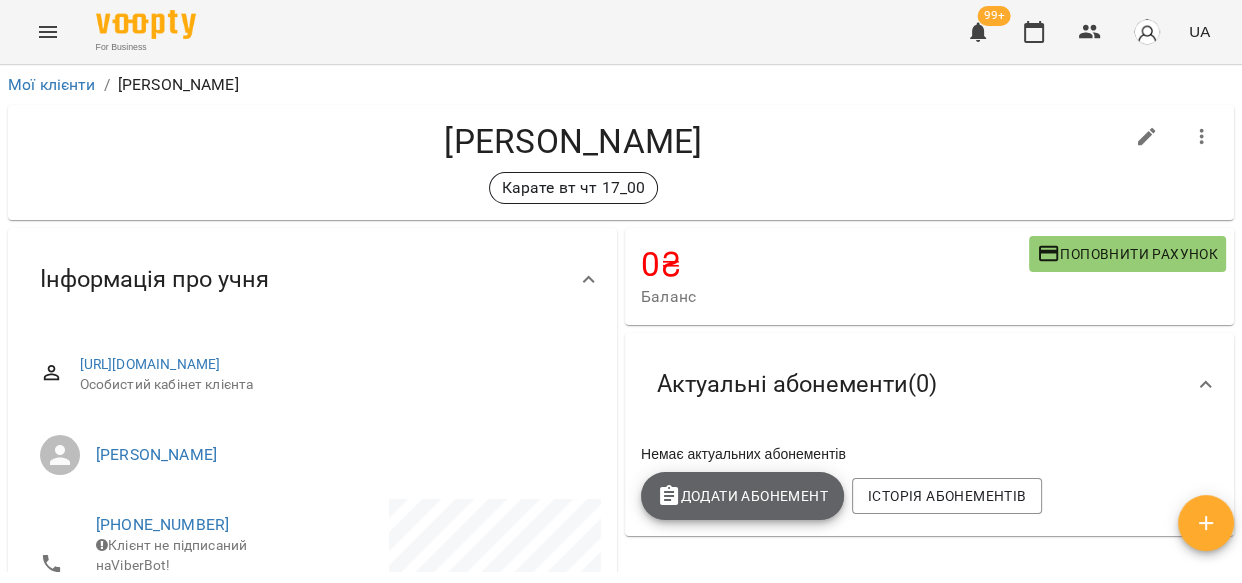 click on "Додати Абонемент" at bounding box center [742, 496] 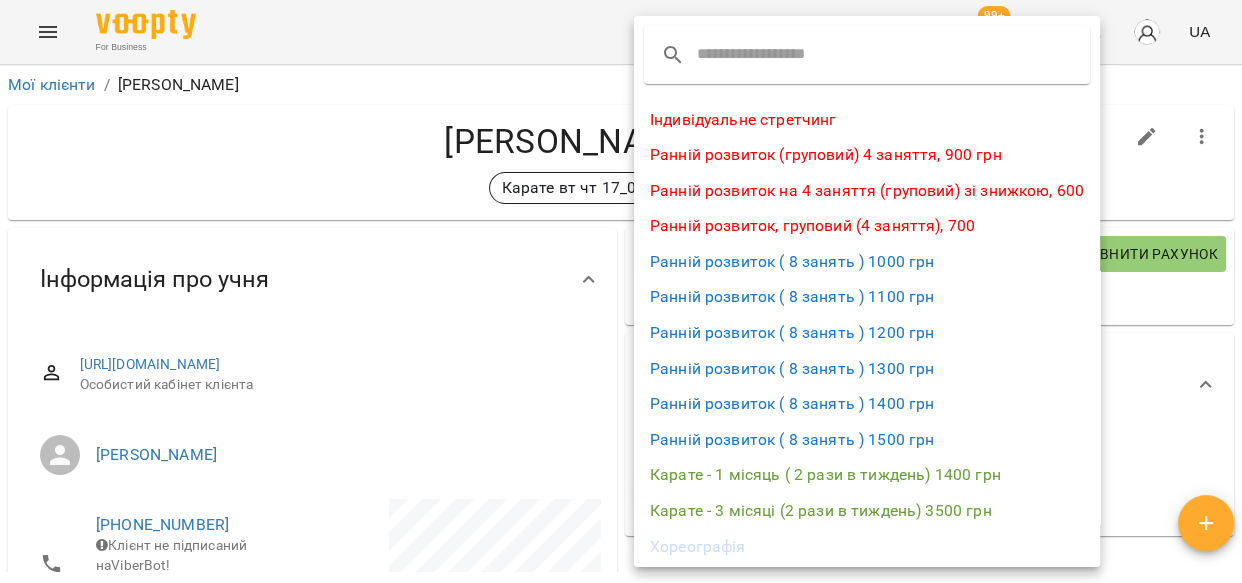 click on "Карате - 1 місяць ( 2 рази в тиждень) 1400 грн" at bounding box center (867, 475) 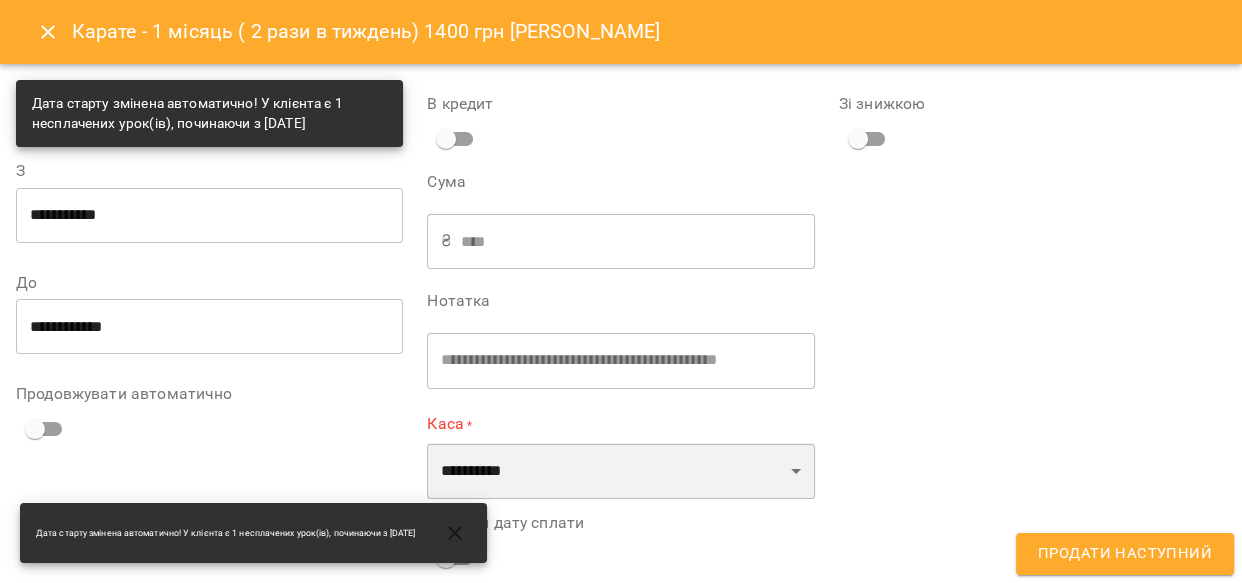 click on "**********" at bounding box center [620, 471] 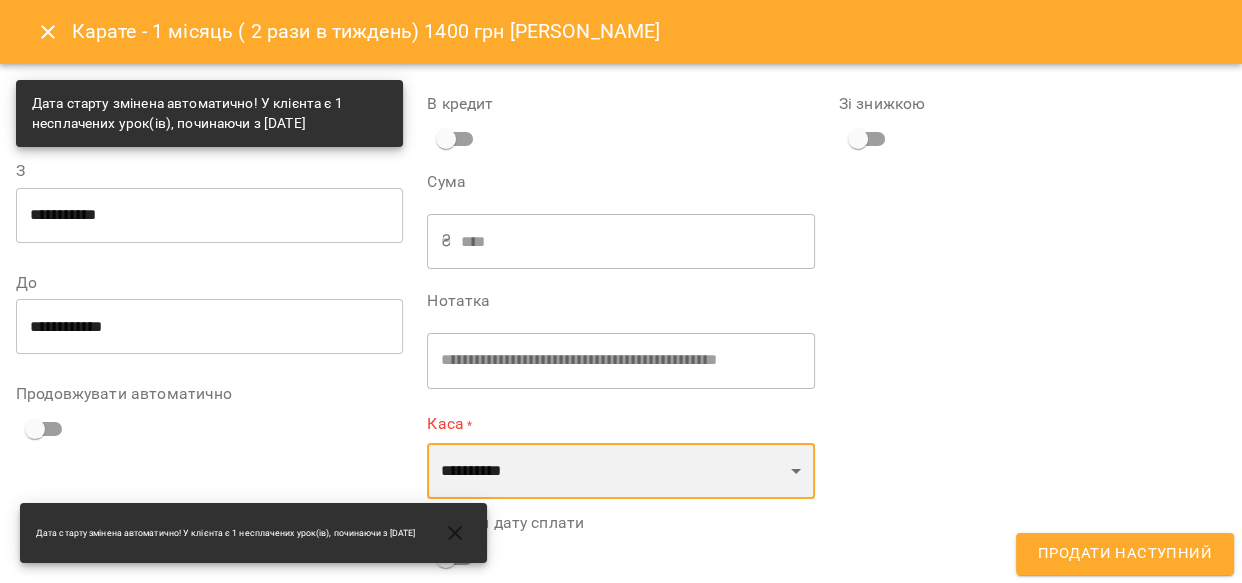 select on "****" 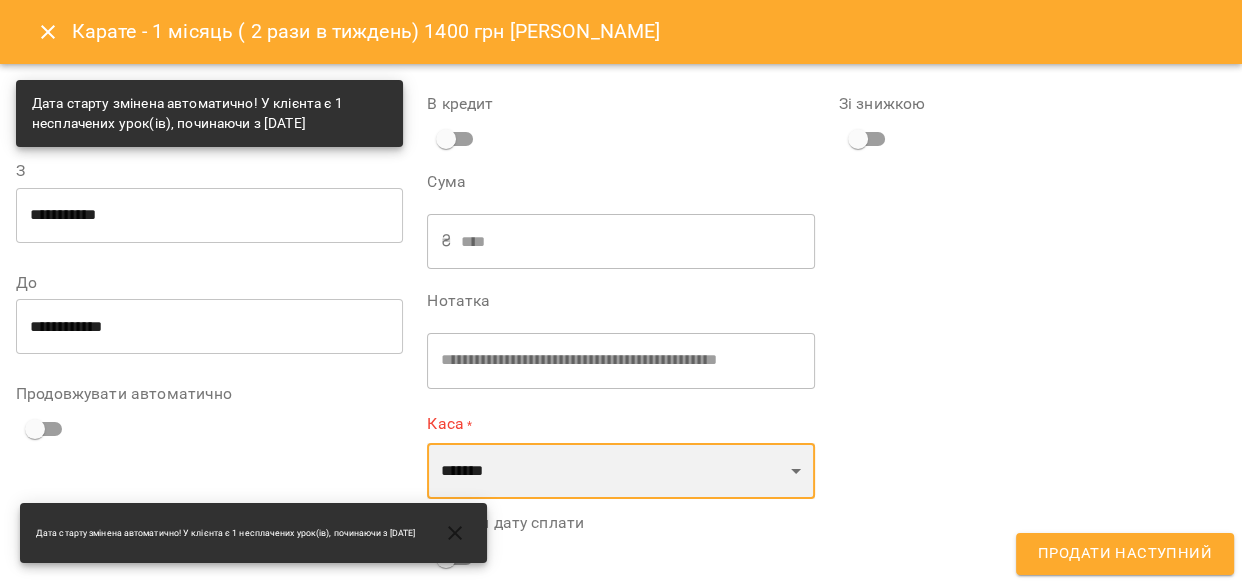 click on "**********" at bounding box center [620, 471] 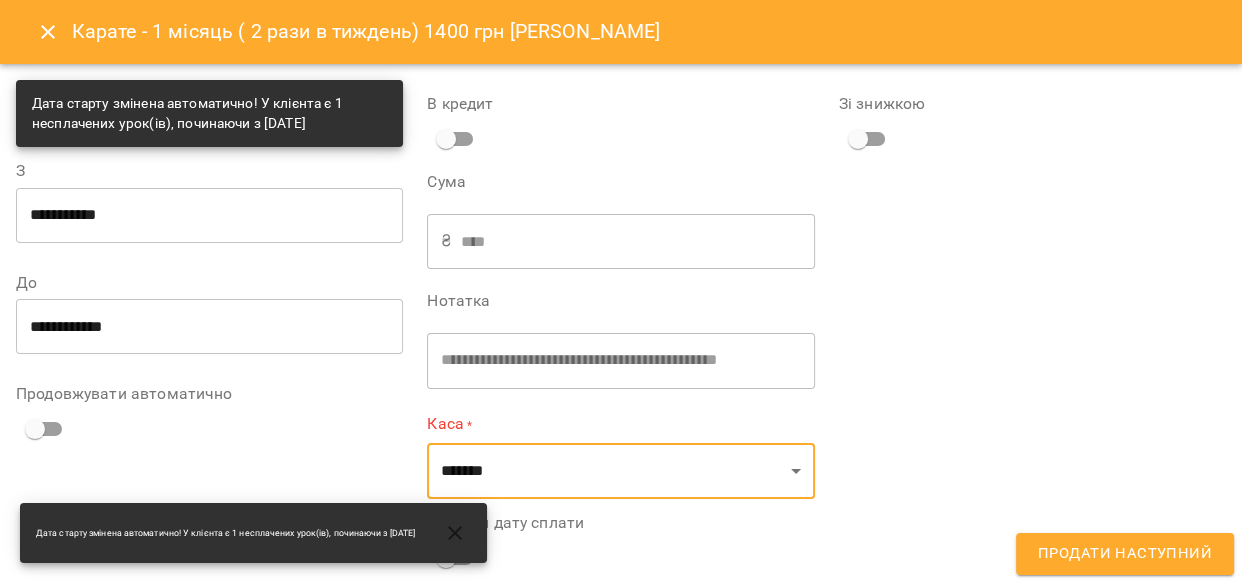 drag, startPoint x: 554, startPoint y: 498, endPoint x: 550, endPoint y: 564, distance: 66.1211 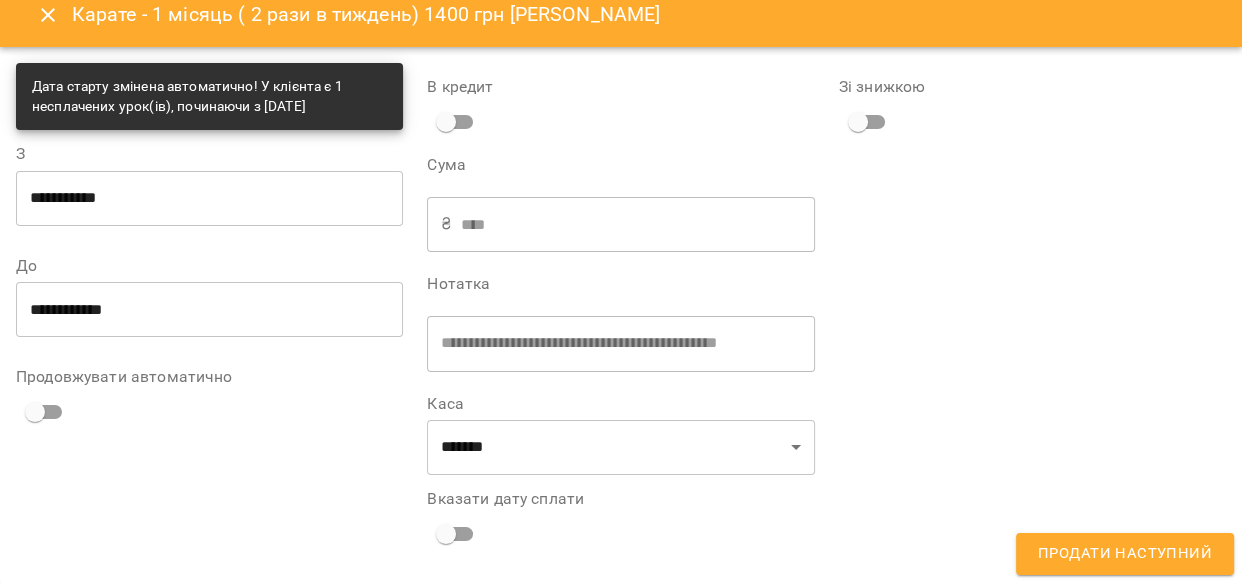 scroll, scrollTop: 19, scrollLeft: 0, axis: vertical 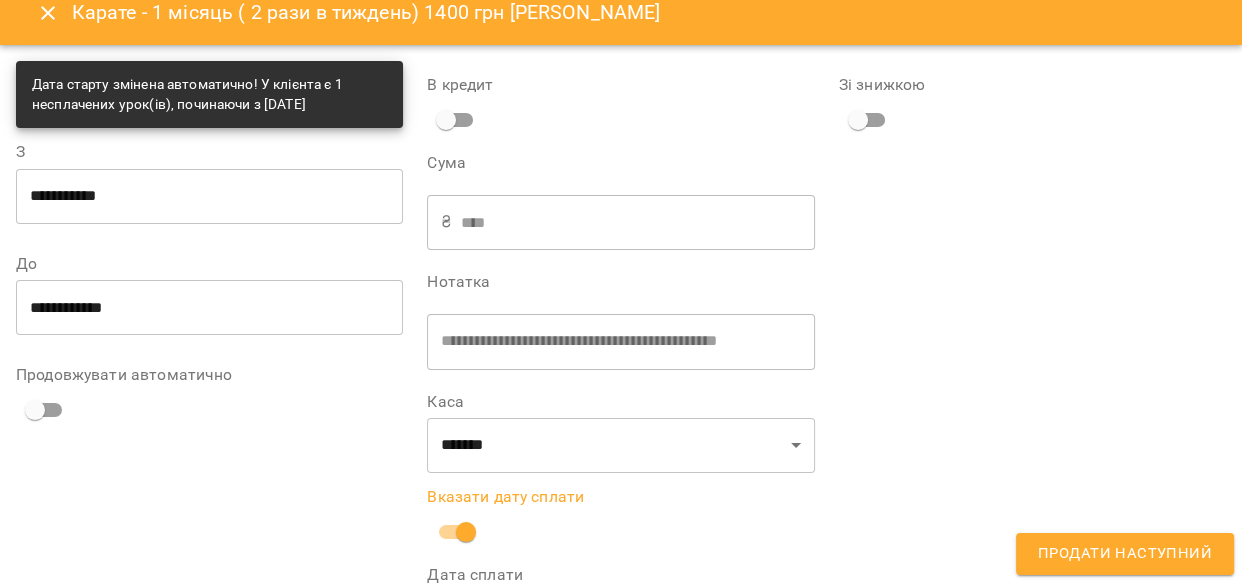 click on "Продати наступний" at bounding box center [1125, 554] 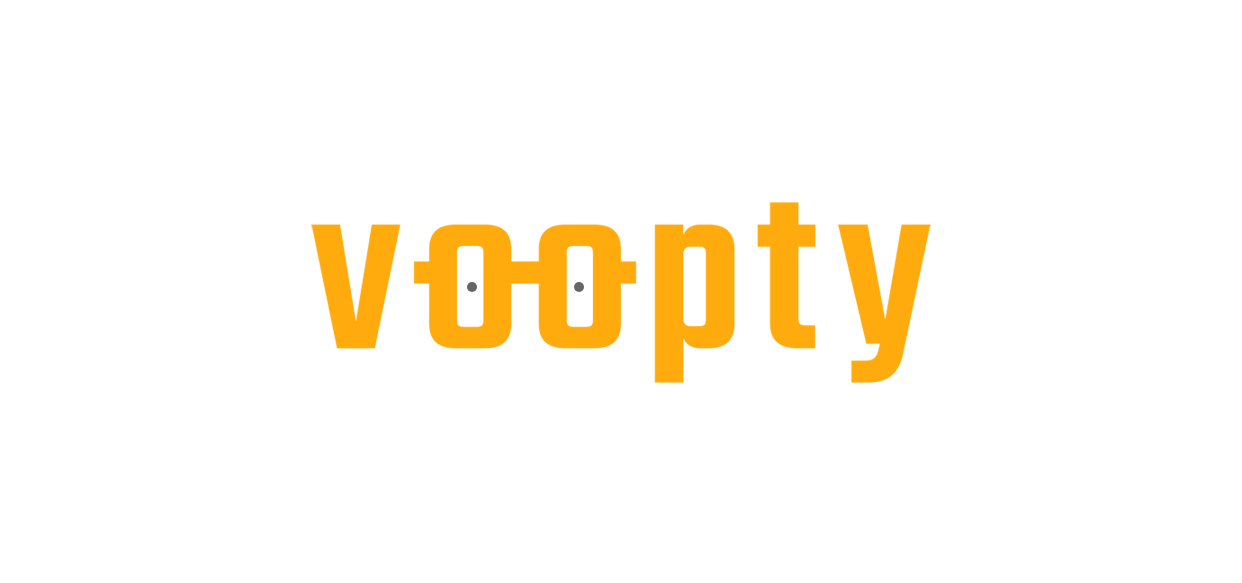 scroll, scrollTop: 0, scrollLeft: 0, axis: both 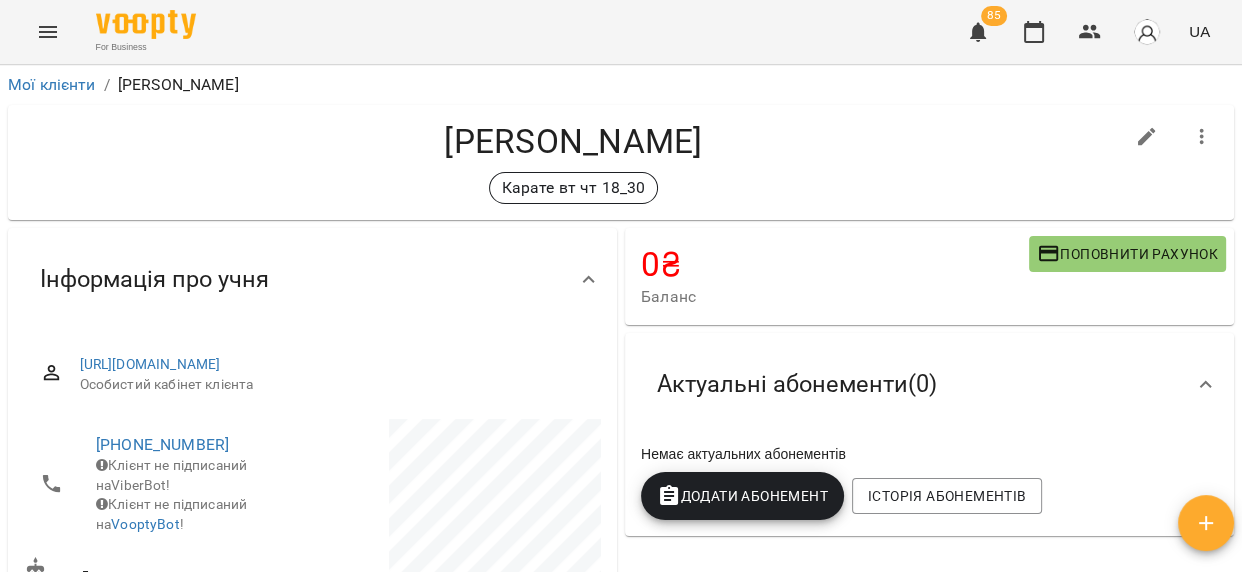 click on "Додати Абонемент" at bounding box center [742, 496] 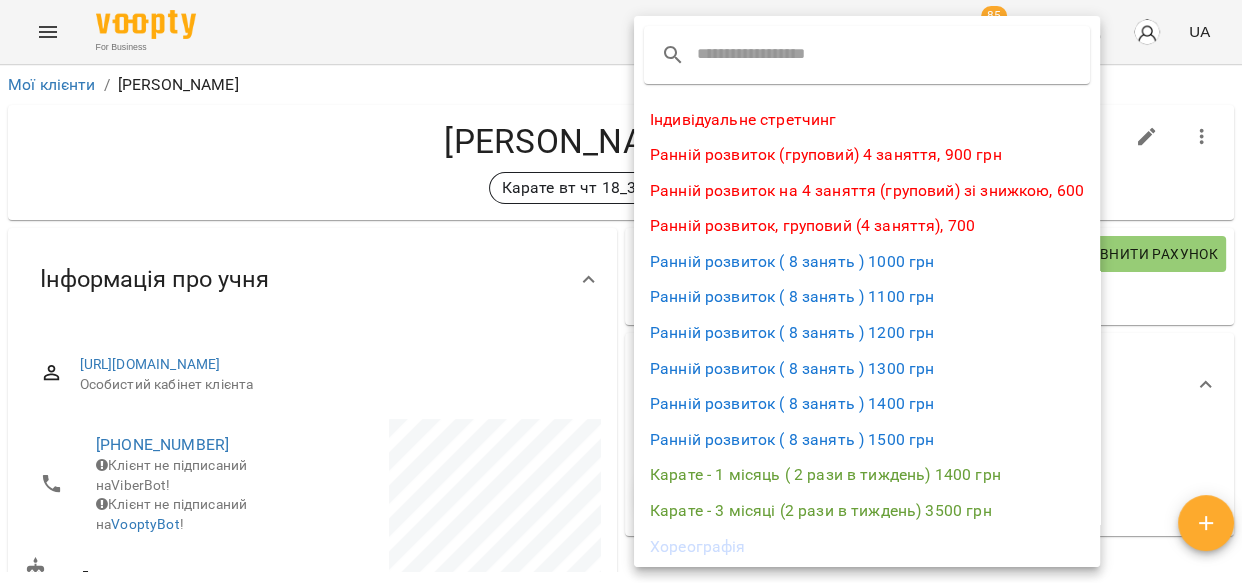 click on "Карате - 1 місяць ( 2 рази в тиждень) 1400 грн" at bounding box center [867, 475] 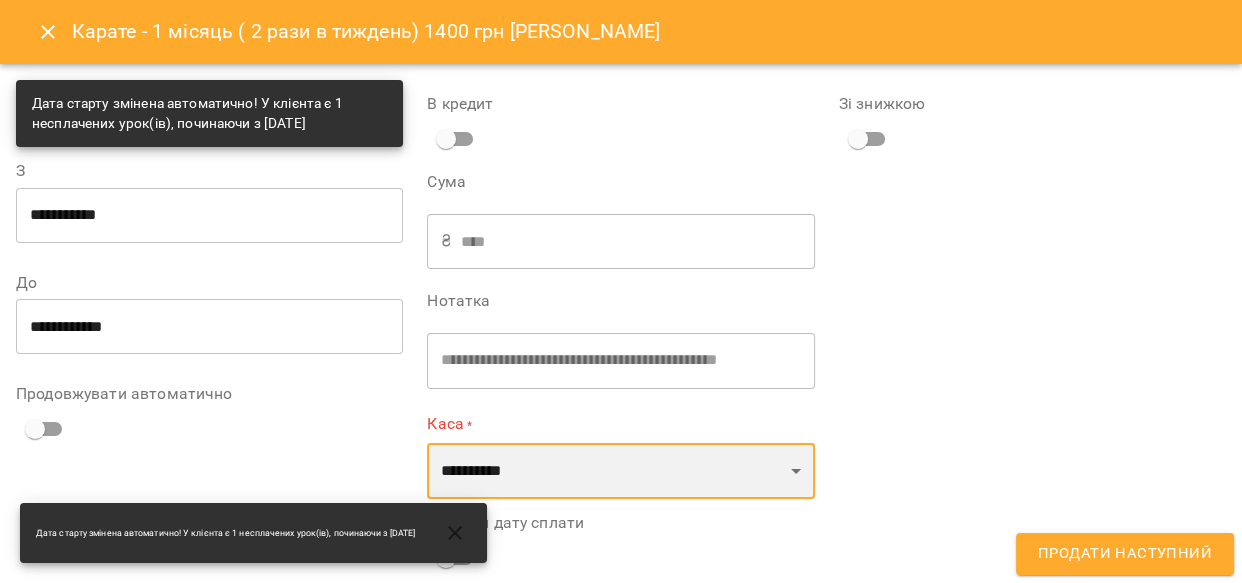 click on "**********" at bounding box center [620, 471] 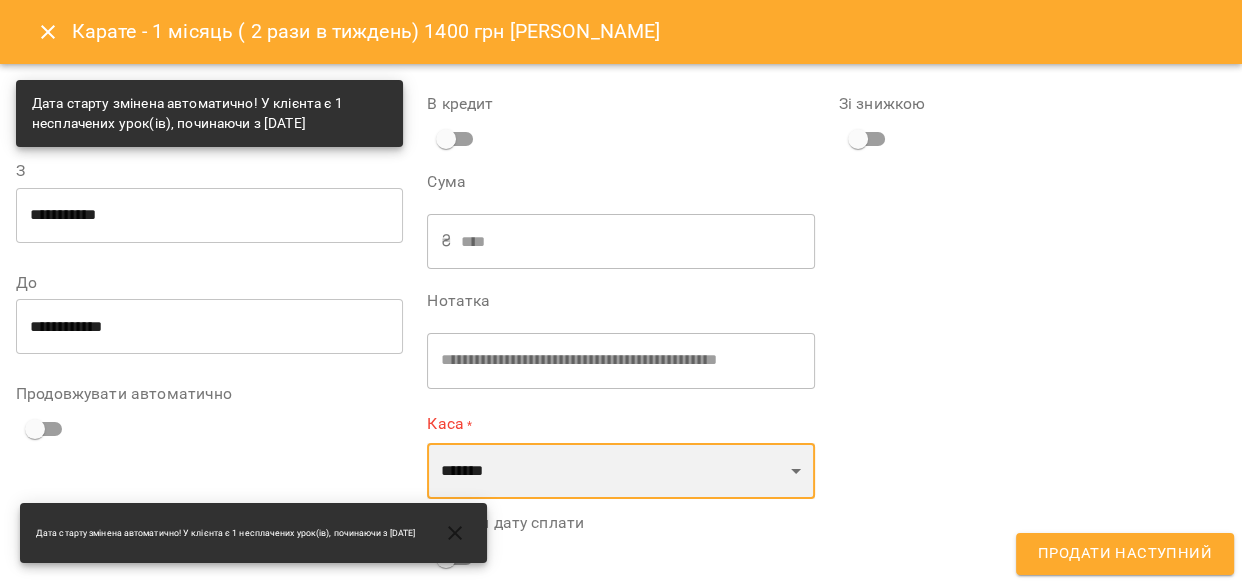 click on "**********" at bounding box center [620, 471] 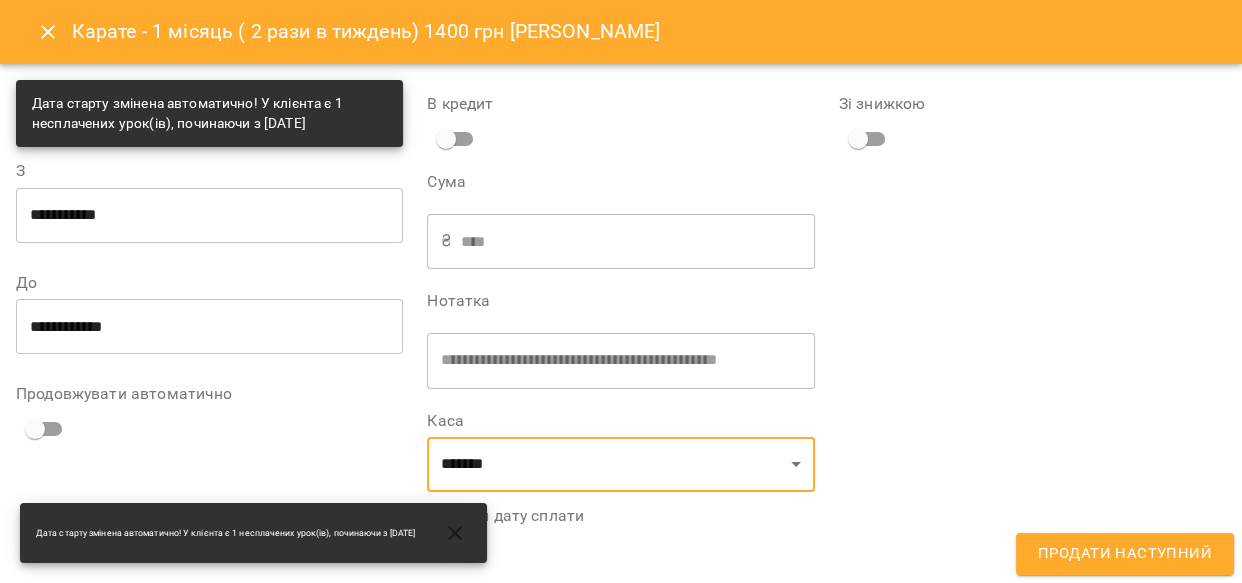 click at bounding box center (455, 533) 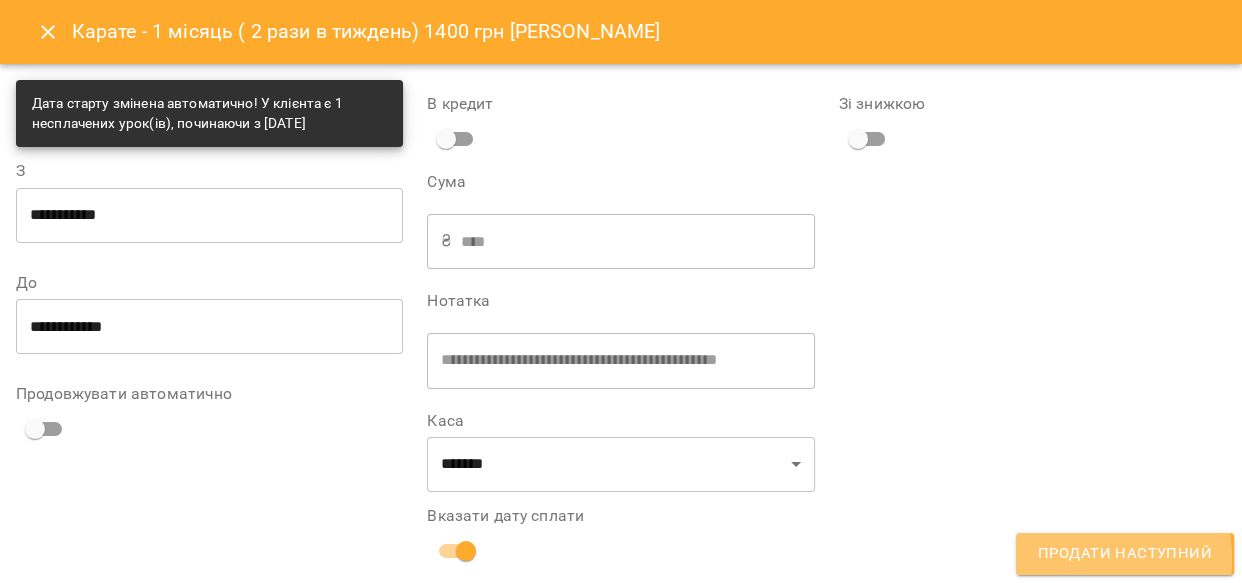 click on "Продати наступний" at bounding box center [1125, 554] 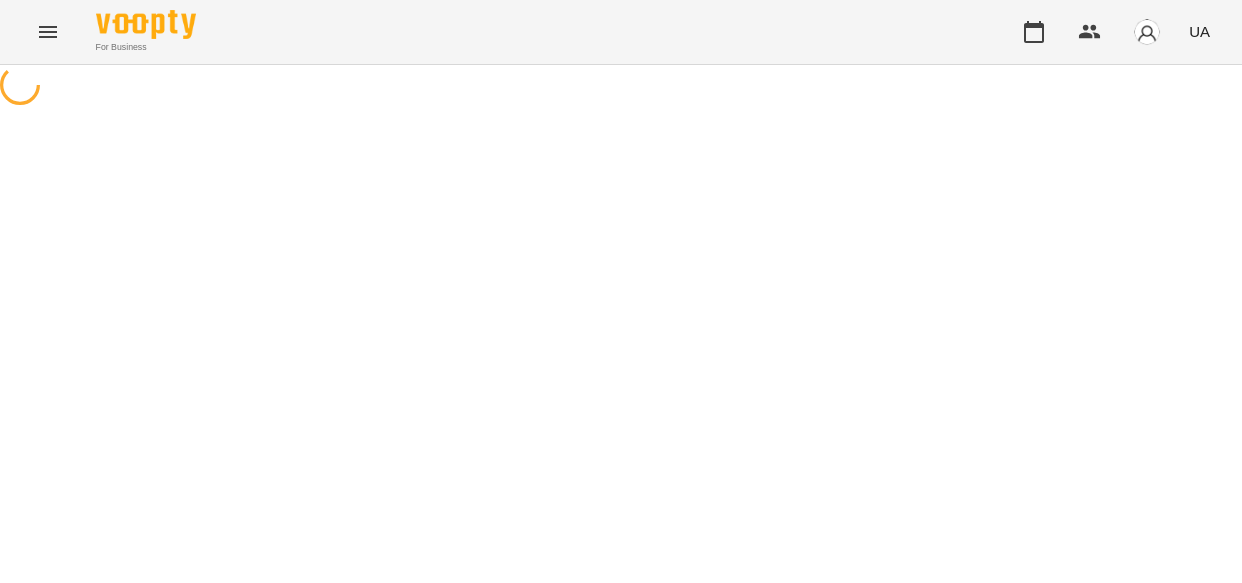 scroll, scrollTop: 0, scrollLeft: 0, axis: both 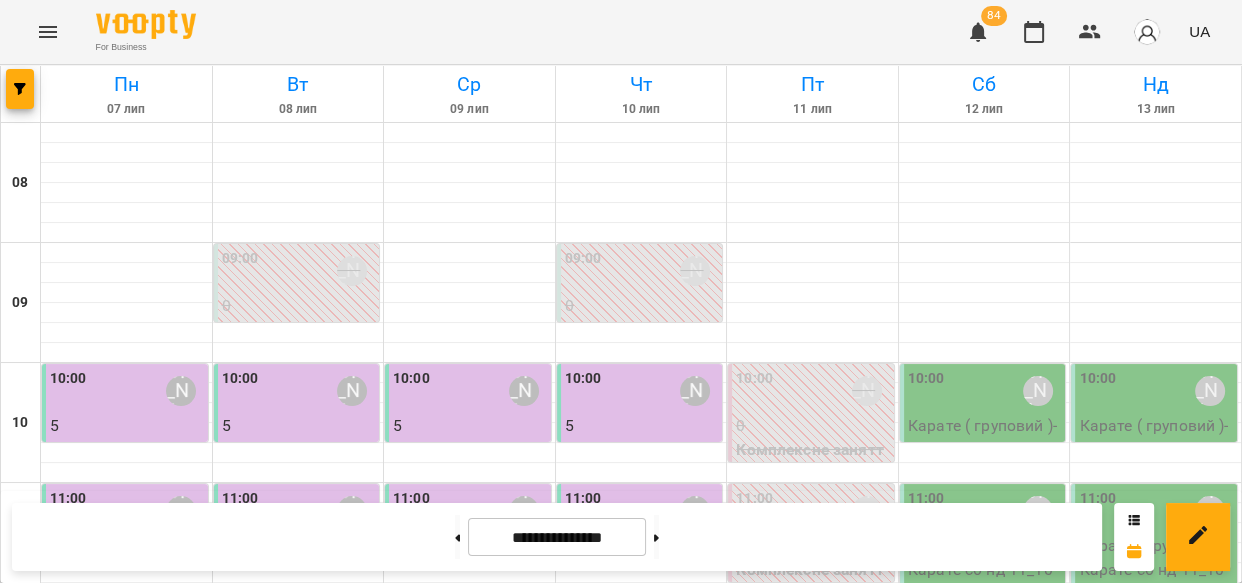 click on "18:45 Мамішев Еміль 19 Карате ( груповий ) (Карате вт чт 18_30)" at bounding box center [642, 1466] 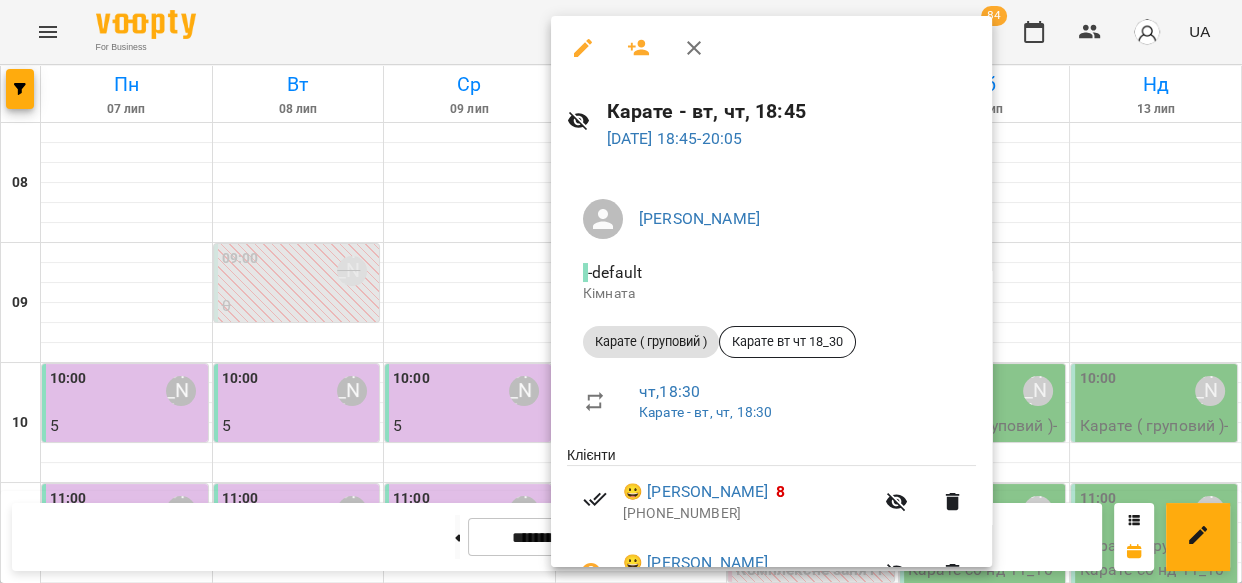 click 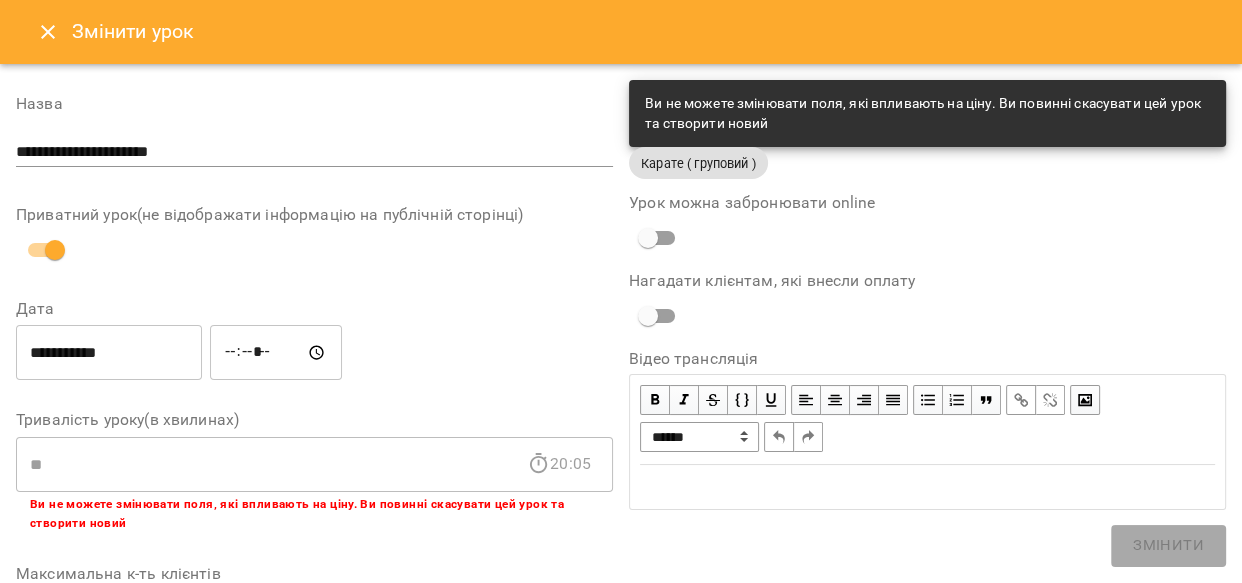 click 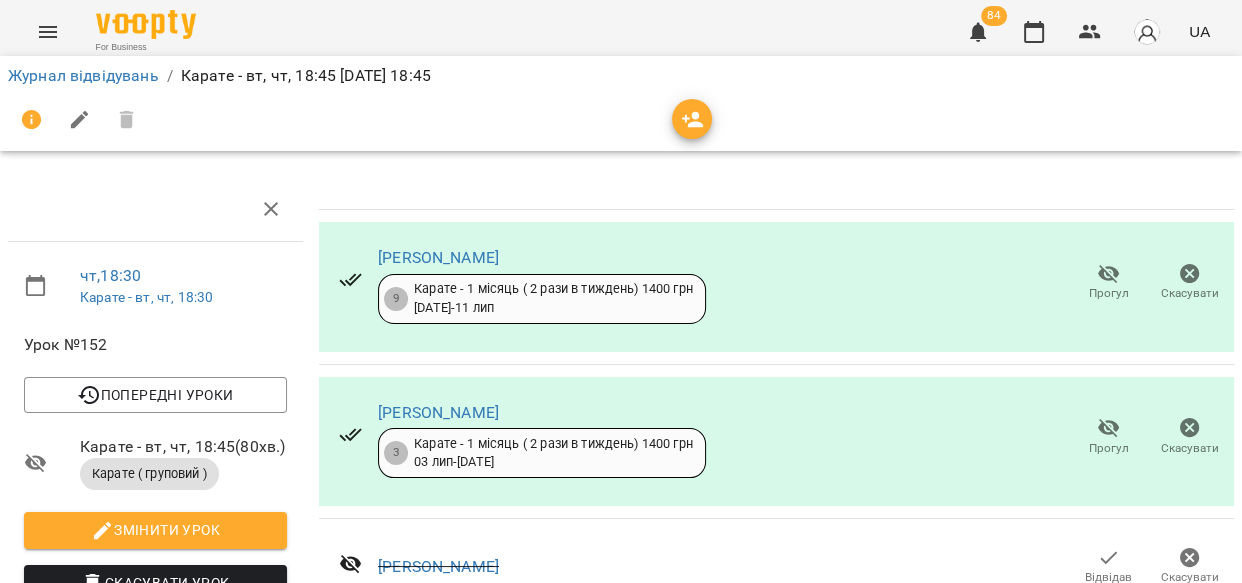 click 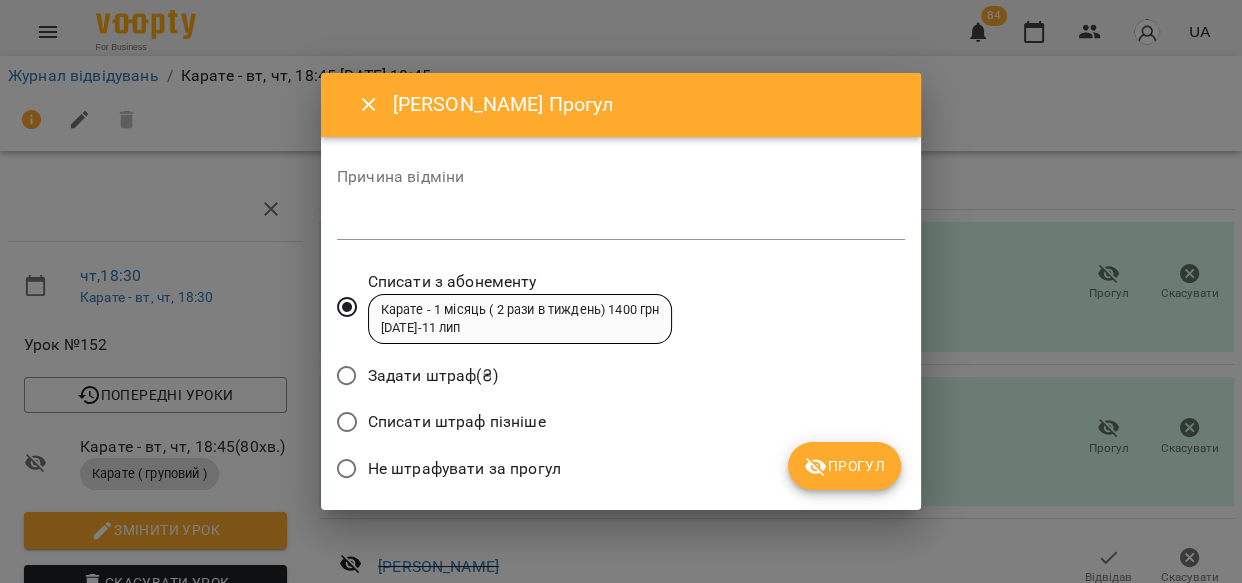 click 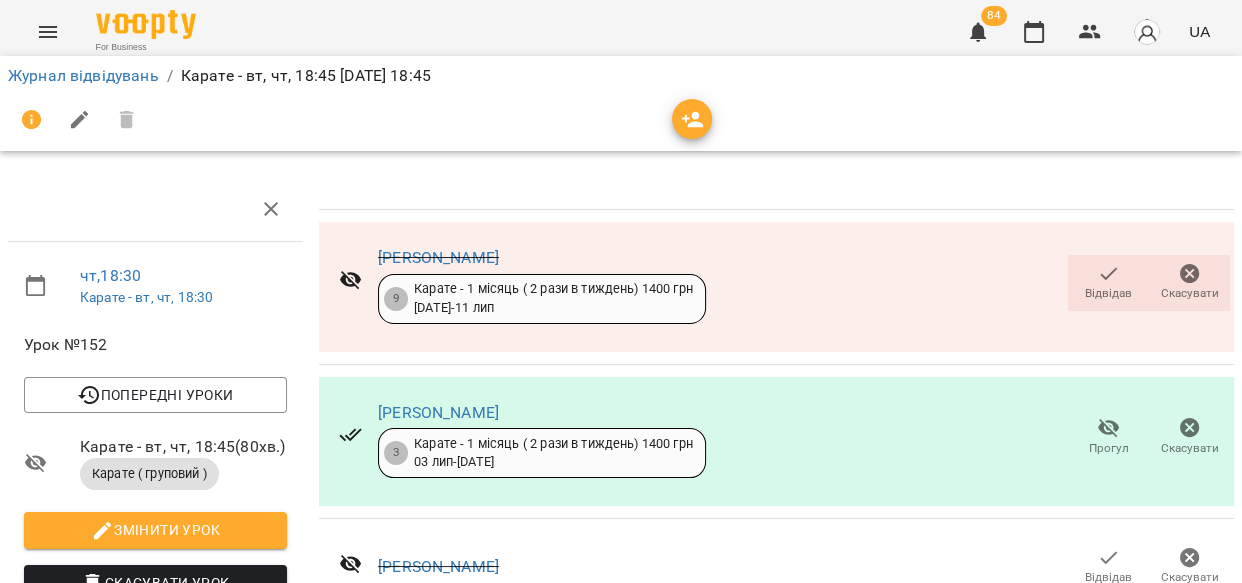 scroll, scrollTop: 0, scrollLeft: 8, axis: horizontal 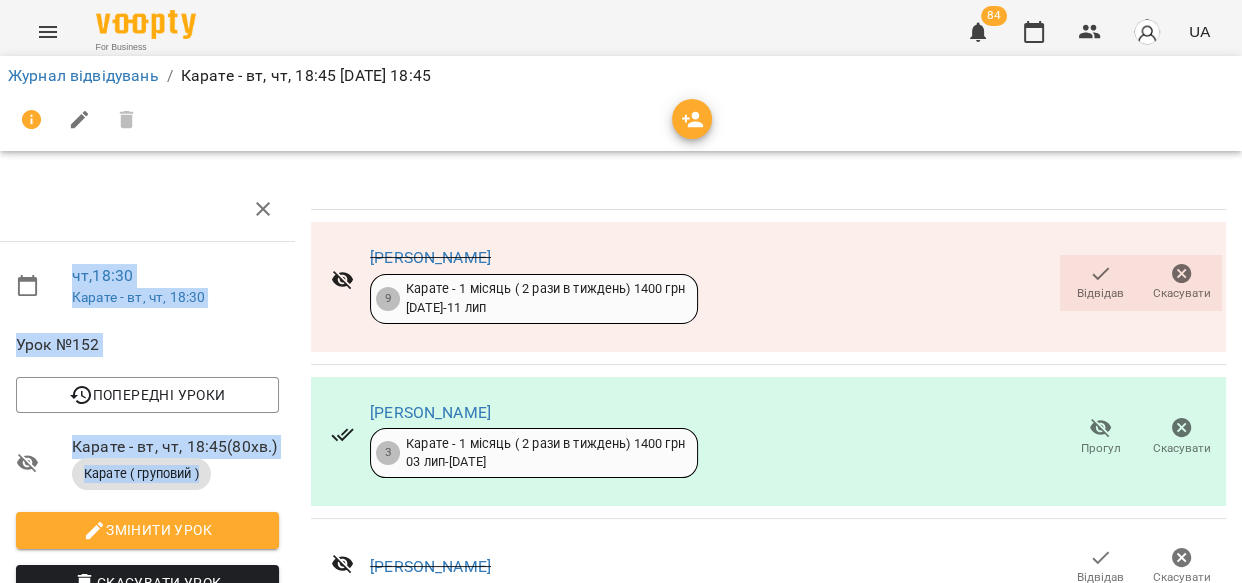 drag, startPoint x: 1232, startPoint y: 154, endPoint x: 1233, endPoint y: 165, distance: 11.045361 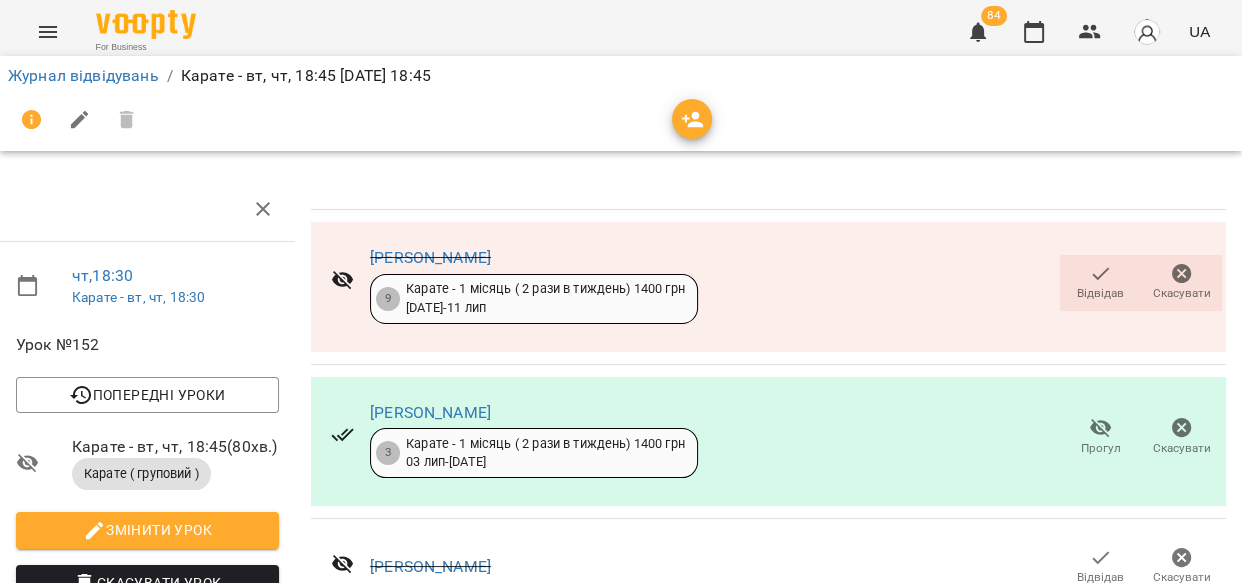 click on "Журнал відвідувань / Карате - вт, чт, 18:45   чт, 10 лип 2025 18:45" at bounding box center (621, 103) 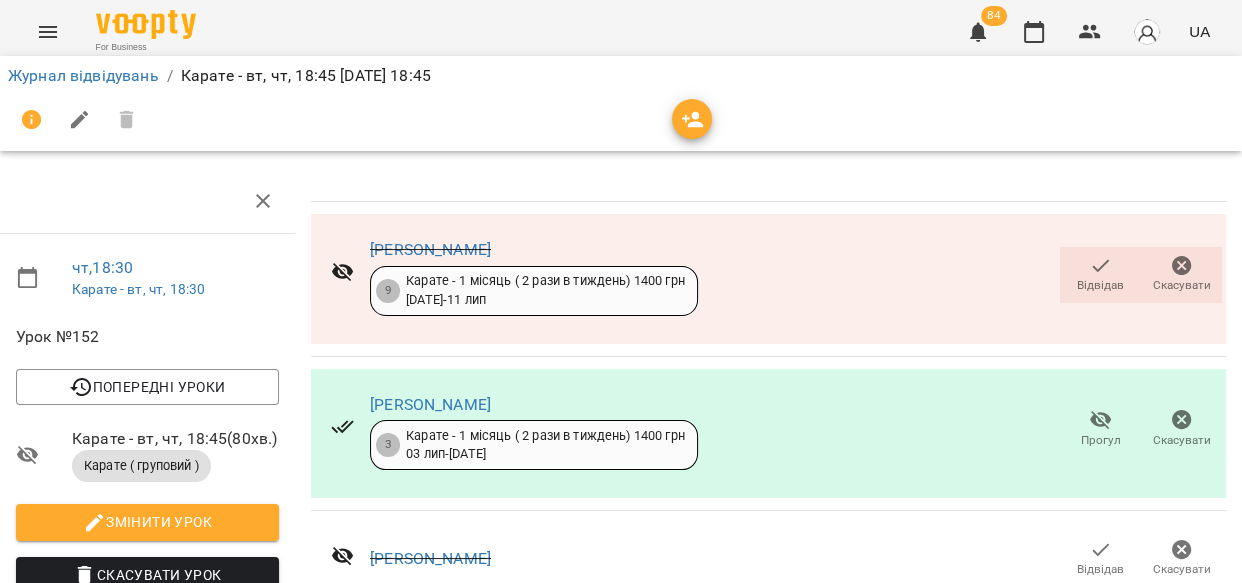 scroll, scrollTop: 440, scrollLeft: 8, axis: both 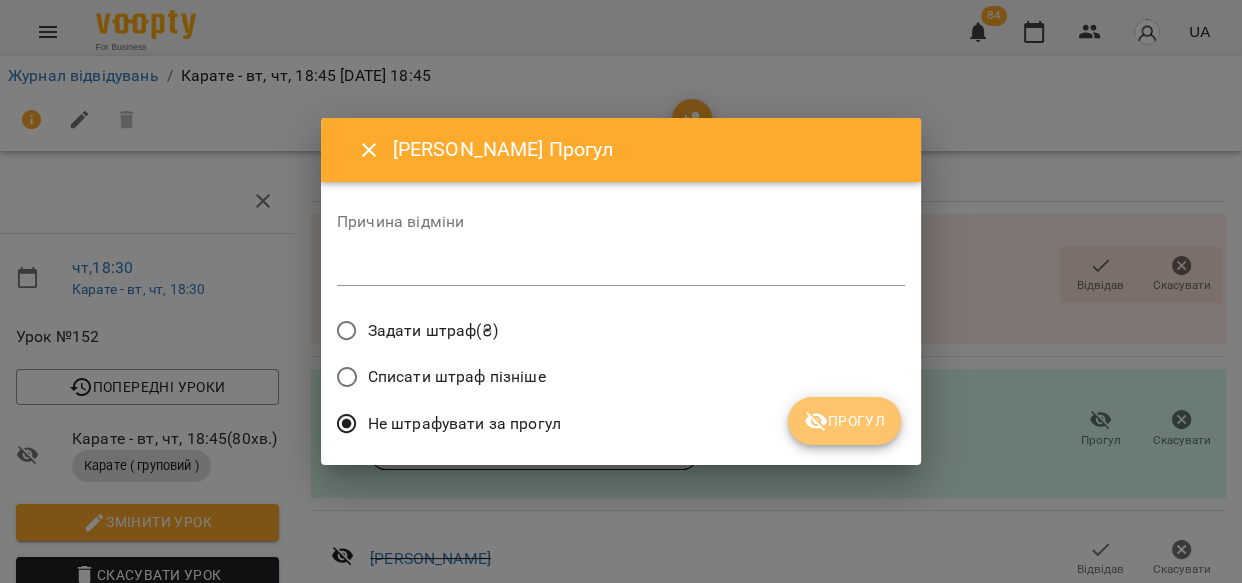 click on "Прогул" at bounding box center [844, 421] 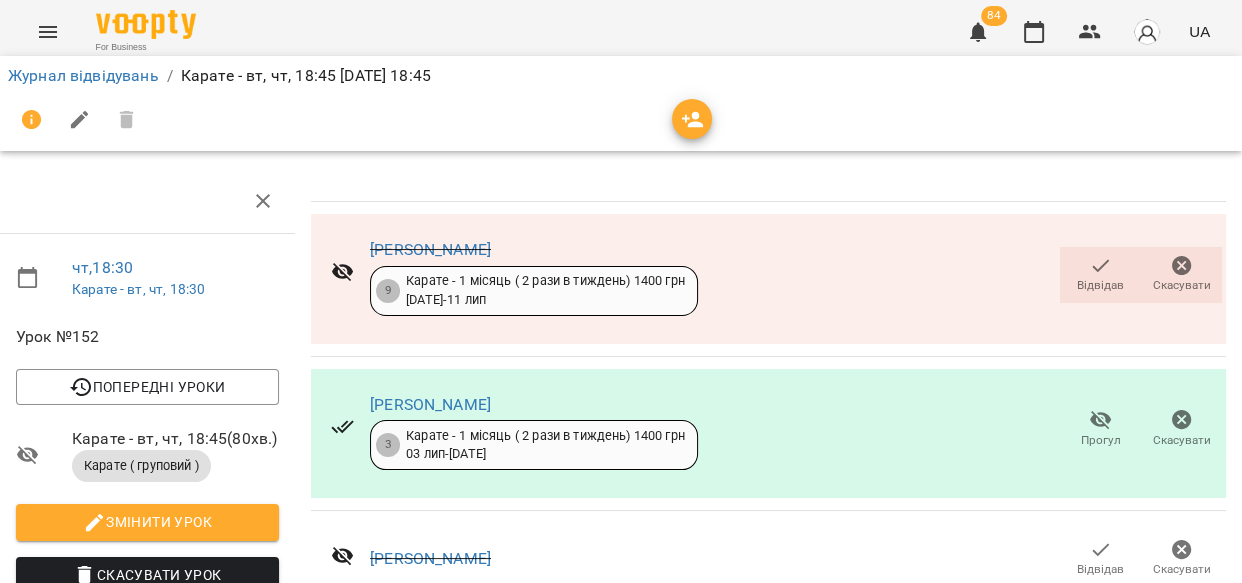 scroll, scrollTop: 440, scrollLeft: 8, axis: both 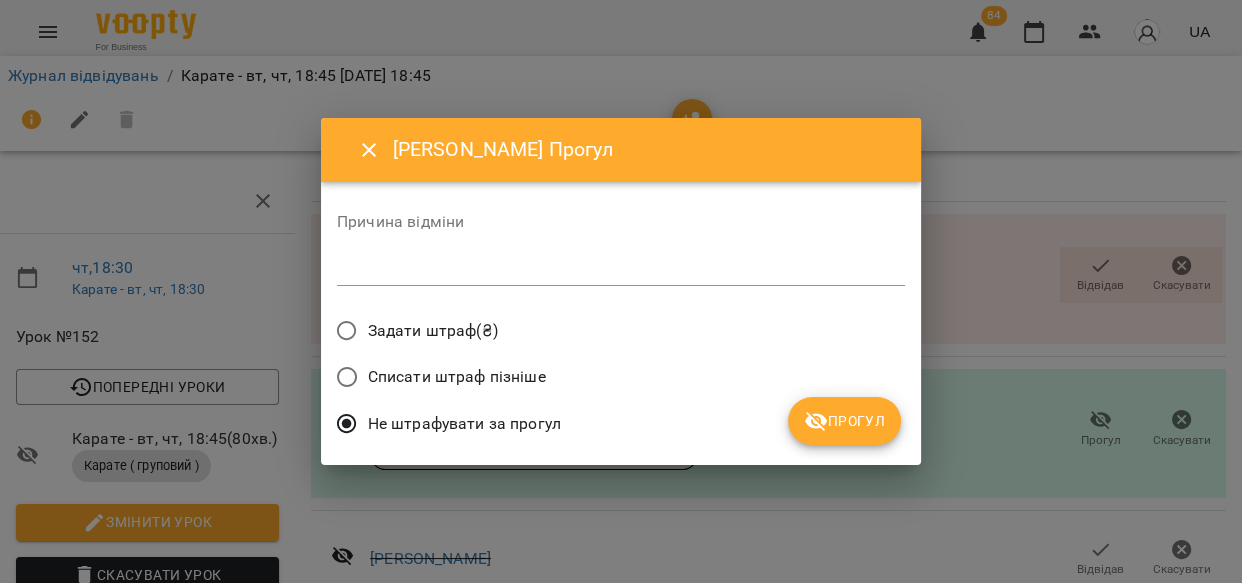 click on "Прогул" at bounding box center (844, 421) 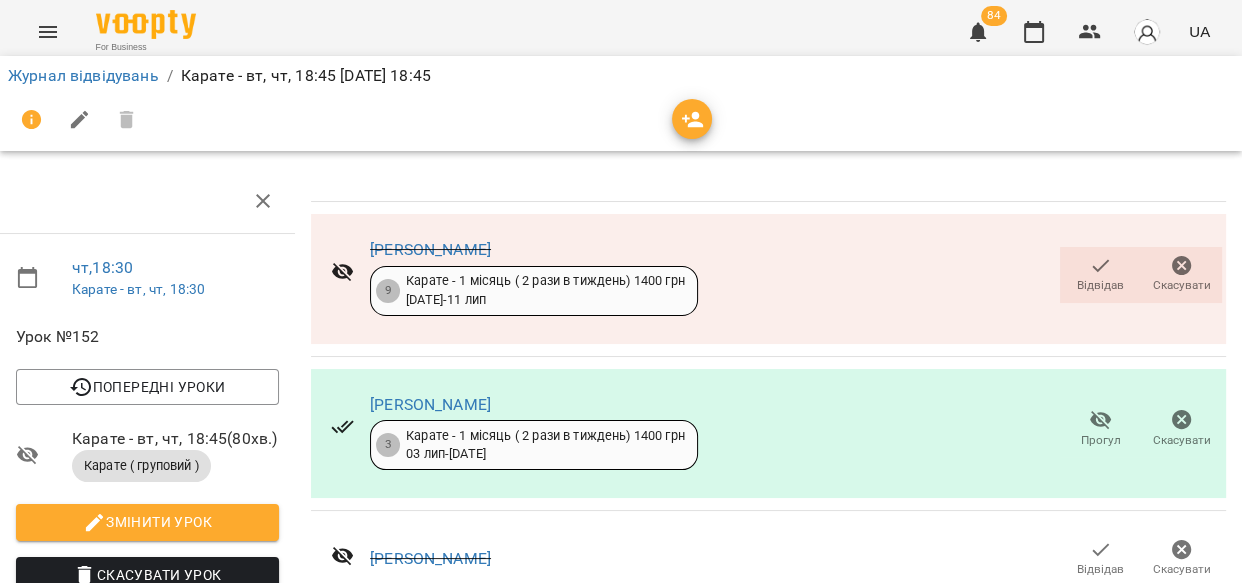 scroll, scrollTop: 973, scrollLeft: 8, axis: both 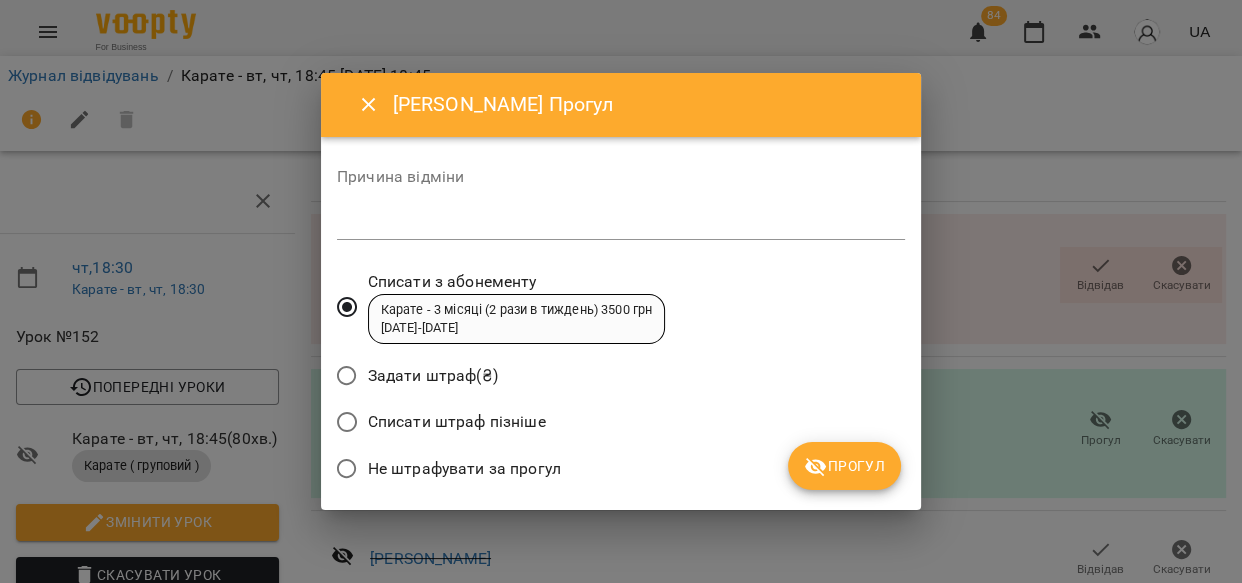 click on "Прогул" at bounding box center (844, 466) 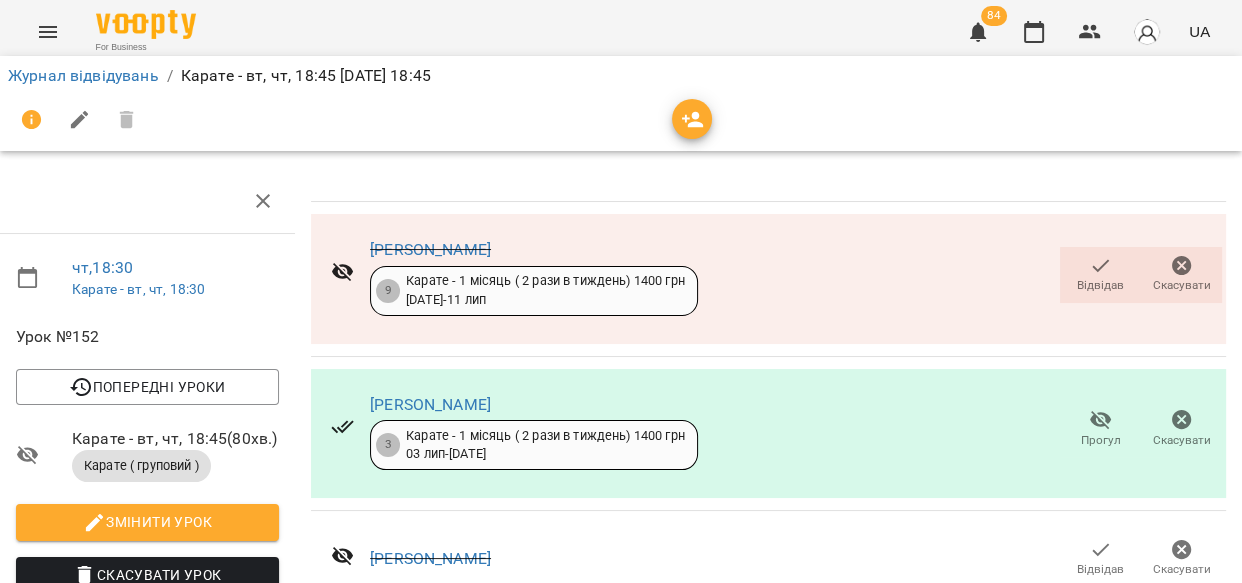 scroll, scrollTop: 1247, scrollLeft: 8, axis: both 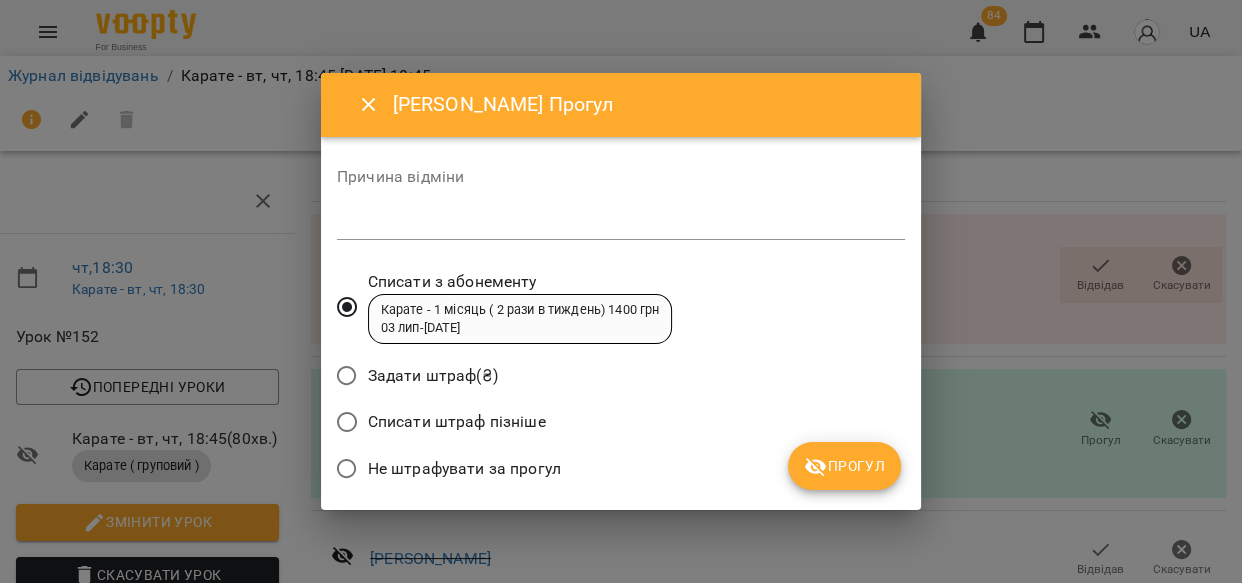 click 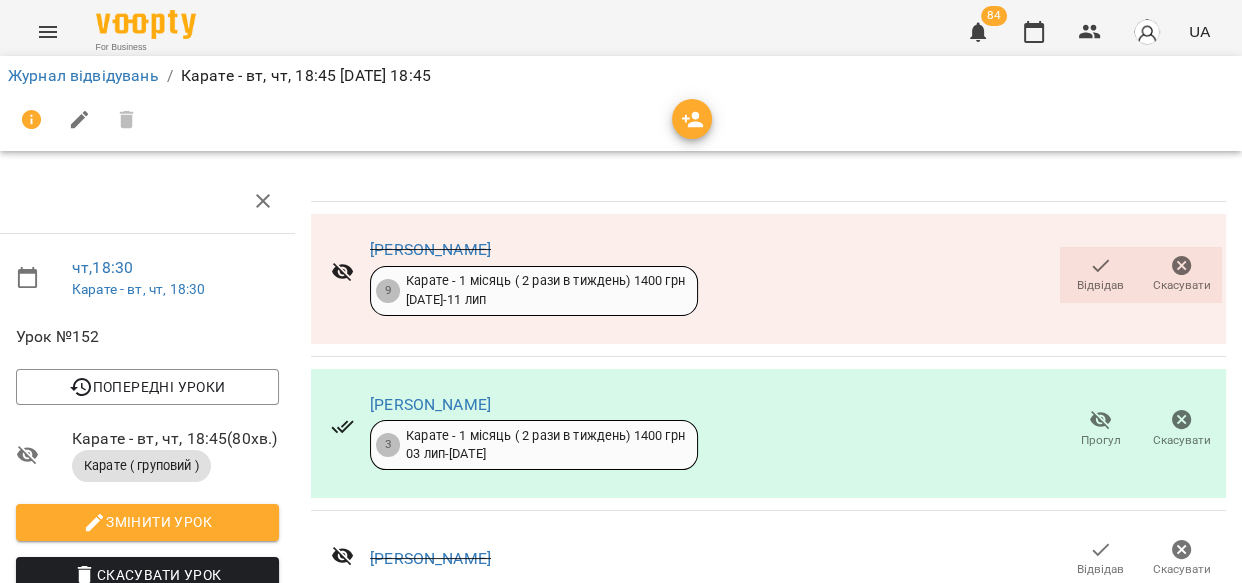 scroll, scrollTop: 1623, scrollLeft: 8, axis: both 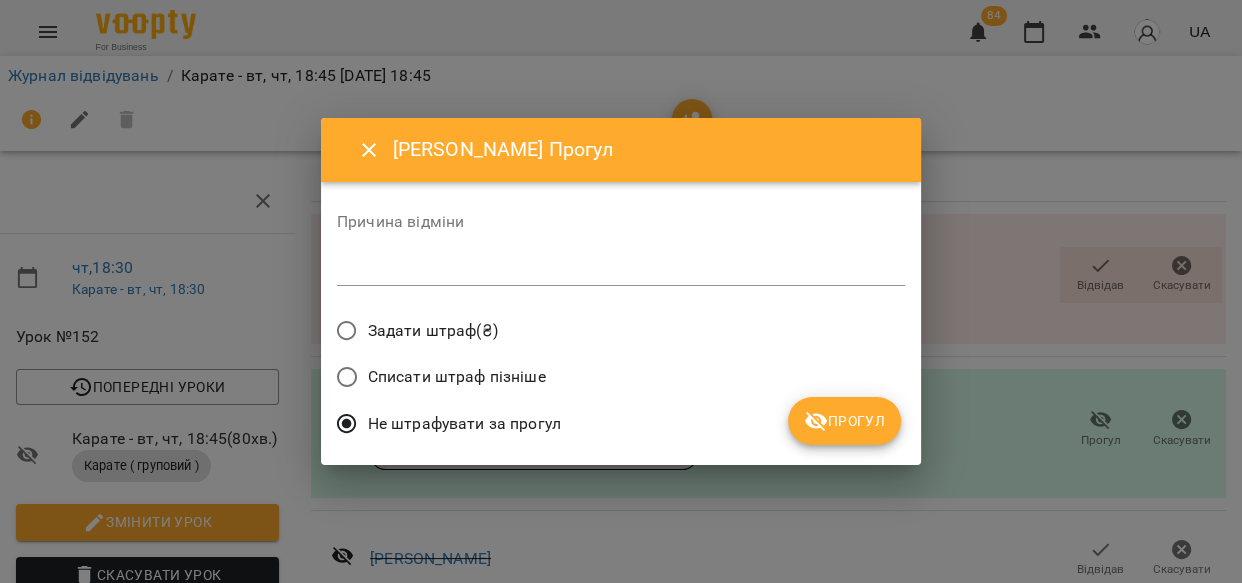 click on "Прогул" at bounding box center (844, 421) 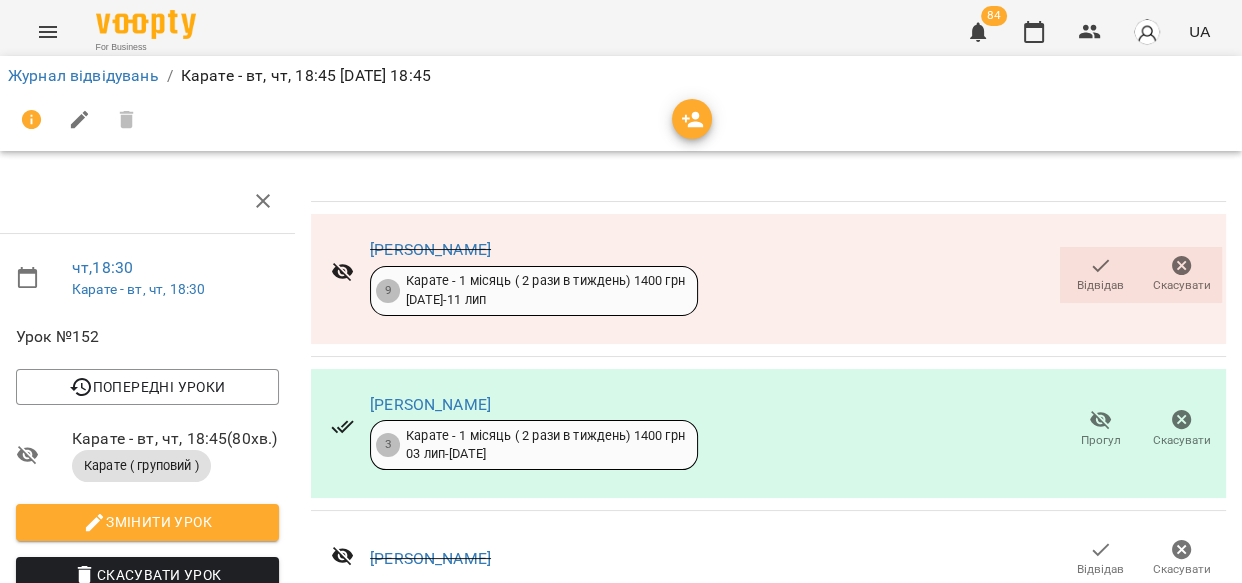 scroll, scrollTop: 1623, scrollLeft: 8, axis: both 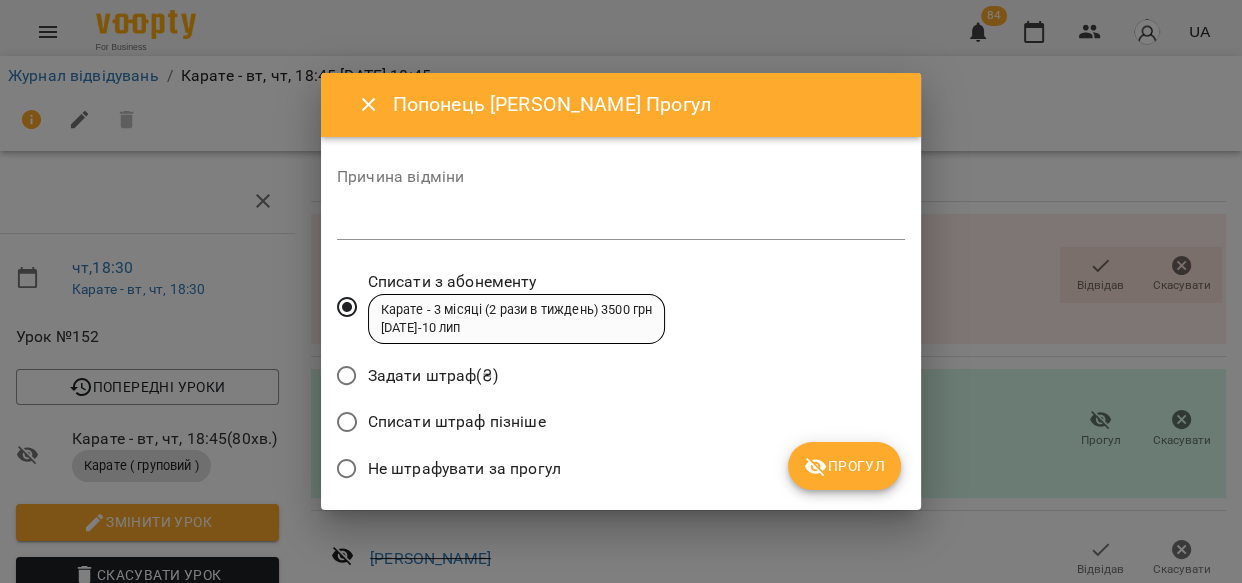 click on "Списати штраф пізніше" at bounding box center [621, 424] 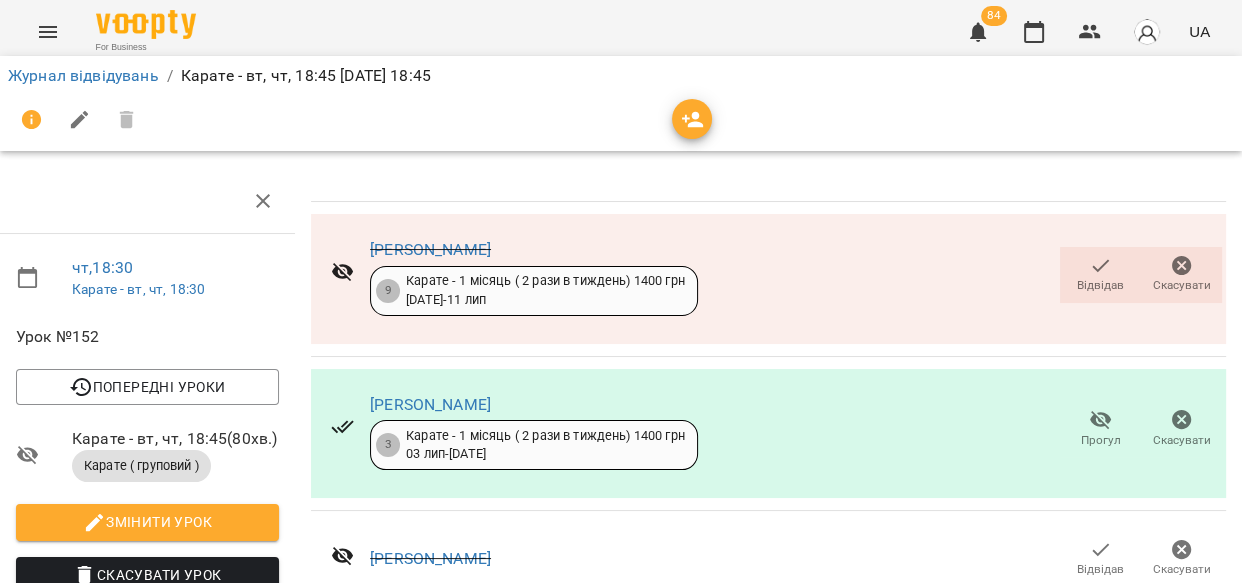 scroll, scrollTop: 1965, scrollLeft: 8, axis: both 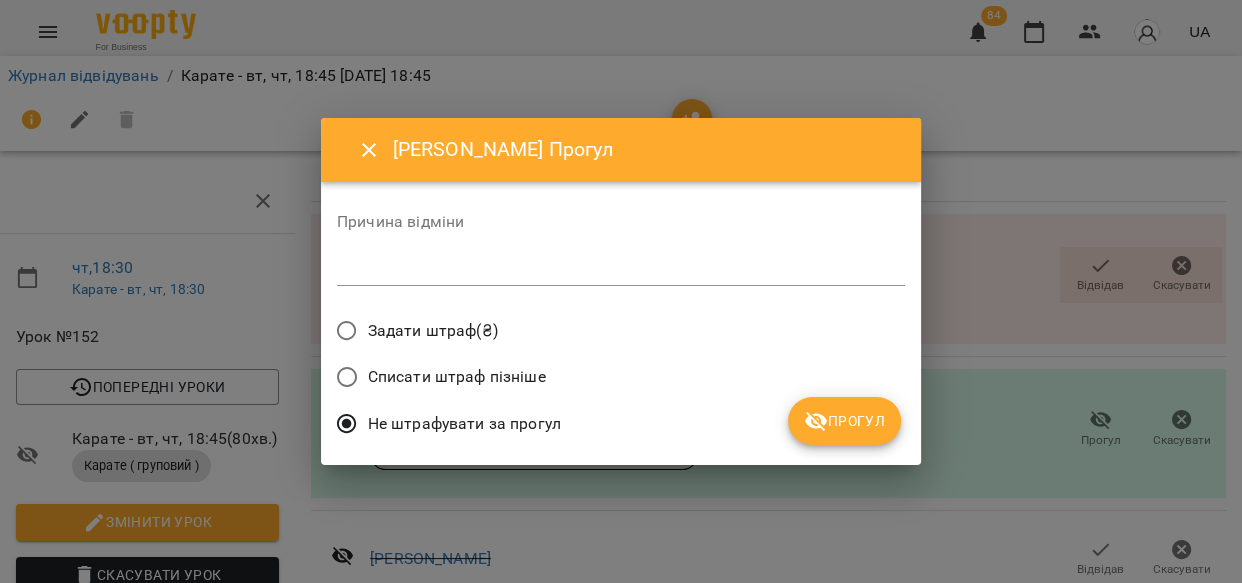 drag, startPoint x: 855, startPoint y: 431, endPoint x: 875, endPoint y: 433, distance: 20.09975 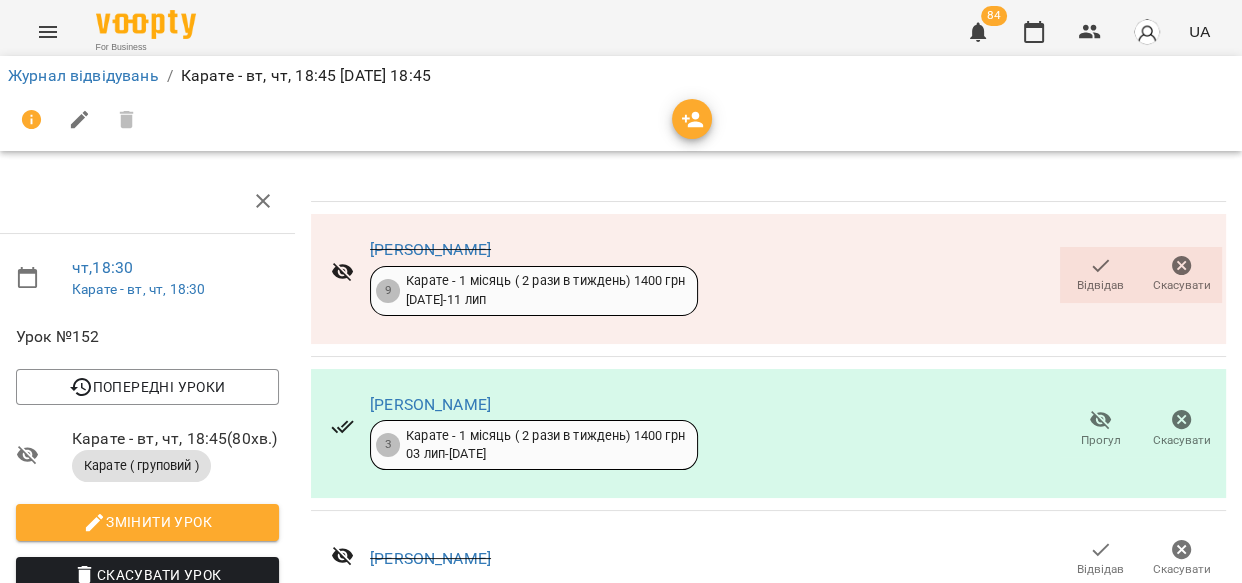 scroll, scrollTop: 2227, scrollLeft: 8, axis: both 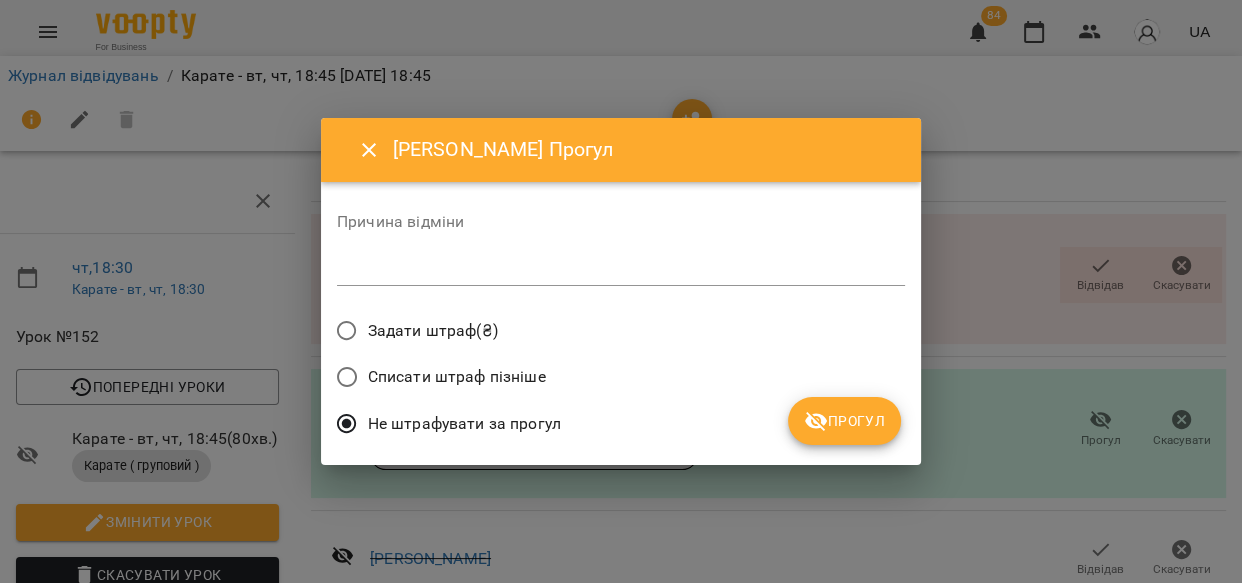 click on "Прогул" at bounding box center (844, 421) 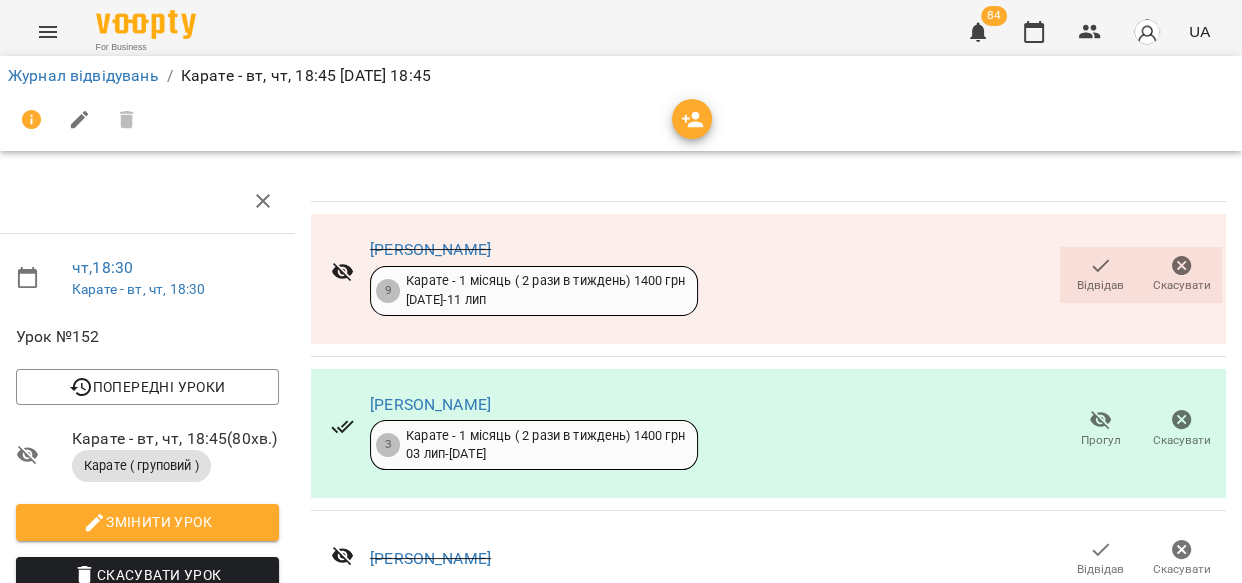 scroll, scrollTop: 2227, scrollLeft: 8, axis: both 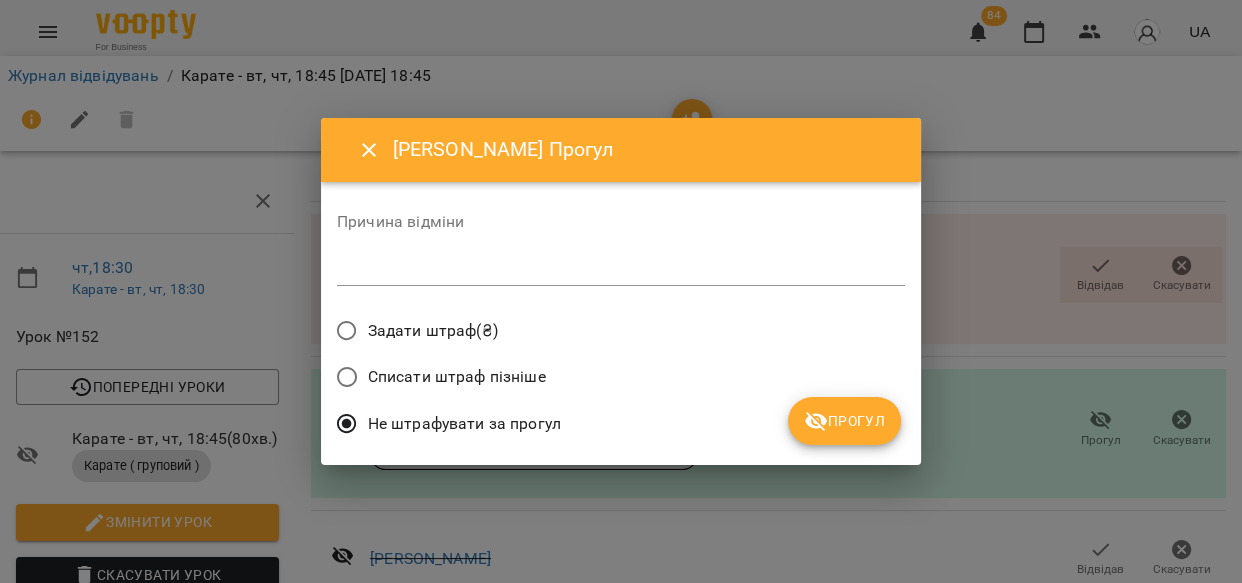 drag, startPoint x: 857, startPoint y: 439, endPoint x: 887, endPoint y: 463, distance: 38.418747 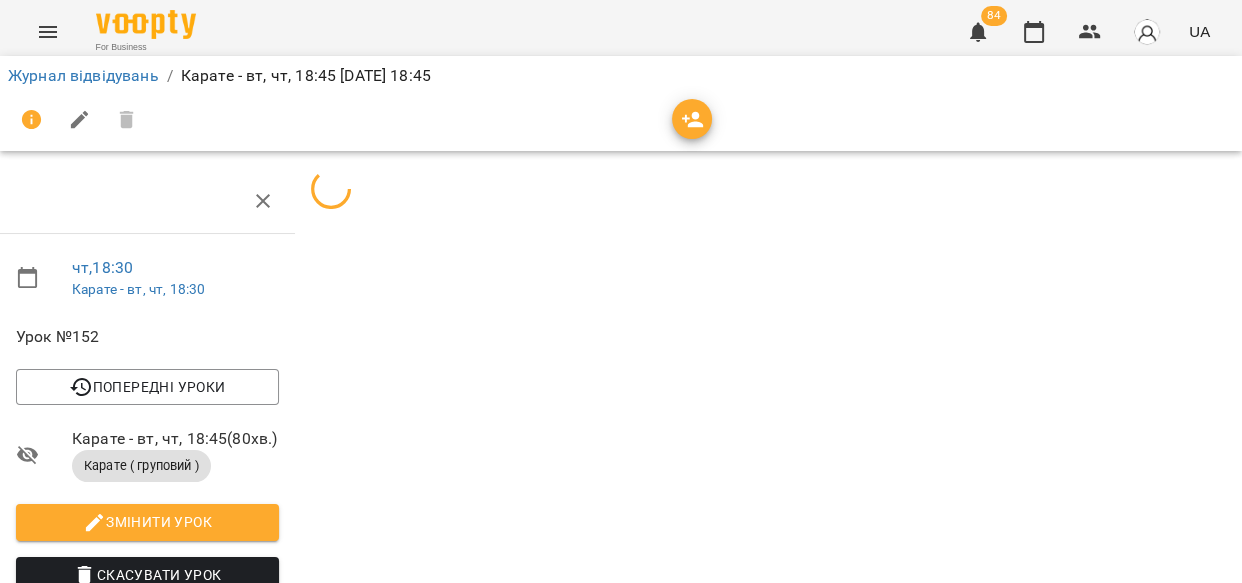 scroll, scrollTop: 2227, scrollLeft: 8, axis: both 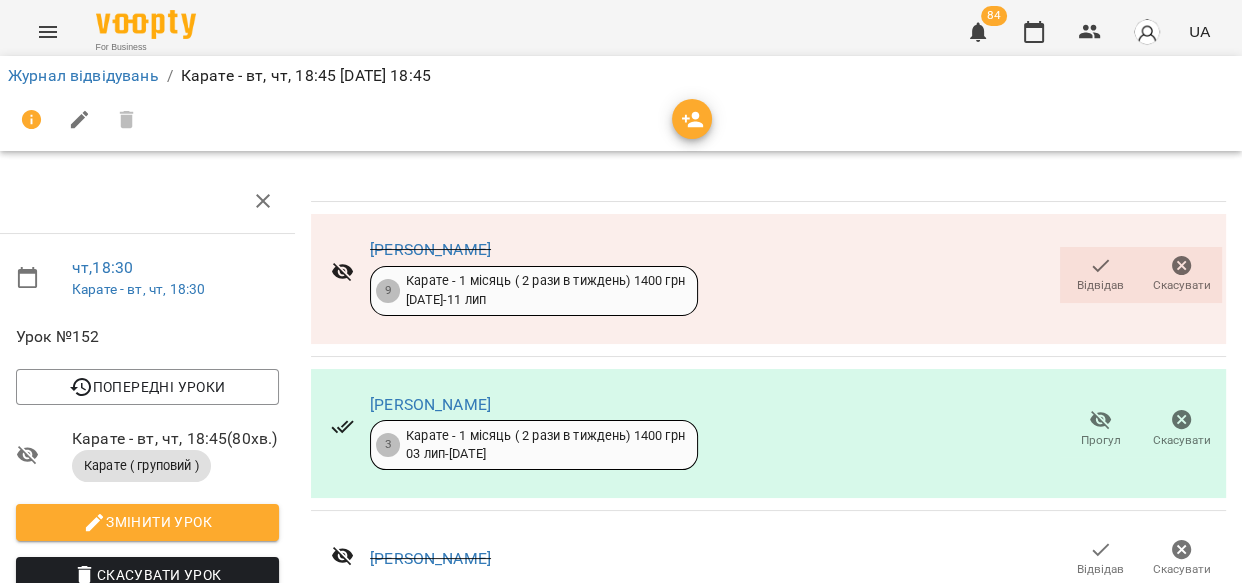 click 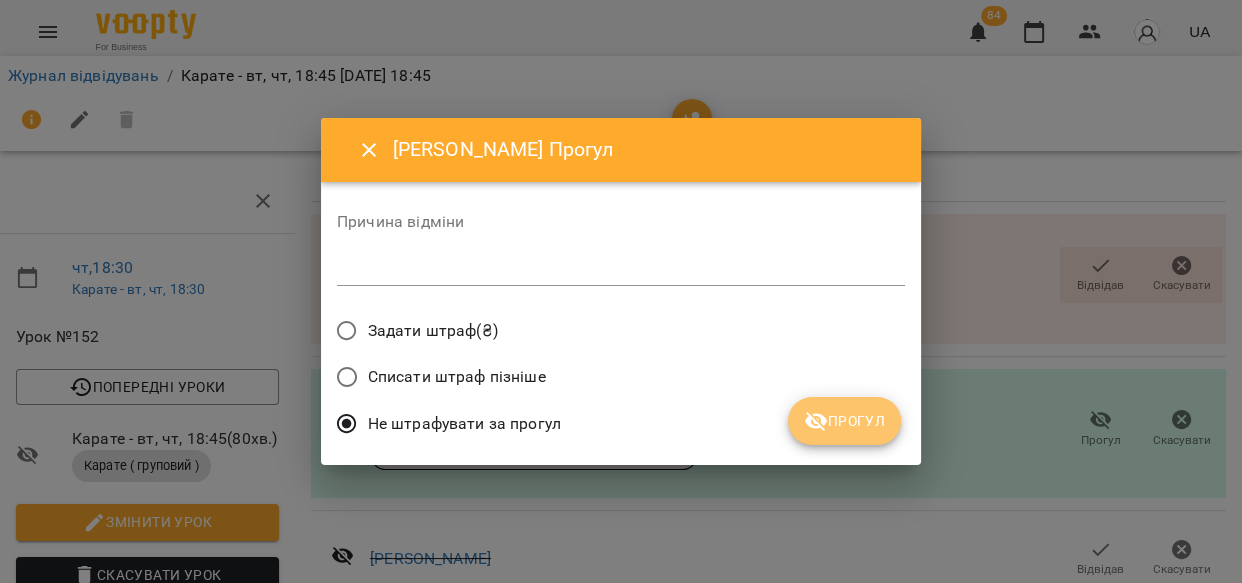 drag, startPoint x: 872, startPoint y: 419, endPoint x: 954, endPoint y: 444, distance: 85.72631 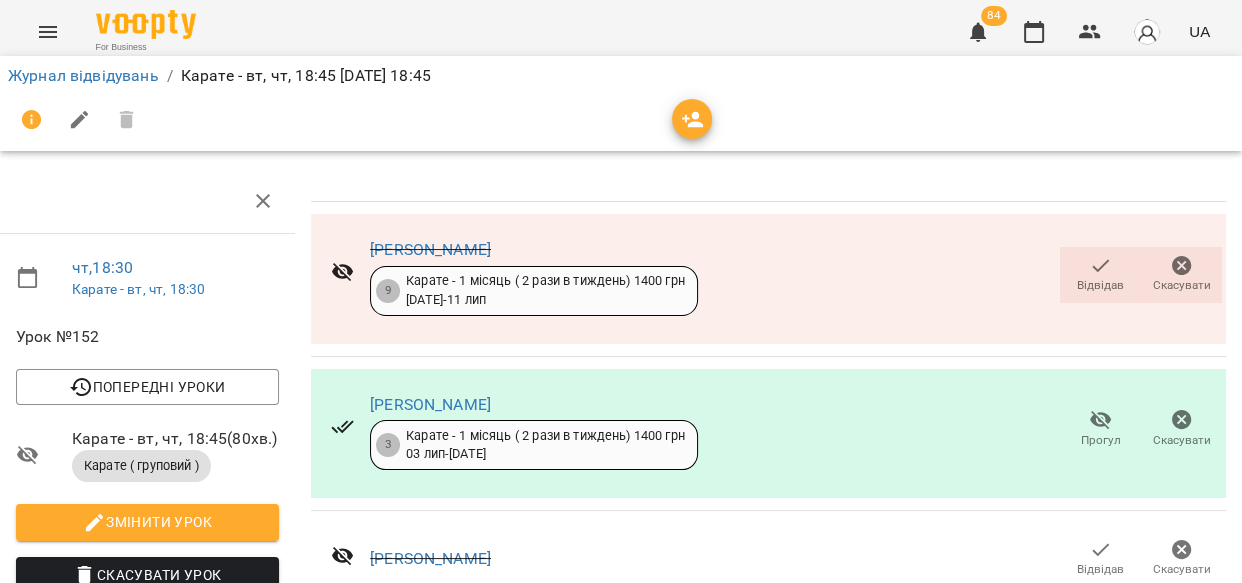 scroll, scrollTop: 28, scrollLeft: 8, axis: both 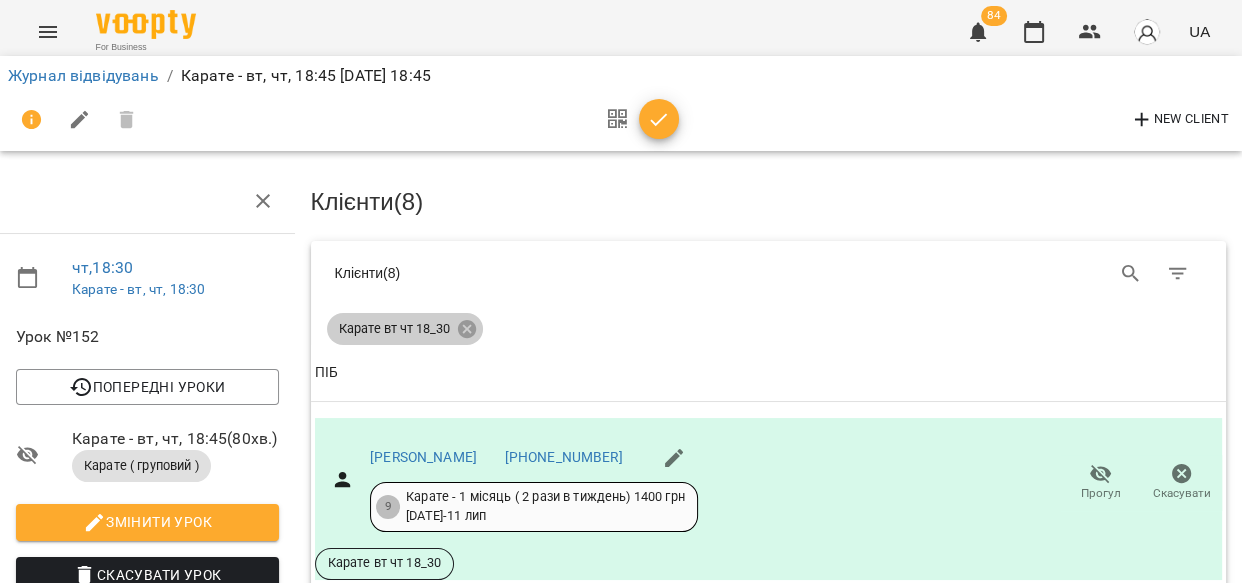 click 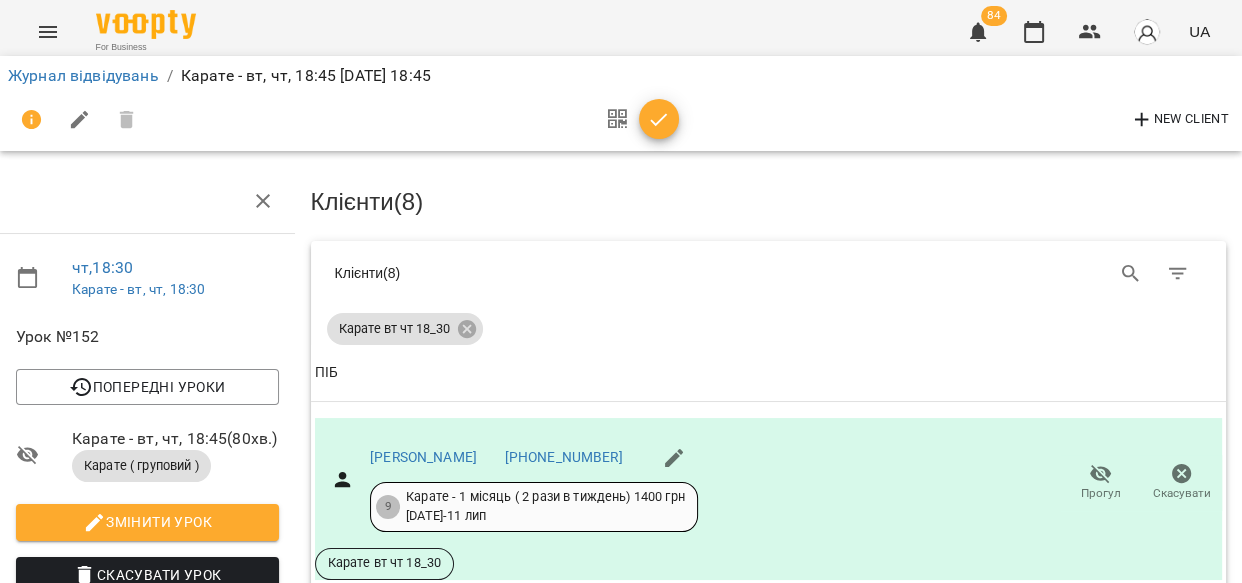 click on "ПІБ" at bounding box center (769, 373) 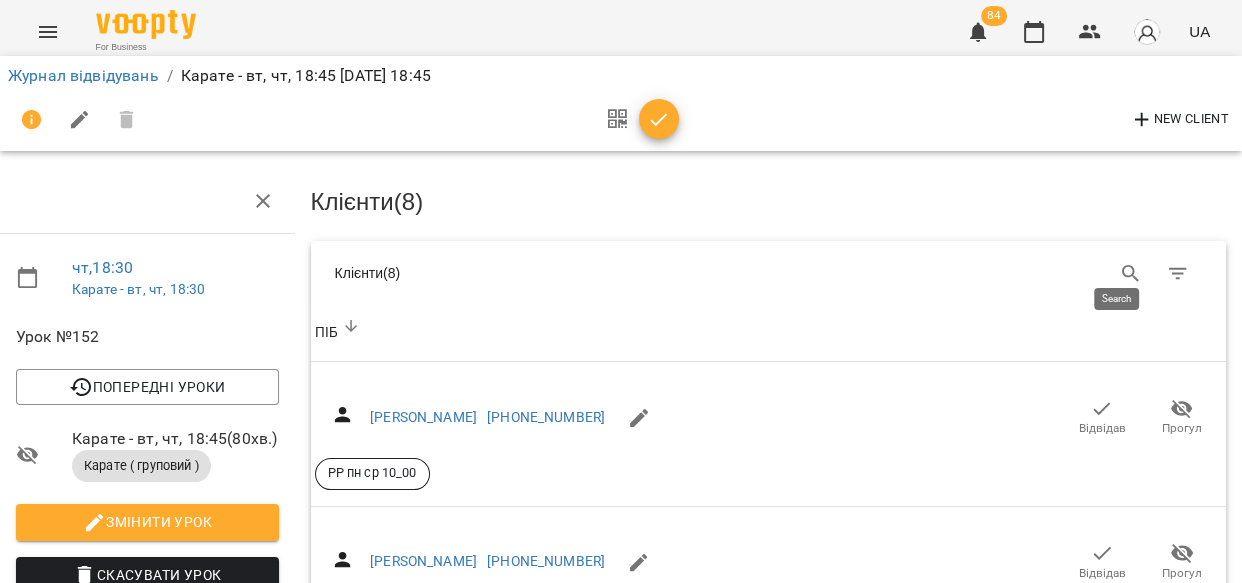 click 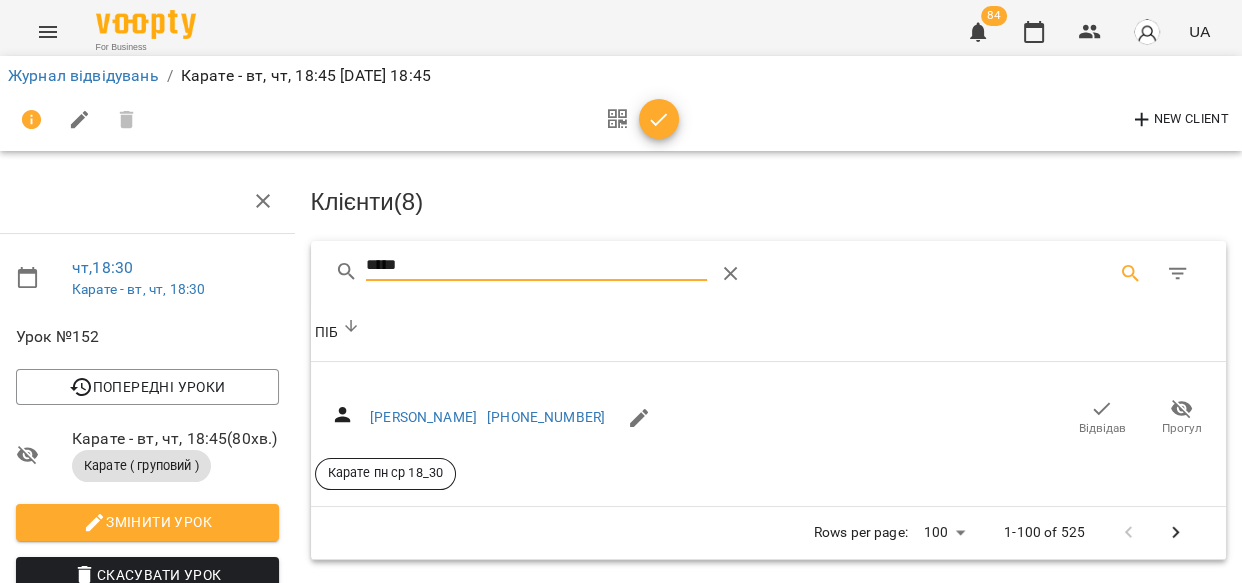 type on "*****" 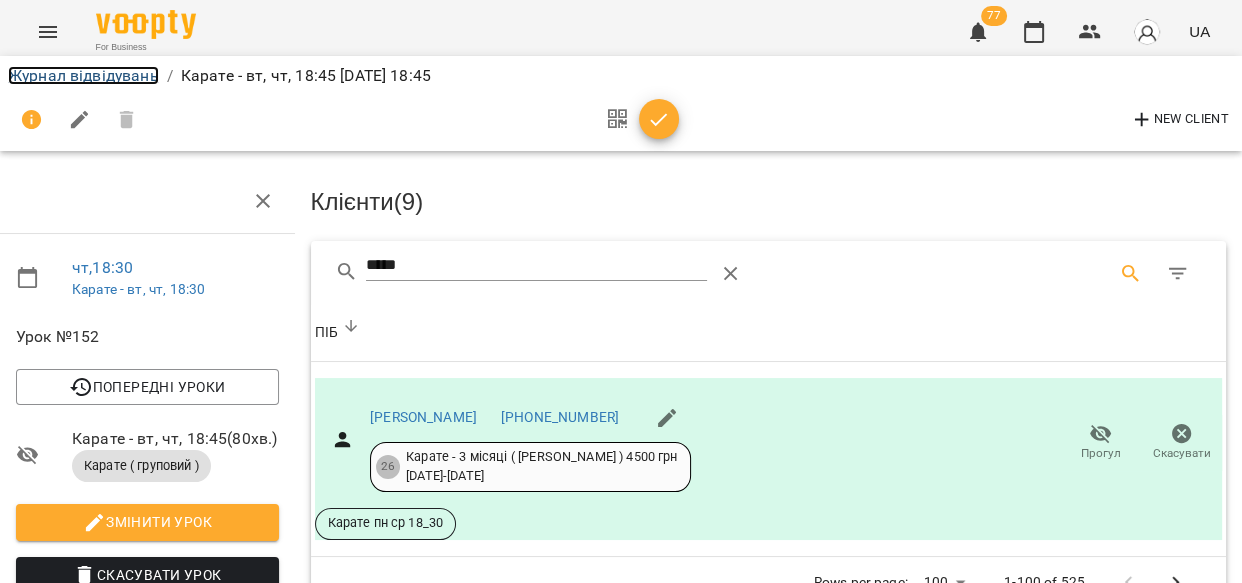 click on "Журнал відвідувань" at bounding box center [83, 75] 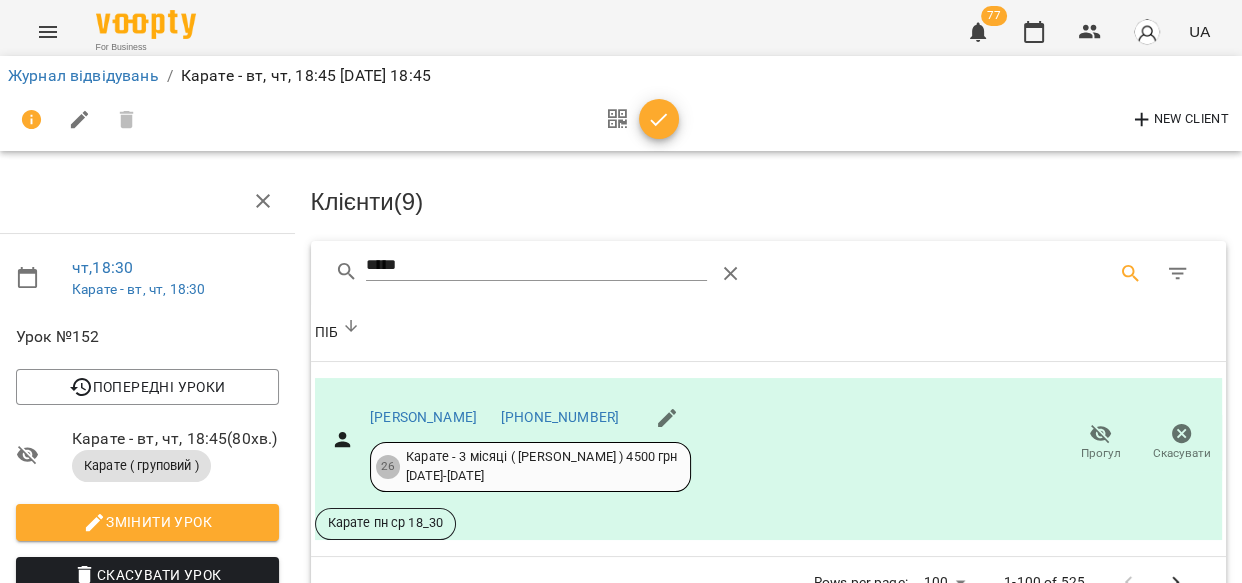 scroll, scrollTop: 0, scrollLeft: 0, axis: both 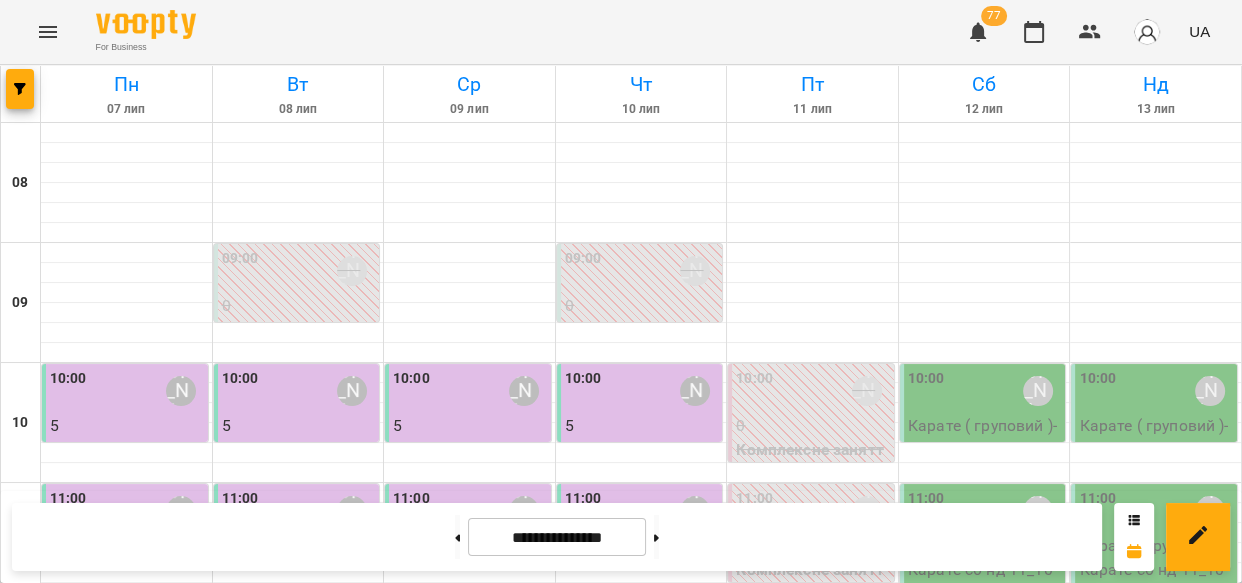 click on "9" at bounding box center [642, 1466] 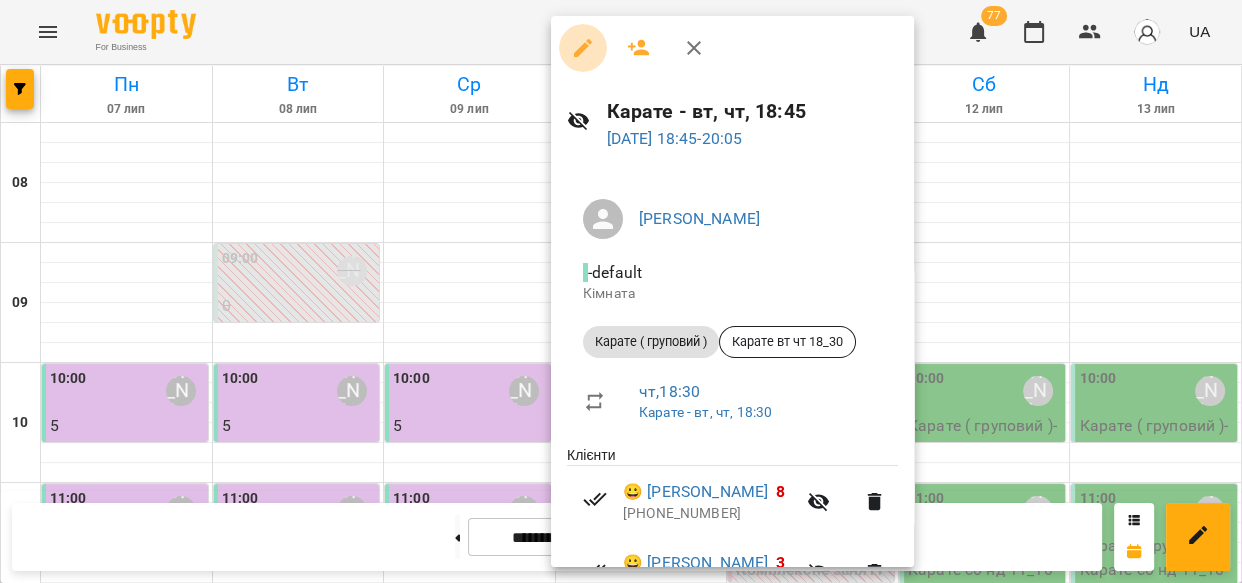 click 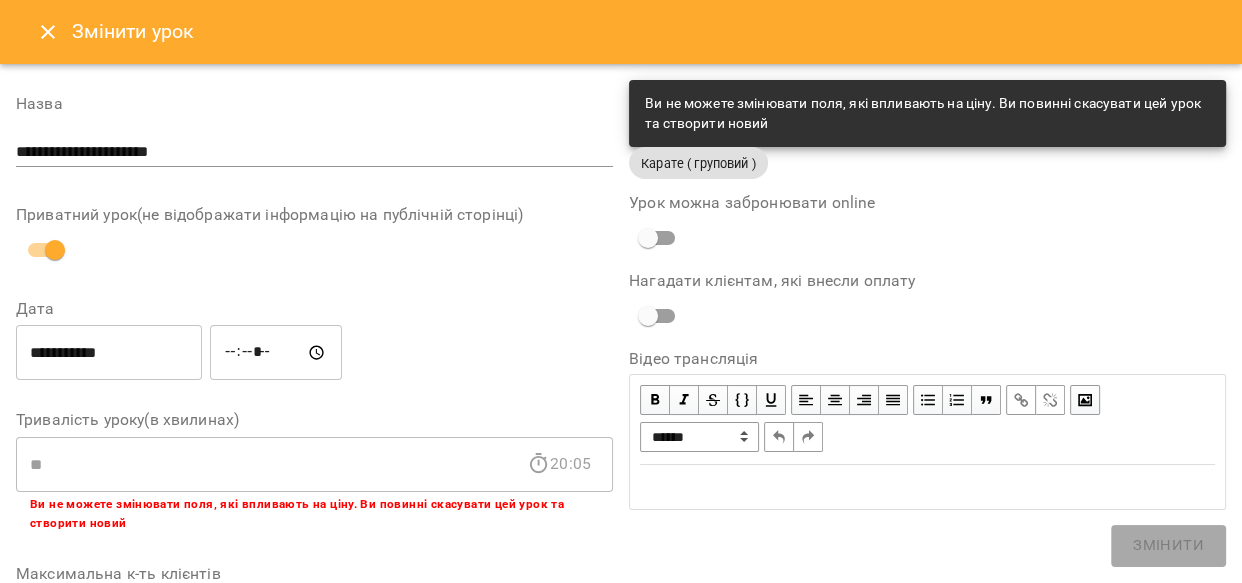 click 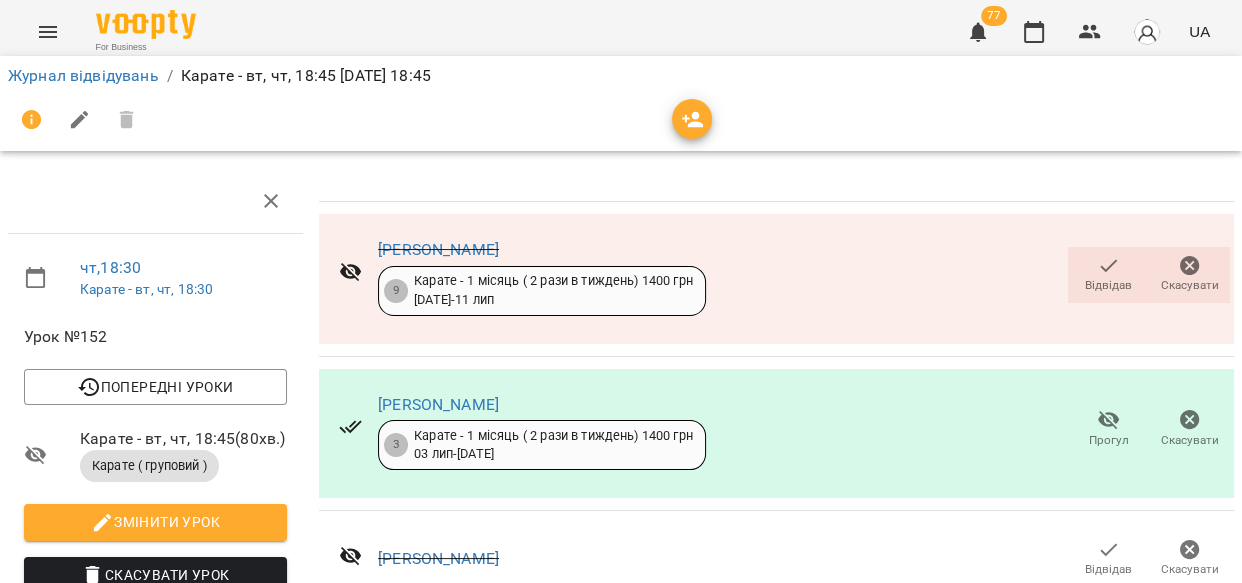 scroll, scrollTop: 596, scrollLeft: 0, axis: vertical 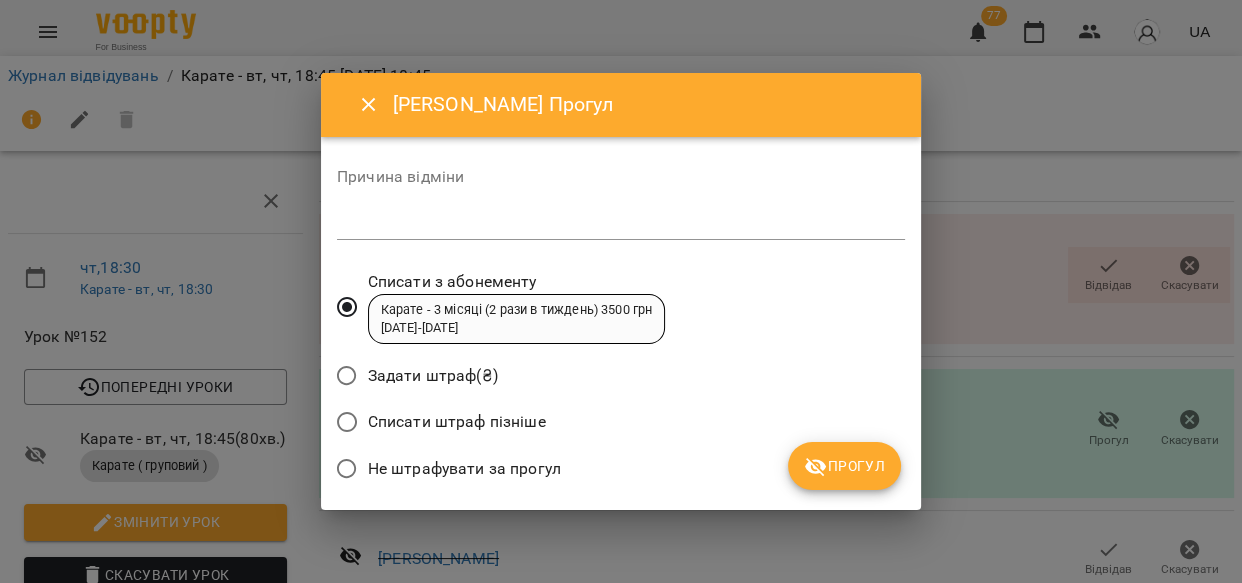 click on "Прогул" at bounding box center [844, 466] 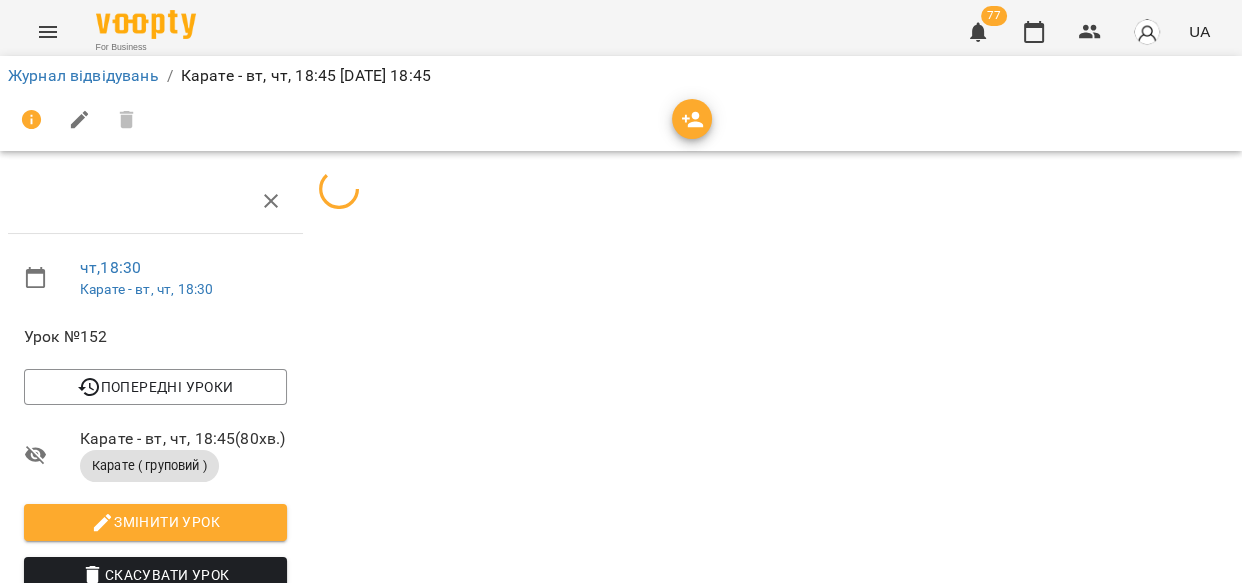 scroll, scrollTop: 596, scrollLeft: 0, axis: vertical 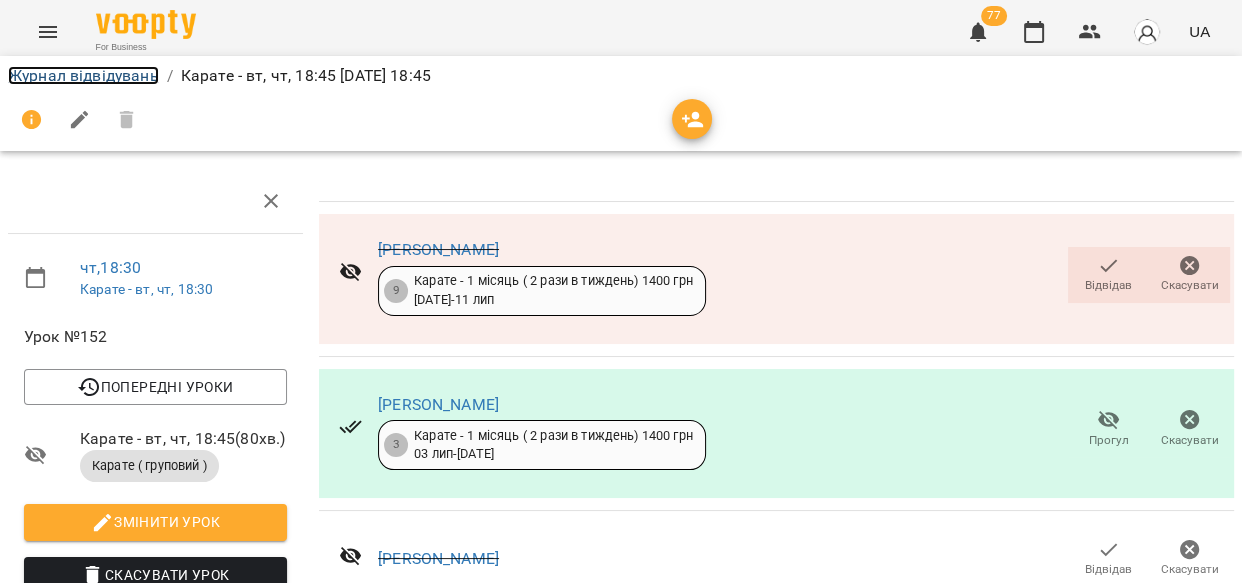 click on "Журнал відвідувань" at bounding box center [83, 75] 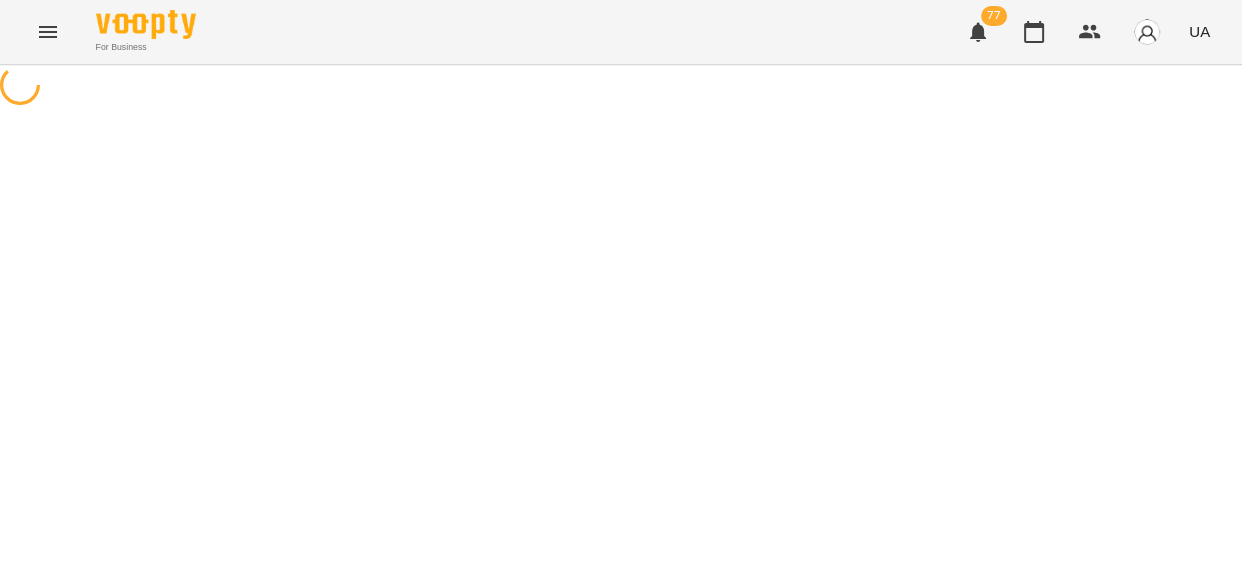 scroll, scrollTop: 0, scrollLeft: 0, axis: both 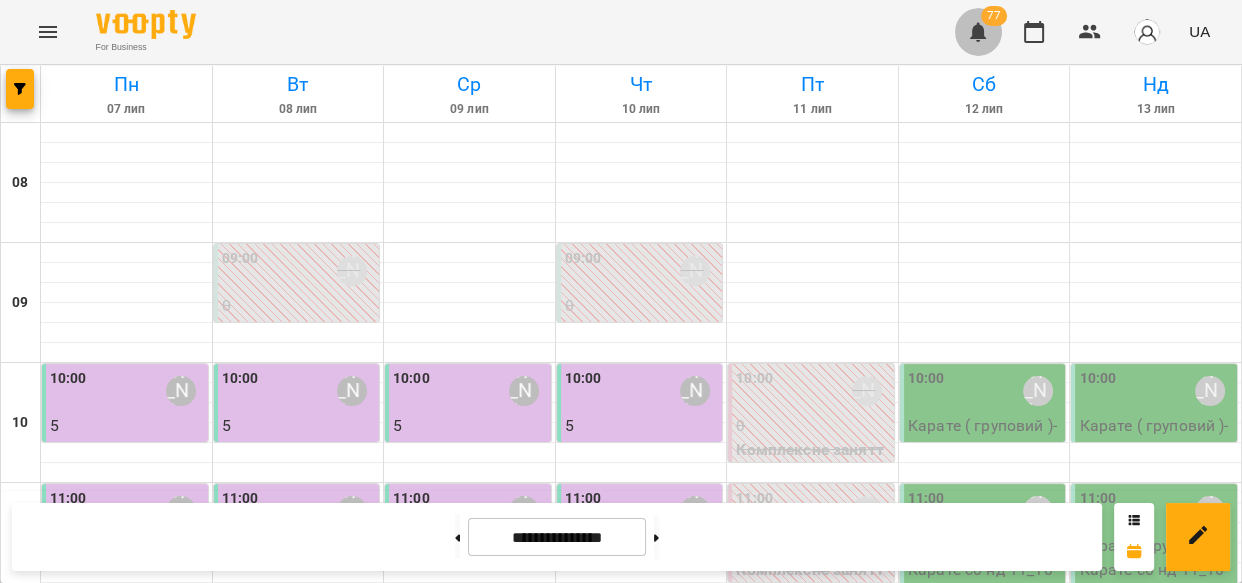 click 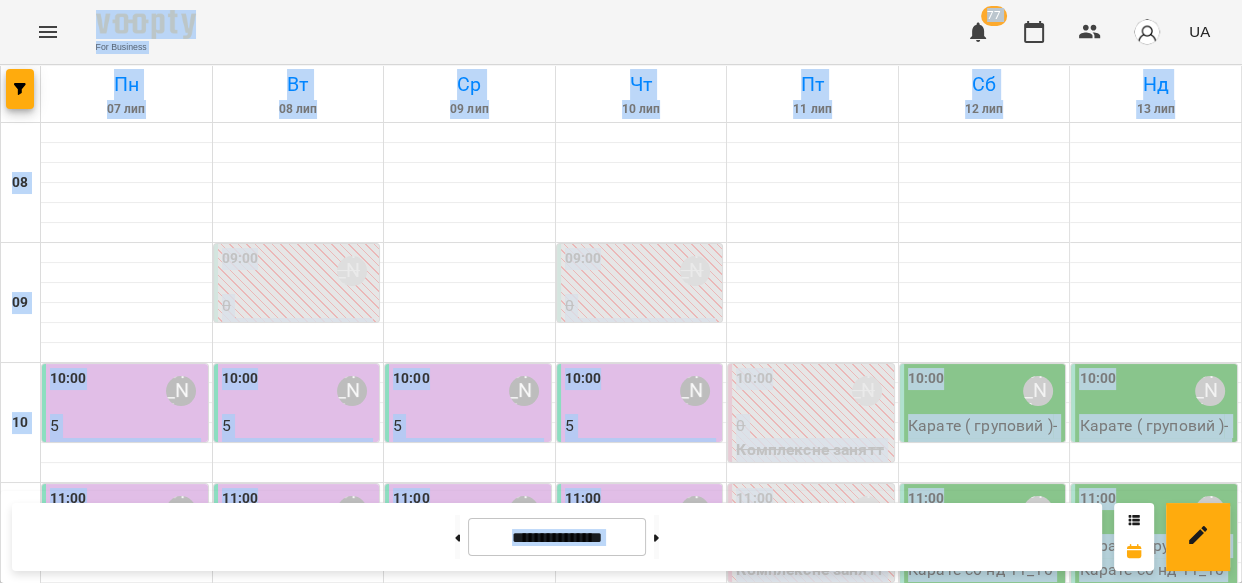click 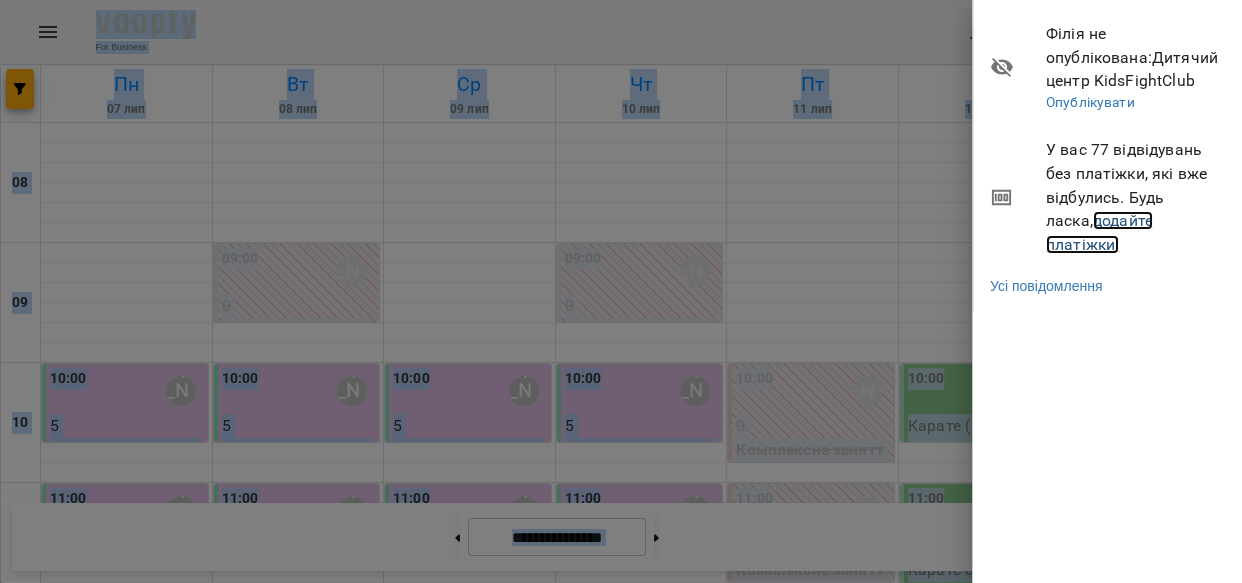 click on "додайте платіжки!" at bounding box center [1099, 232] 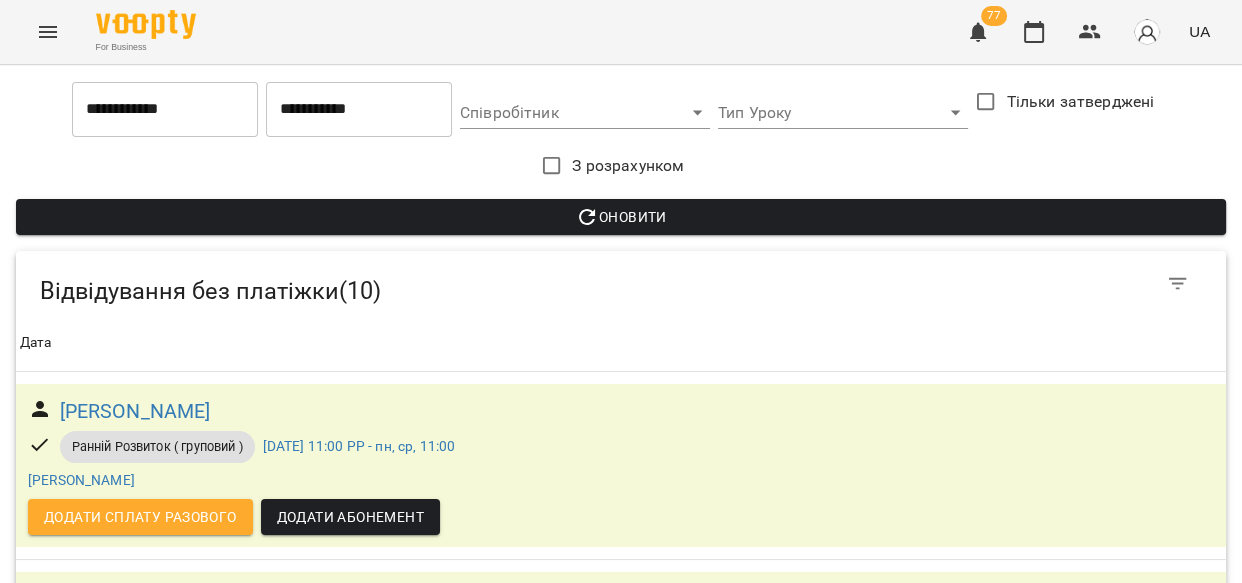 scroll, scrollTop: 0, scrollLeft: 0, axis: both 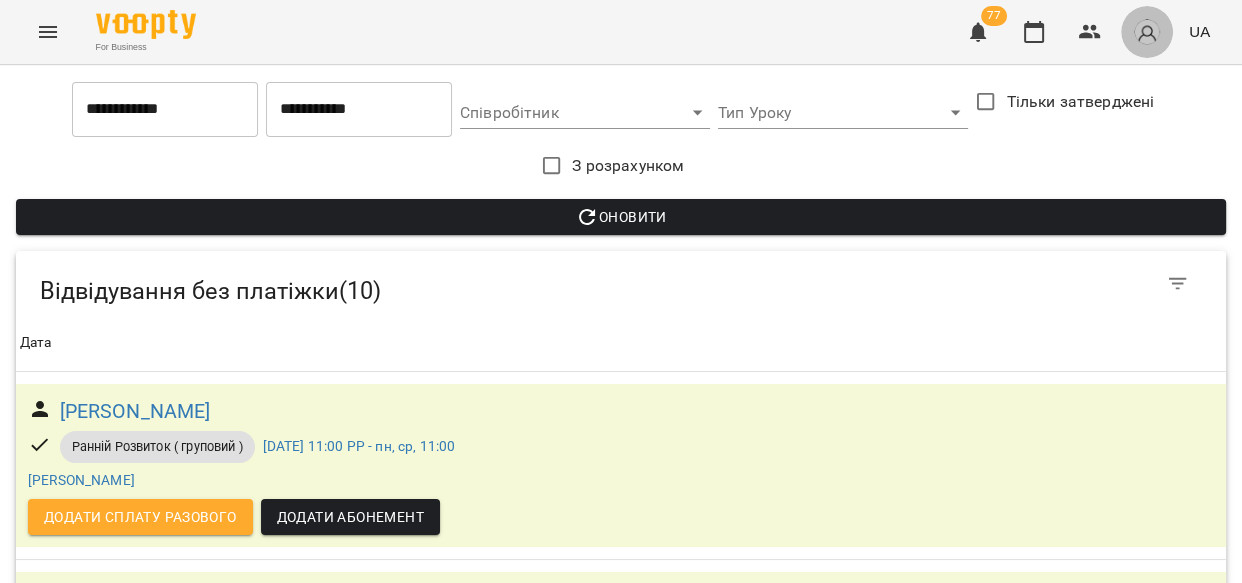 click at bounding box center [1147, 32] 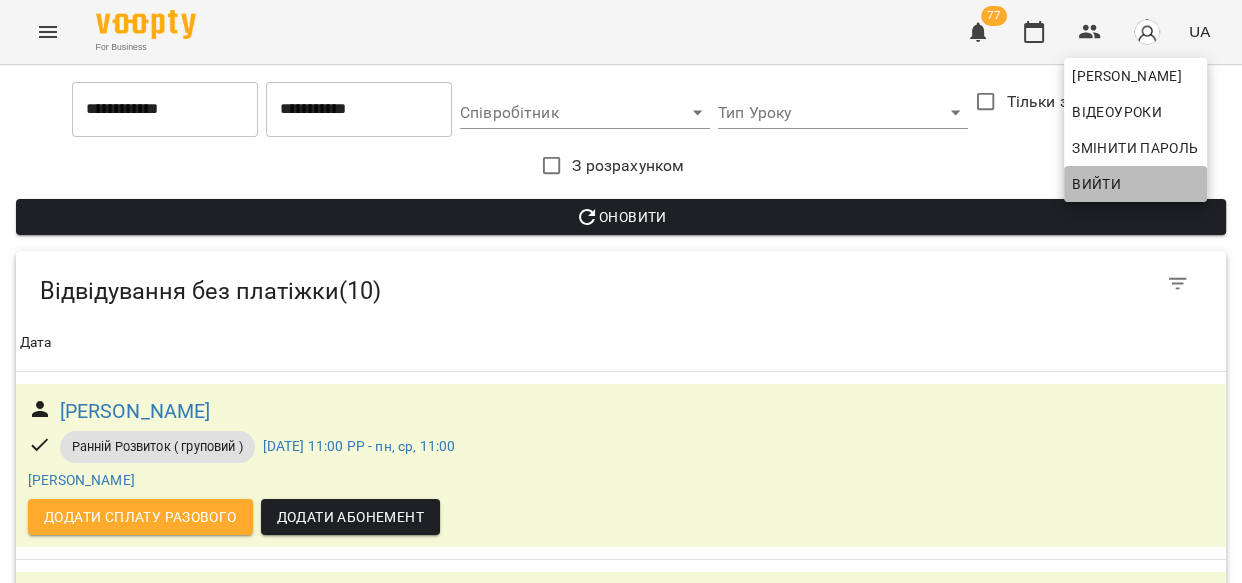 click on "Вийти" at bounding box center [1096, 184] 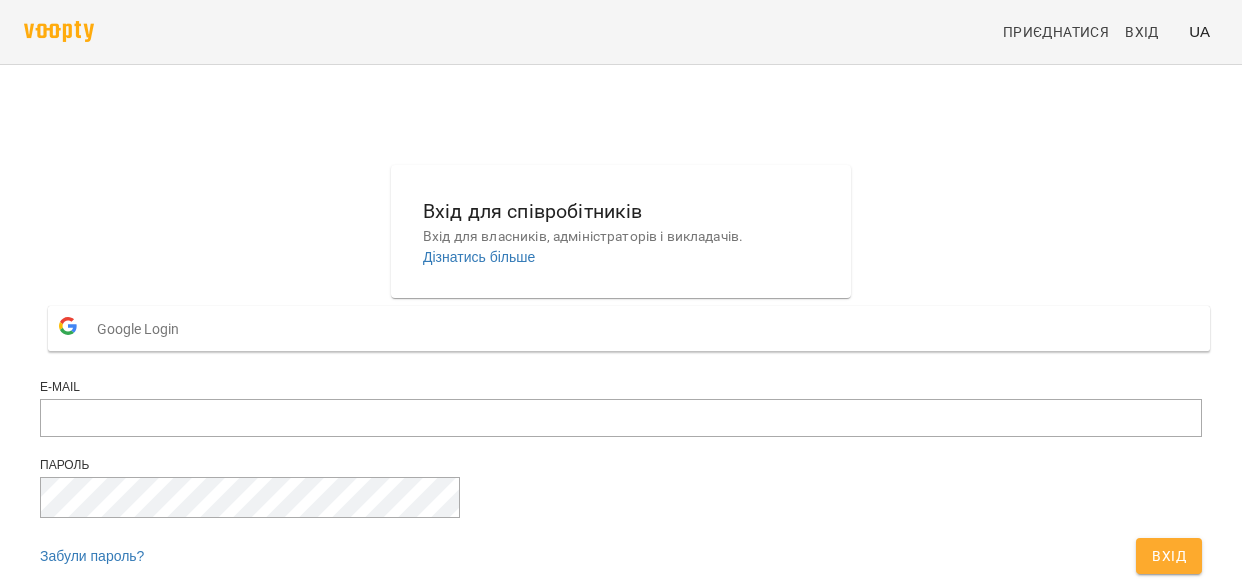 scroll, scrollTop: 0, scrollLeft: 0, axis: both 